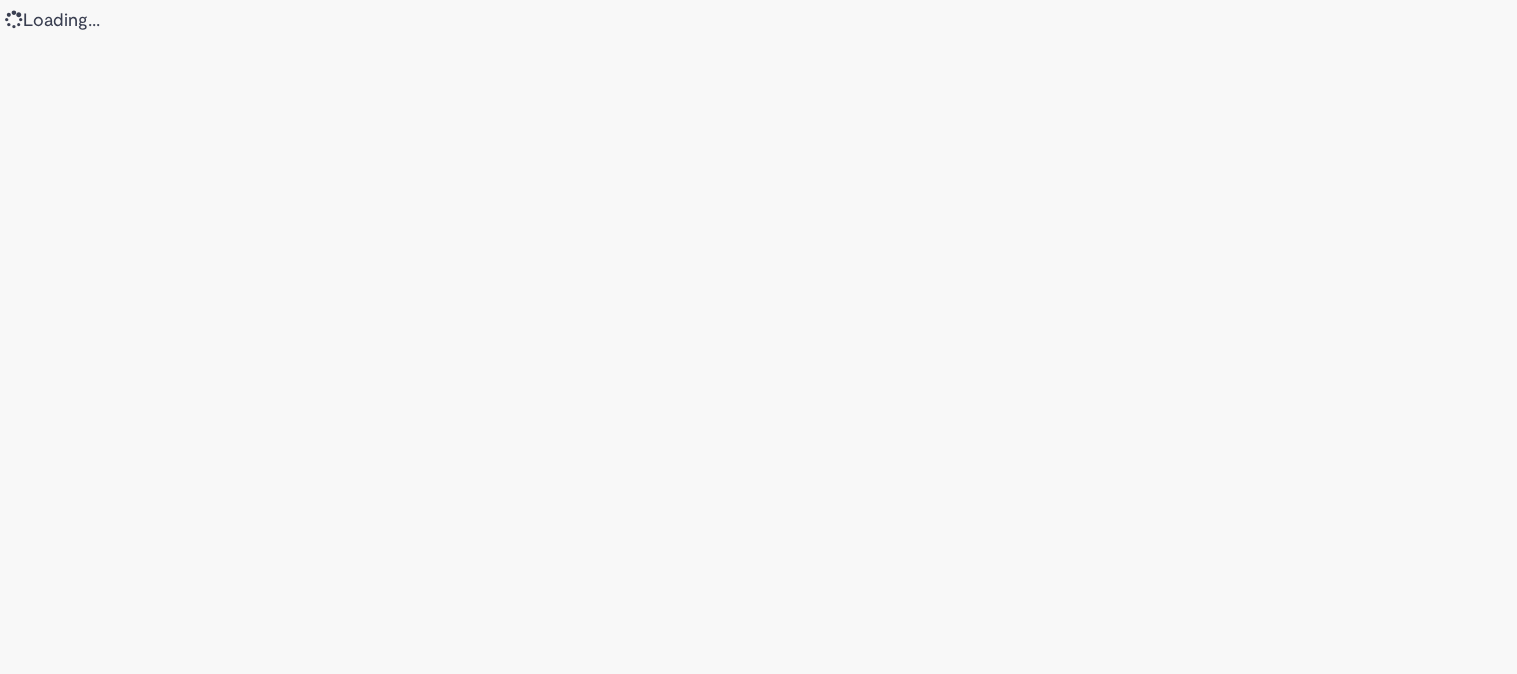 scroll, scrollTop: 0, scrollLeft: 0, axis: both 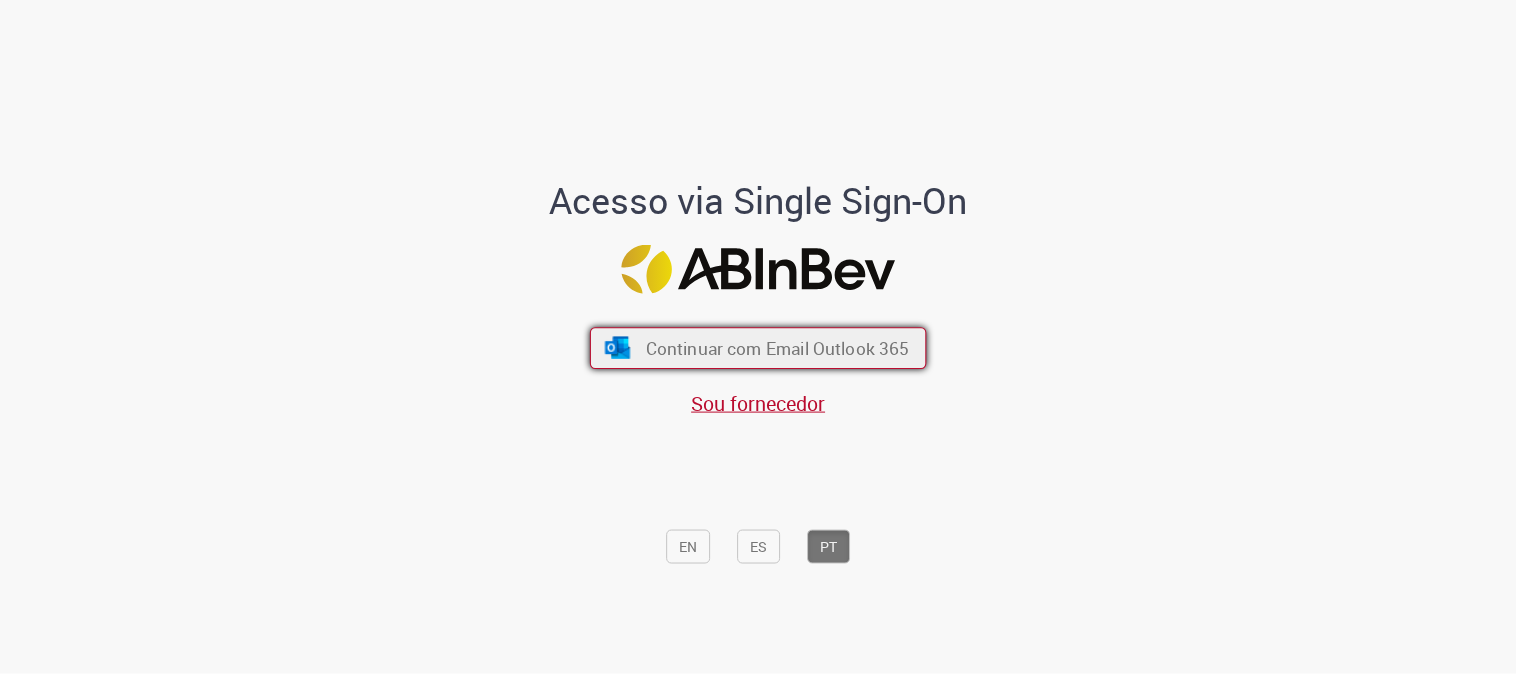 click on "Continuar com Email Outlook 365" at bounding box center (778, 348) 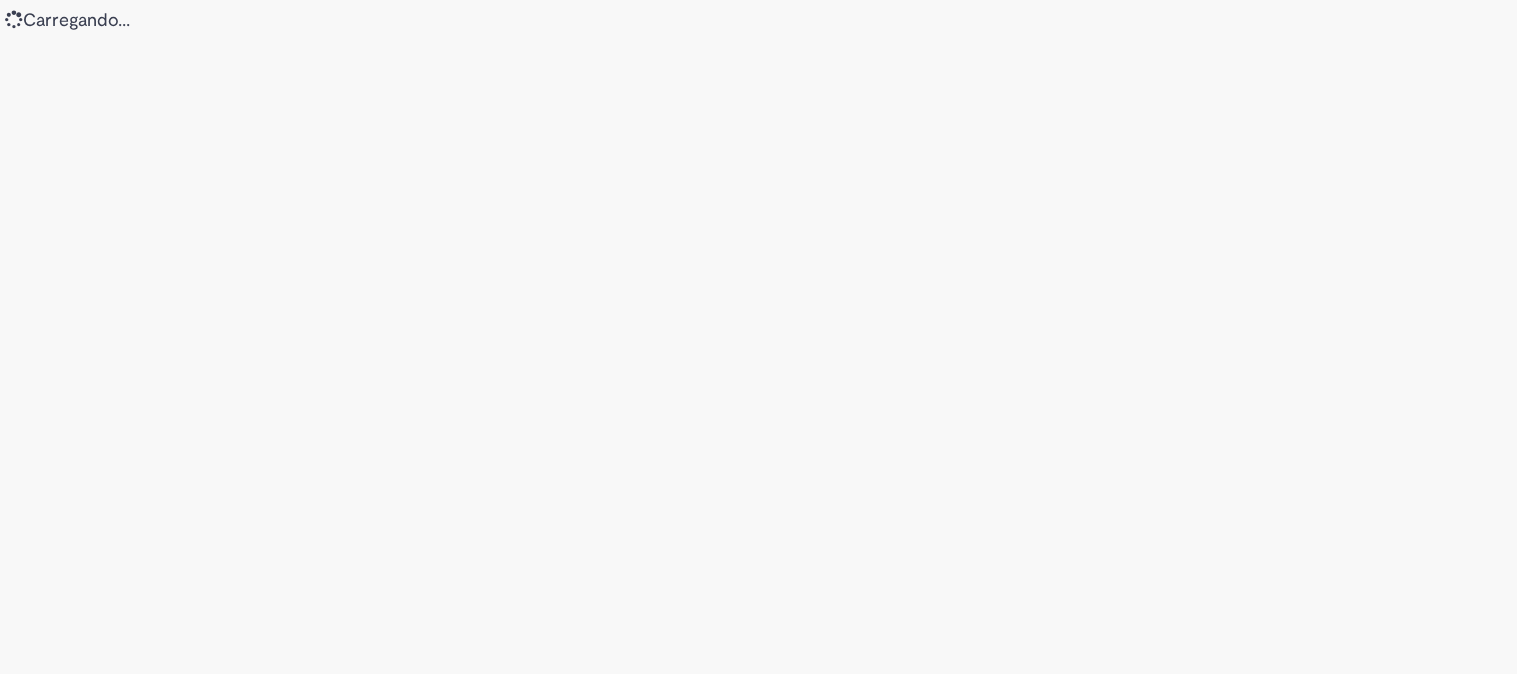 scroll, scrollTop: 0, scrollLeft: 0, axis: both 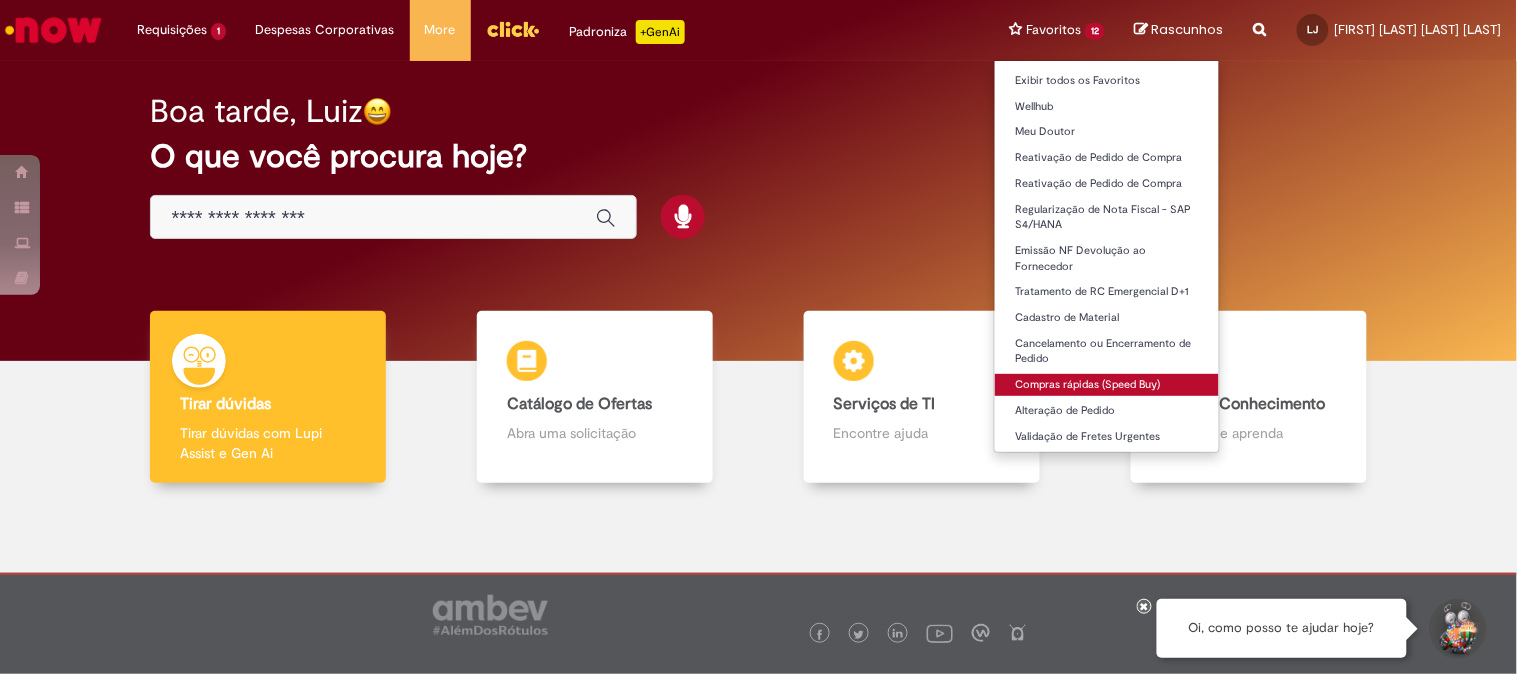 click on "Compras rápidas (Speed Buy)" at bounding box center [1107, 385] 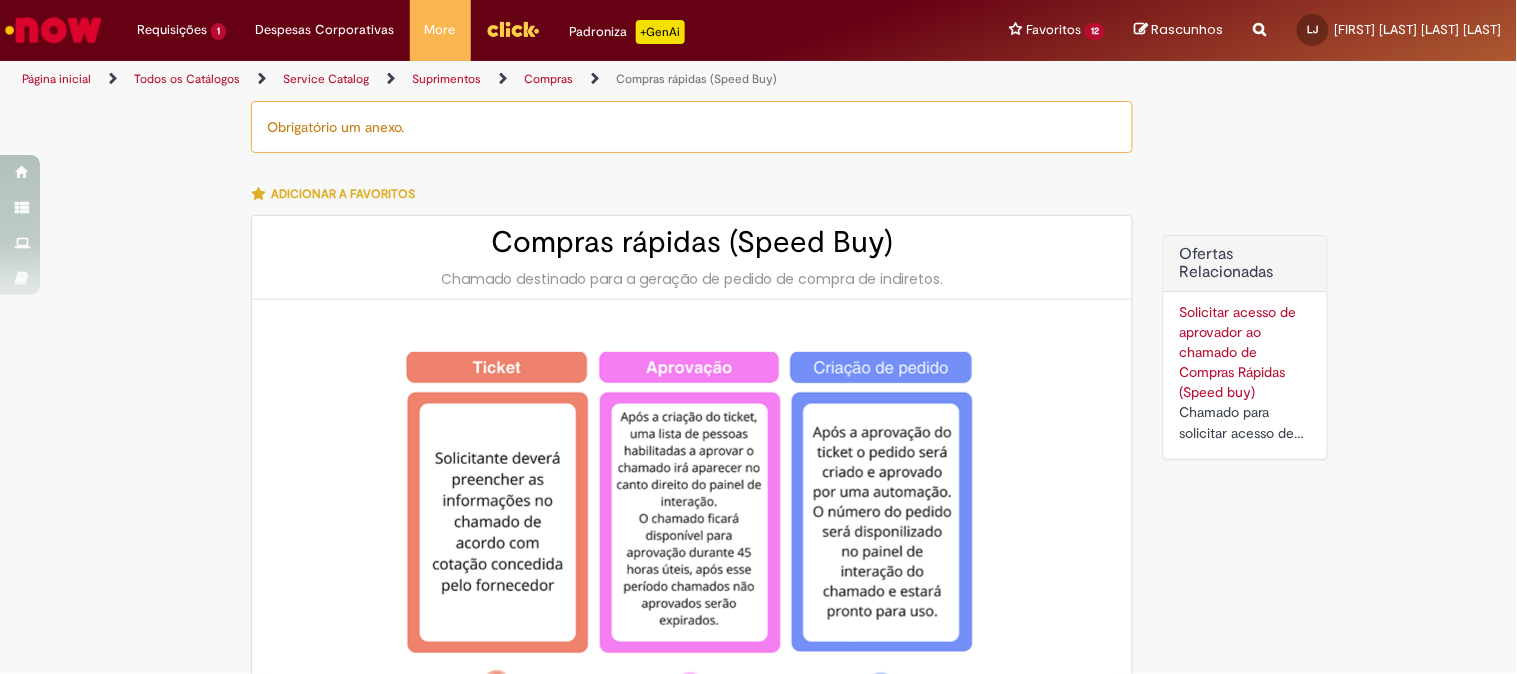 type on "********" 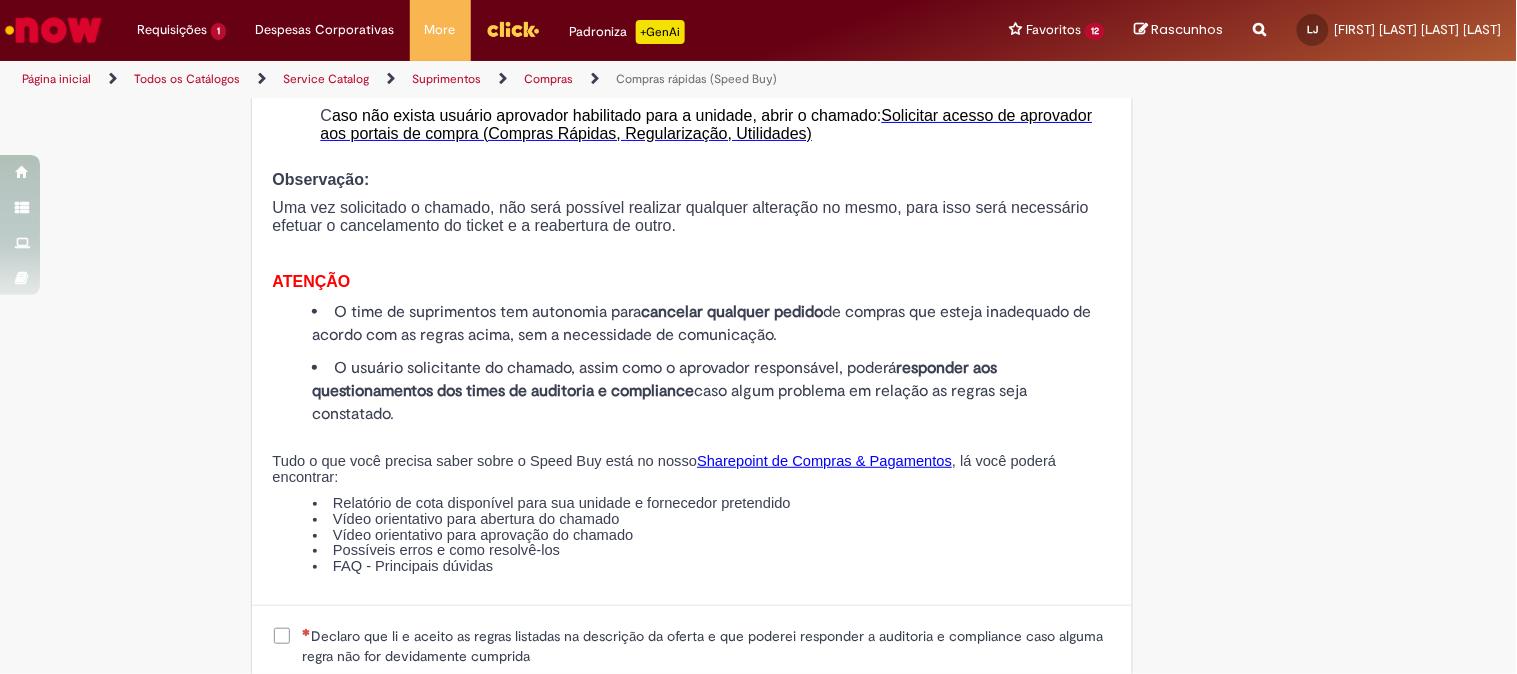 scroll, scrollTop: 2444, scrollLeft: 0, axis: vertical 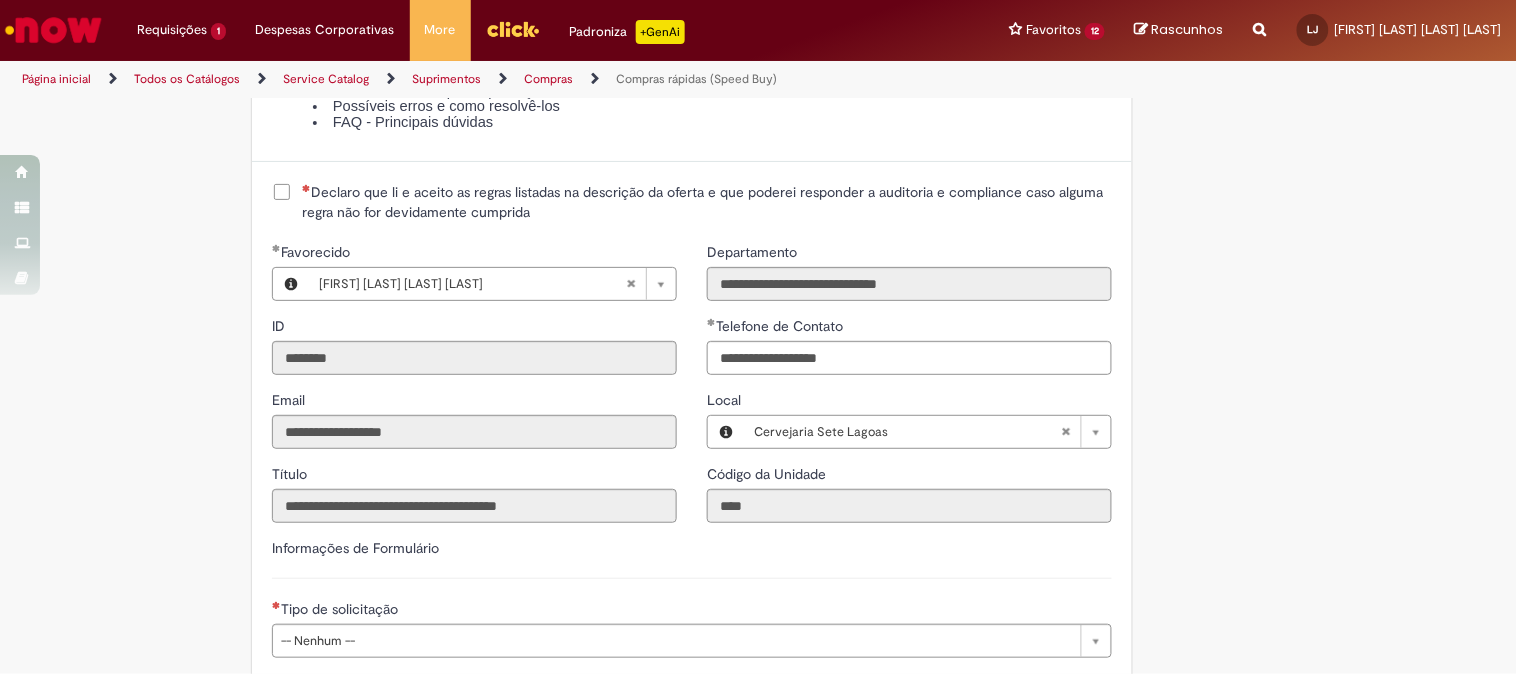click on "Declaro que li e aceito as regras listadas na descrição da oferta e que poderei responder a auditoria e compliance caso alguma regra não for devidamente cumprida" at bounding box center (707, 202) 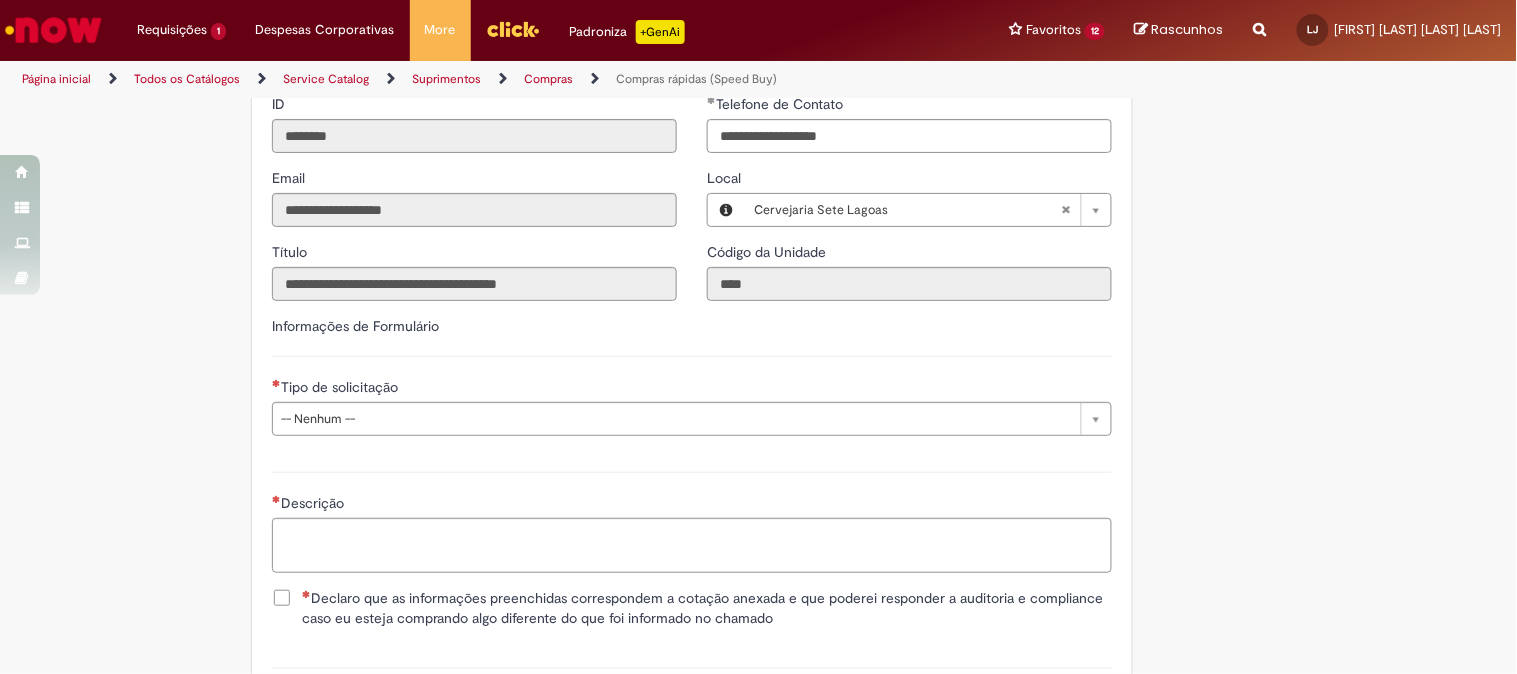 scroll, scrollTop: 2777, scrollLeft: 0, axis: vertical 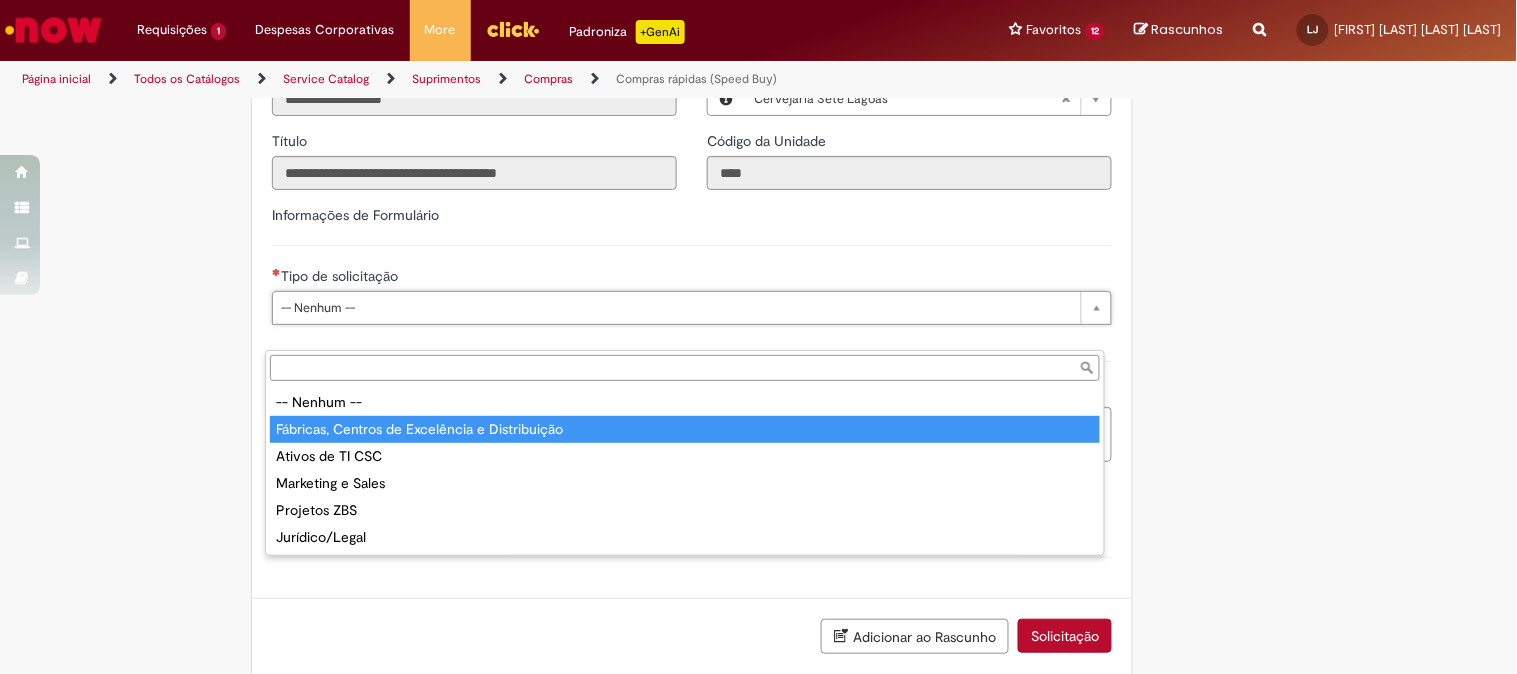 type on "**********" 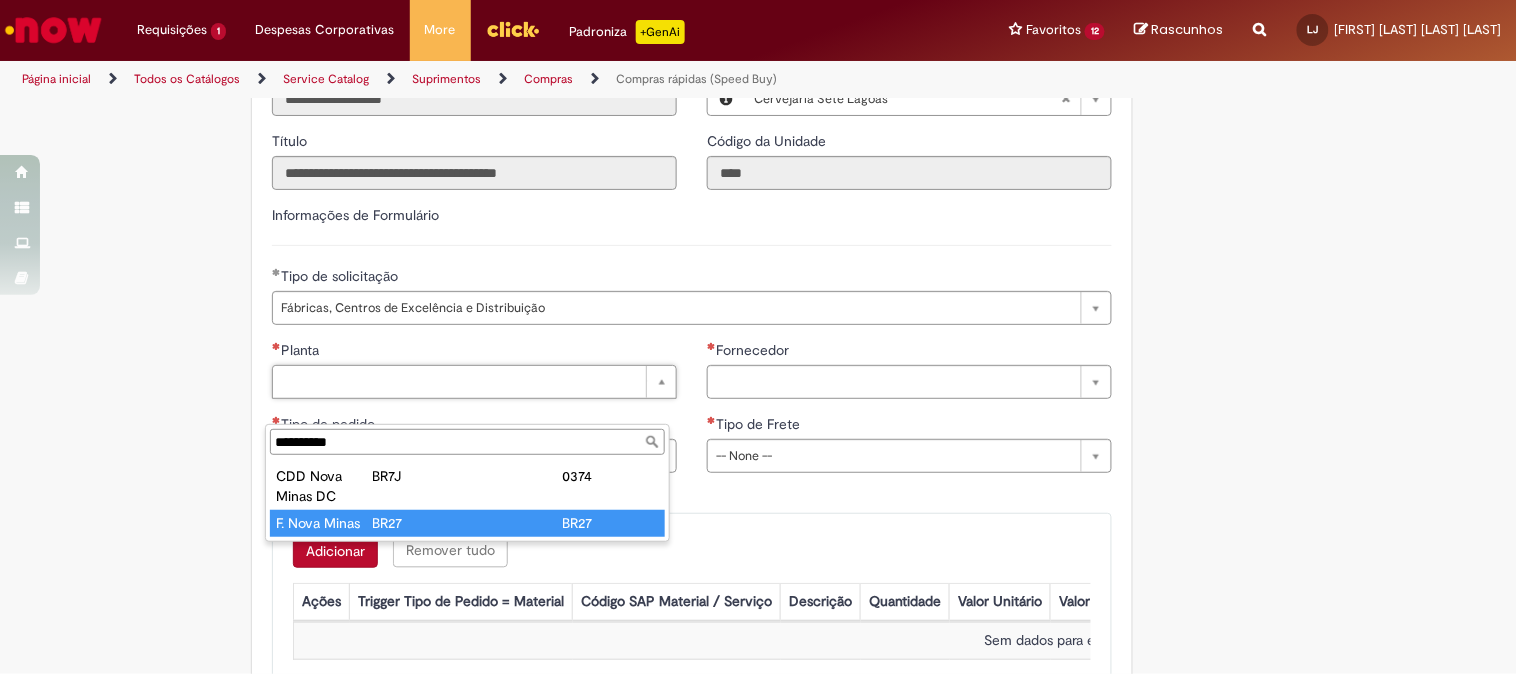 type on "**********" 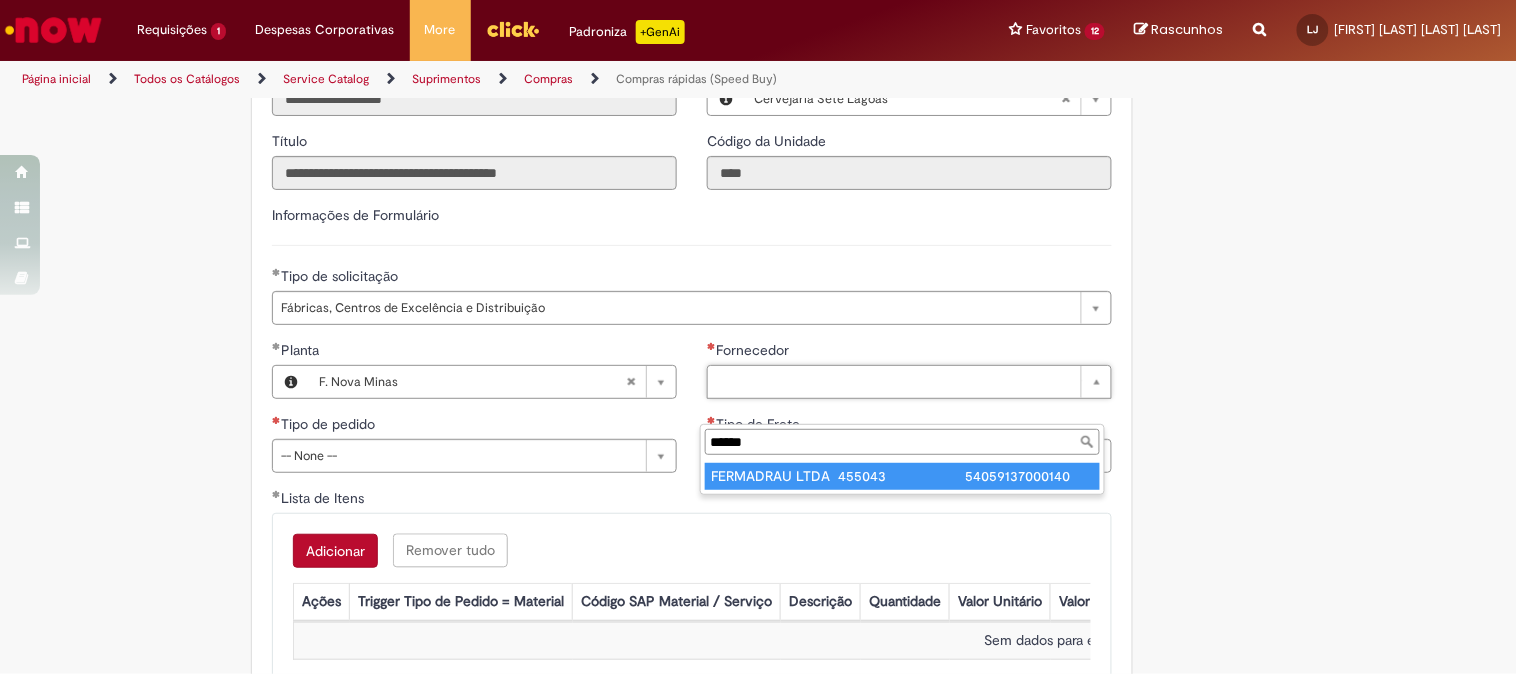 scroll, scrollTop: 0, scrollLeft: 0, axis: both 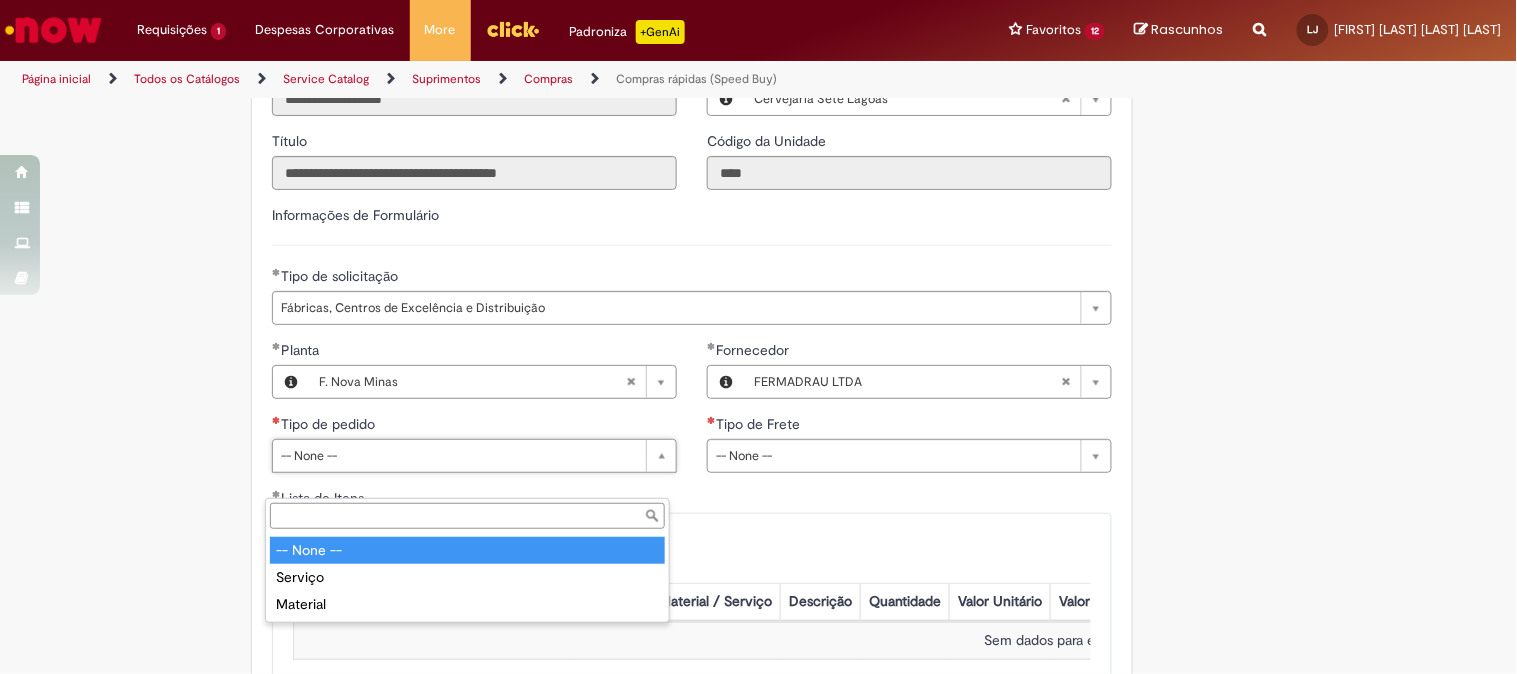 drag, startPoint x: 655, startPoint y: 486, endPoint x: 490, endPoint y: 488, distance: 165.01212 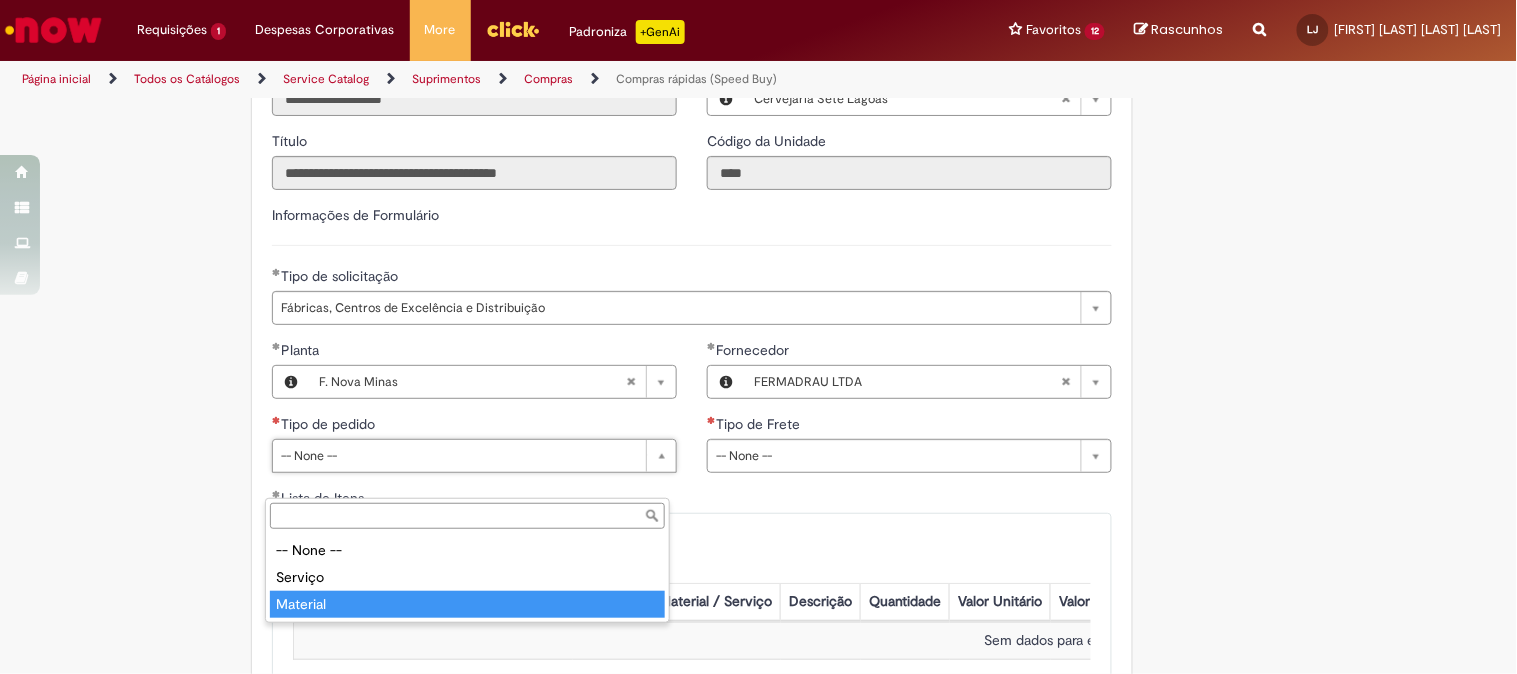 type on "********" 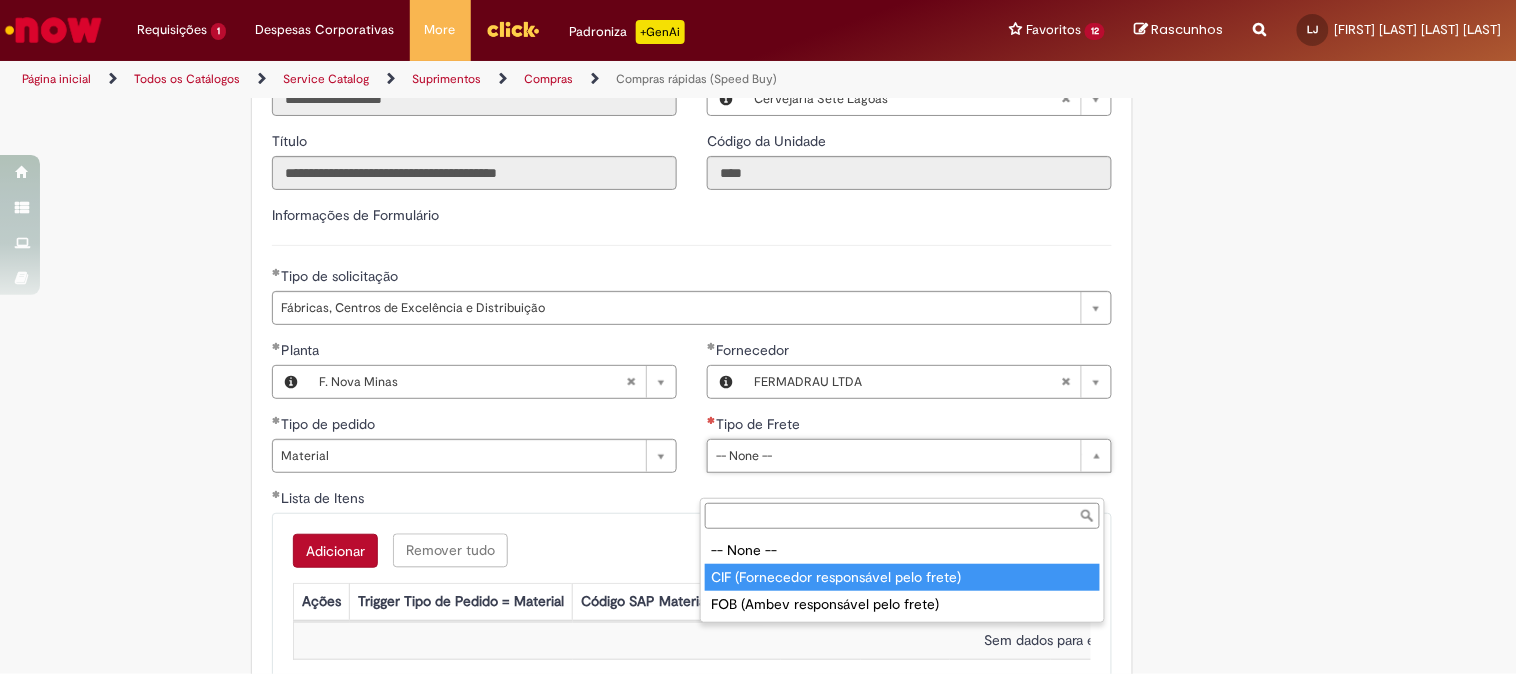 drag, startPoint x: 806, startPoint y: 568, endPoint x: 592, endPoint y: 563, distance: 214.05841 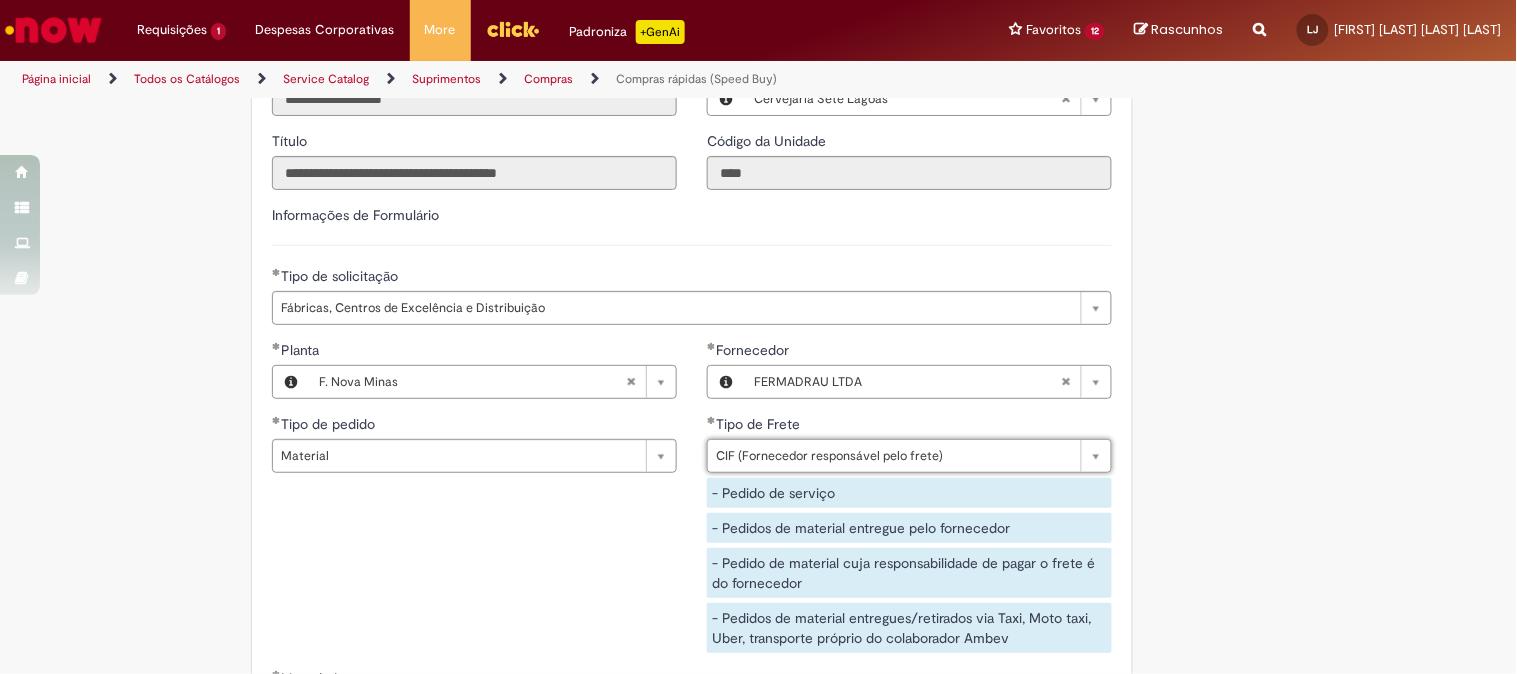 click on "**********" at bounding box center [692, 504] 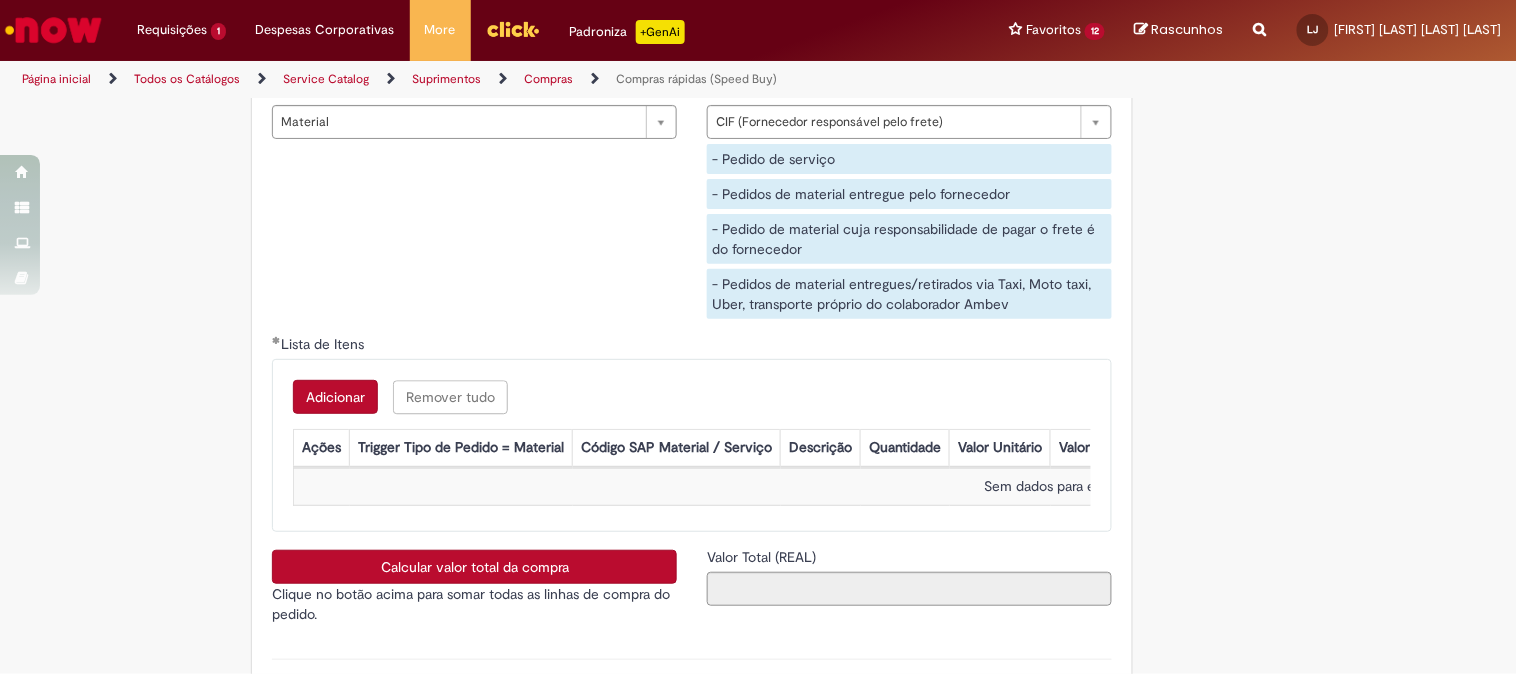 scroll, scrollTop: 3000, scrollLeft: 0, axis: vertical 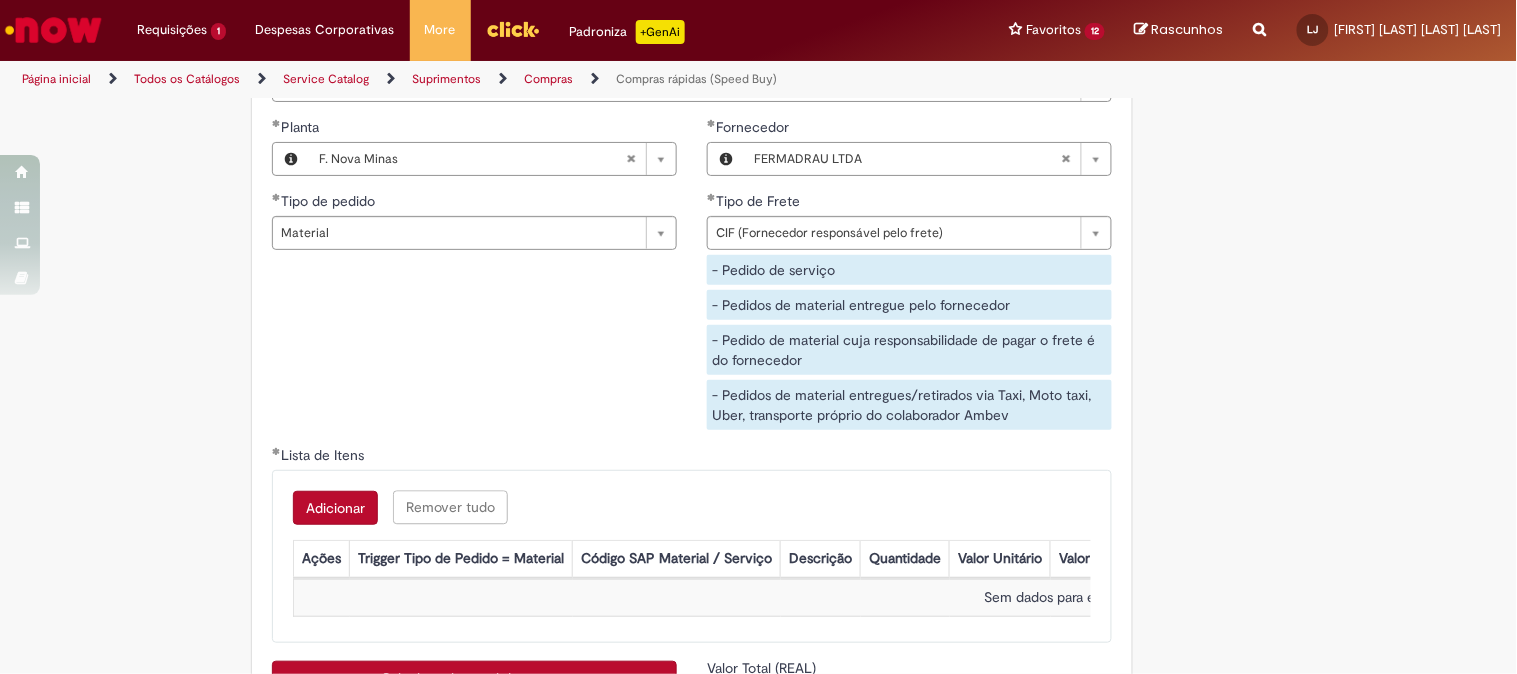 click on "Adicionar" at bounding box center (335, 508) 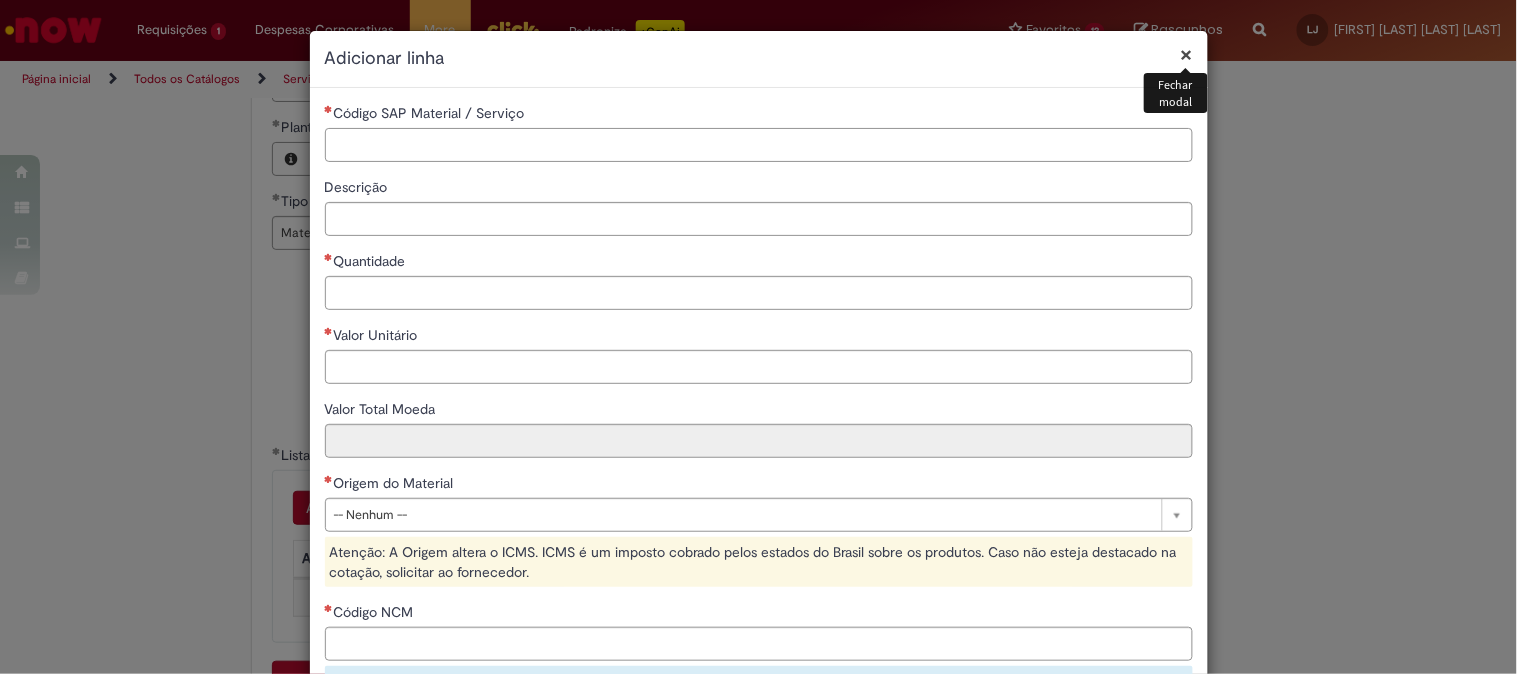 click on "Código SAP Material / Serviço" at bounding box center [759, 145] 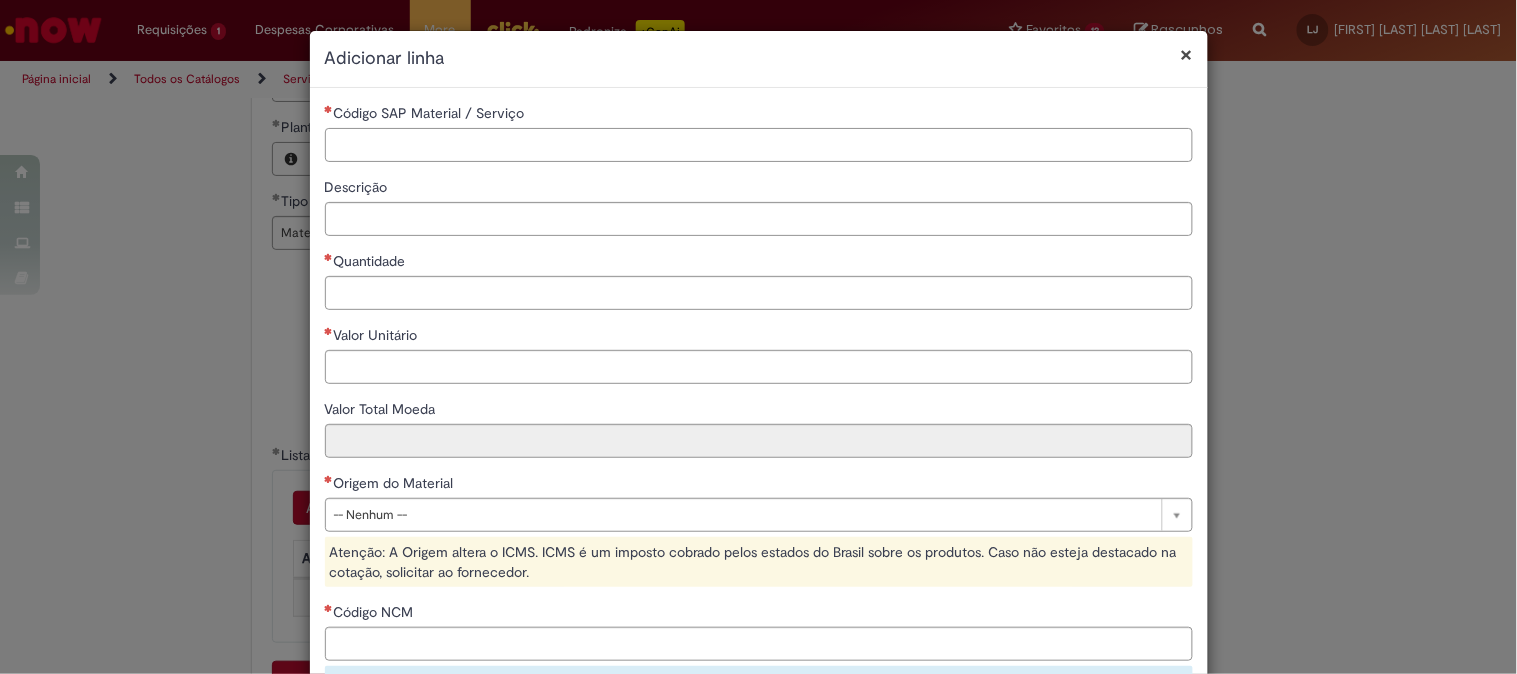 paste on "********" 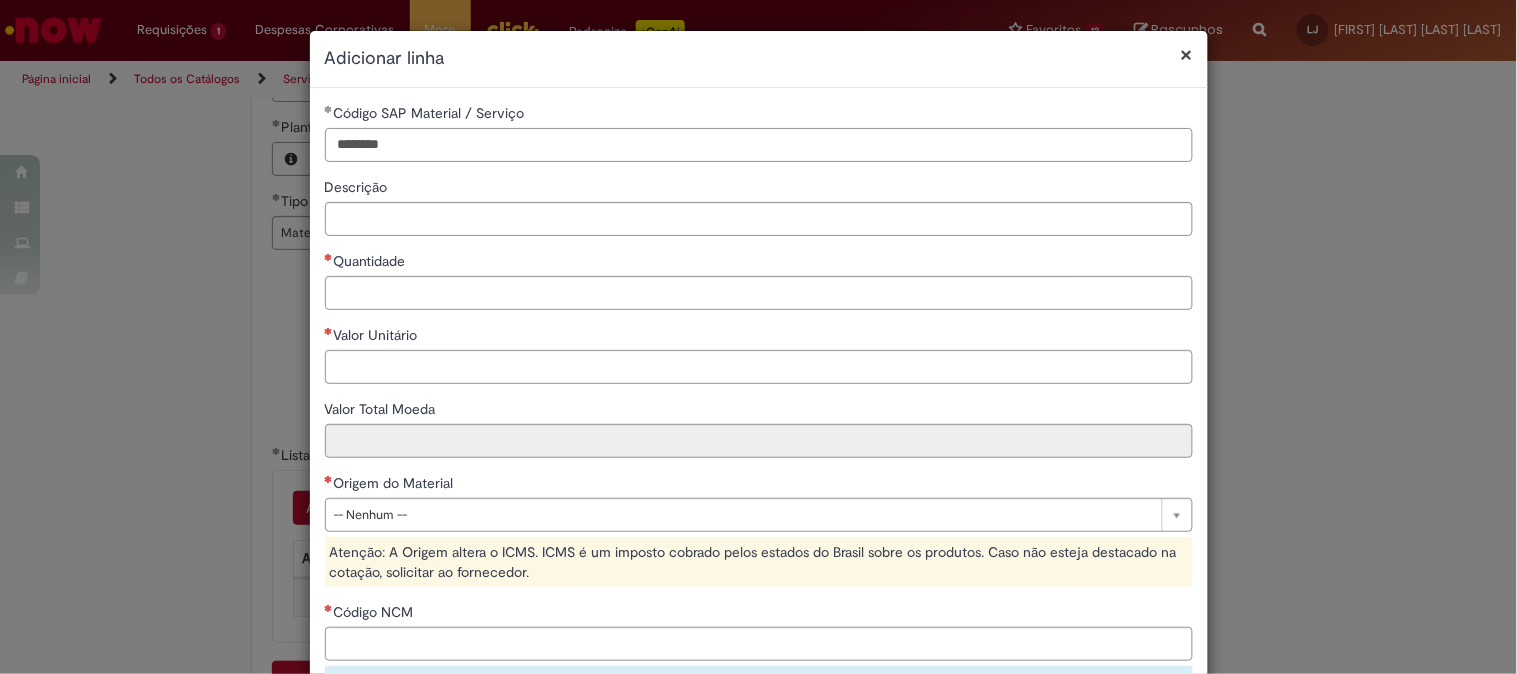 type on "********" 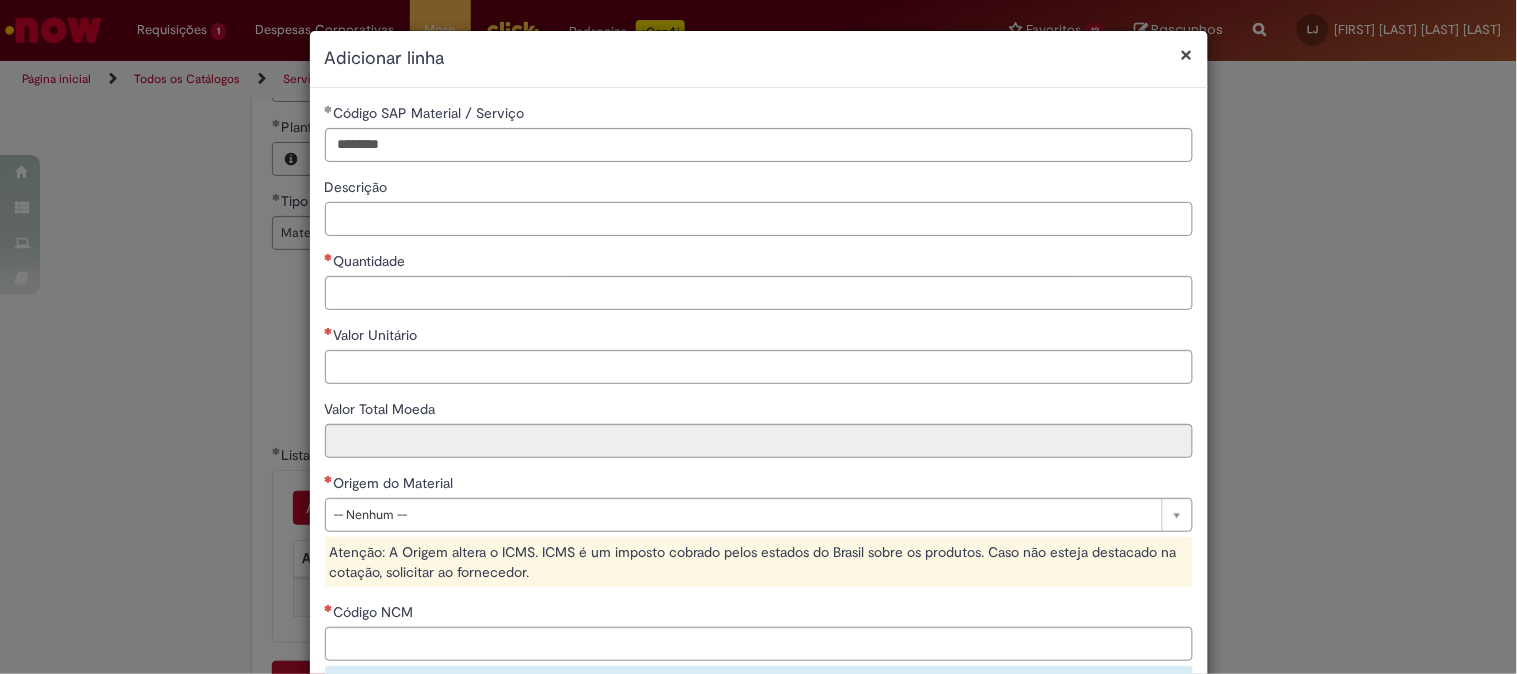 click on "Descrição" at bounding box center (759, 219) 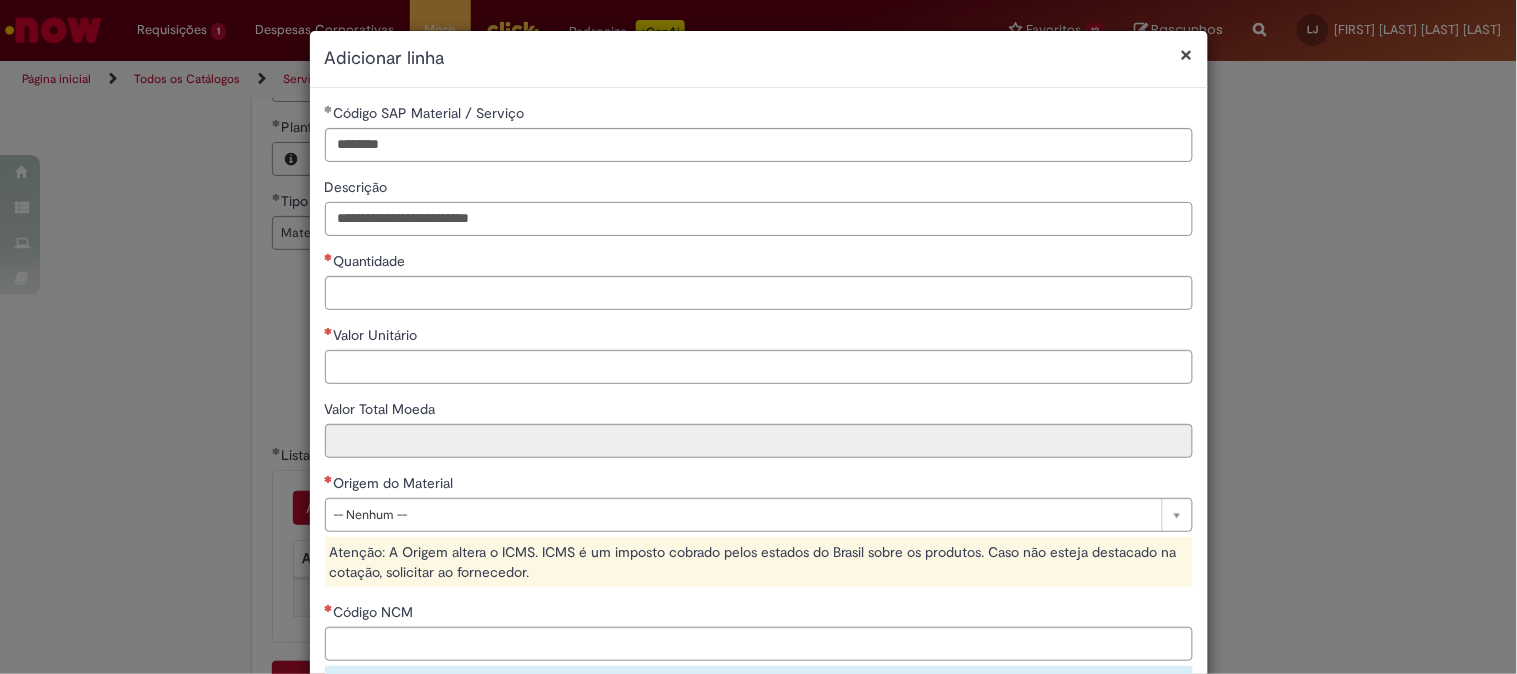 type on "**********" 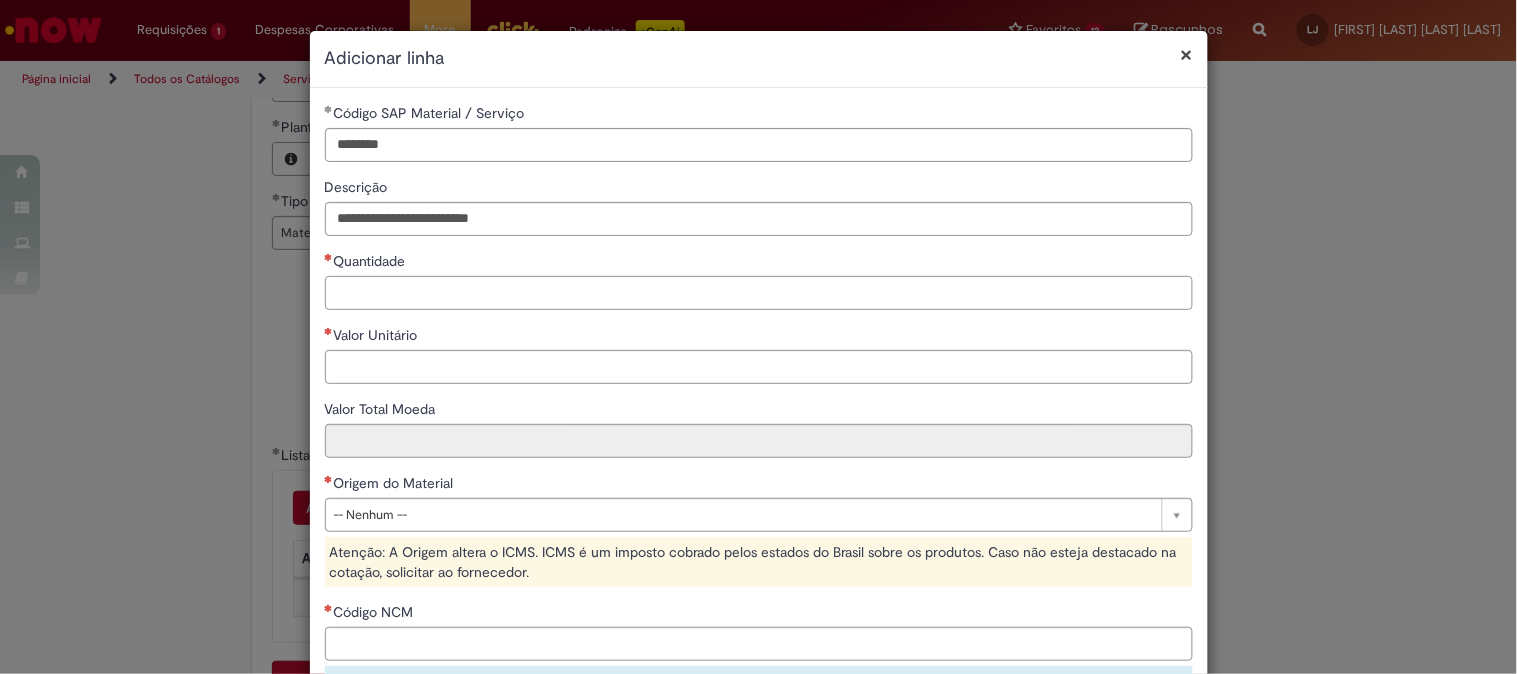 click on "Quantidade" at bounding box center [759, 293] 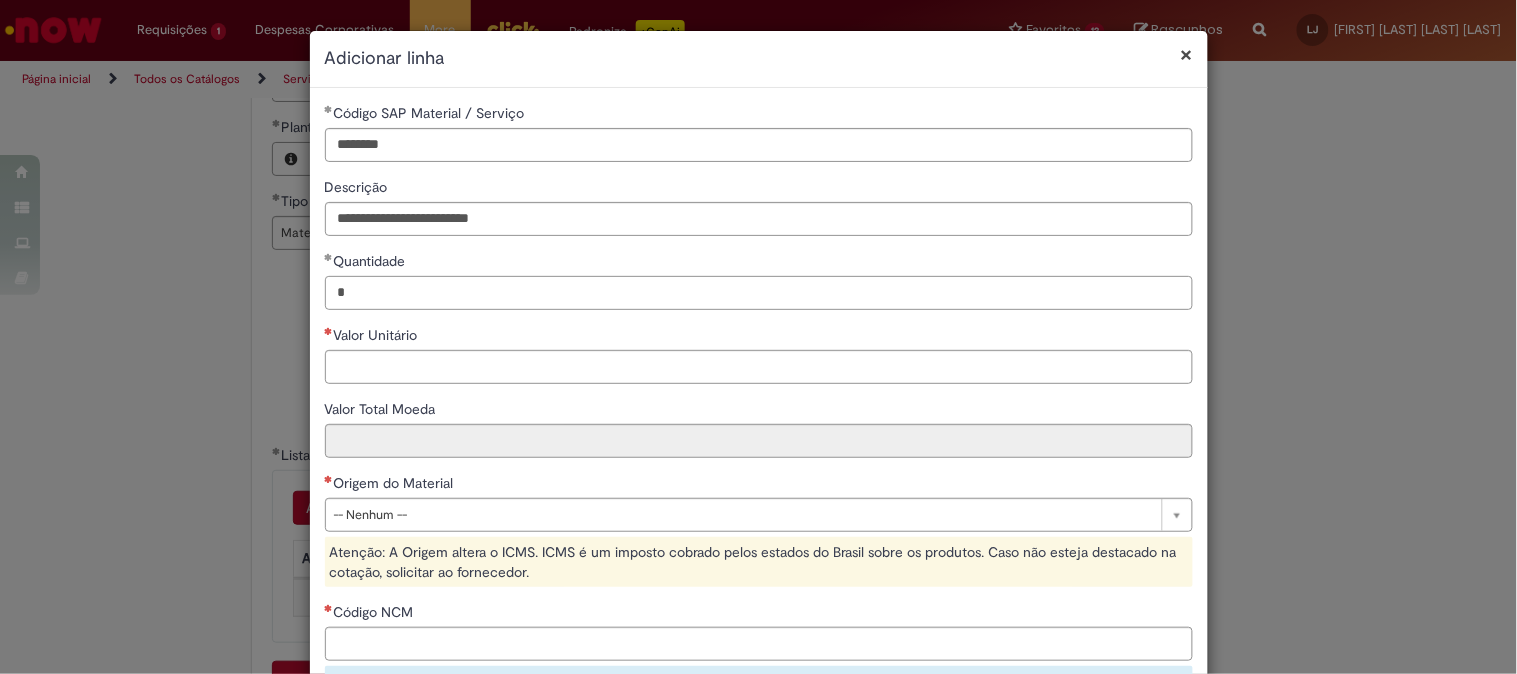 type on "*" 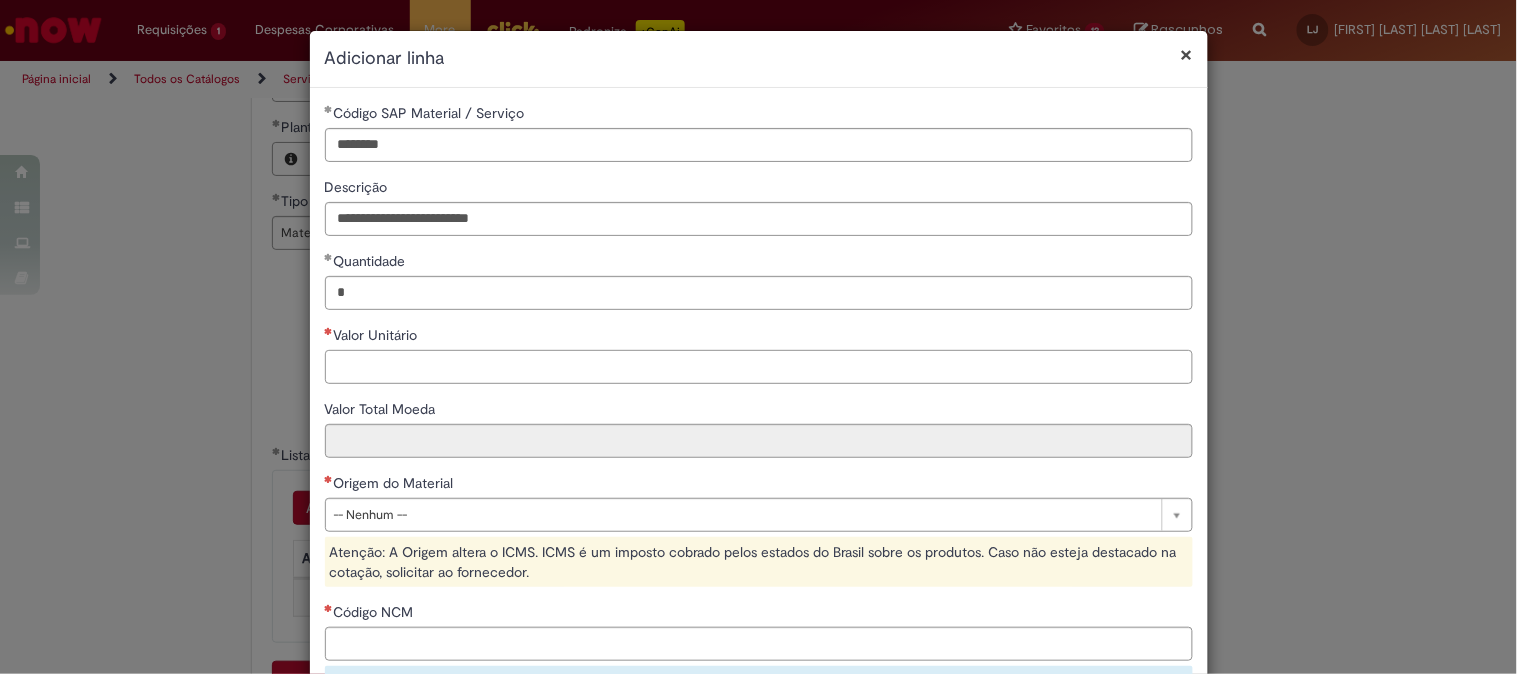 click on "Valor Unitário" at bounding box center (759, 367) 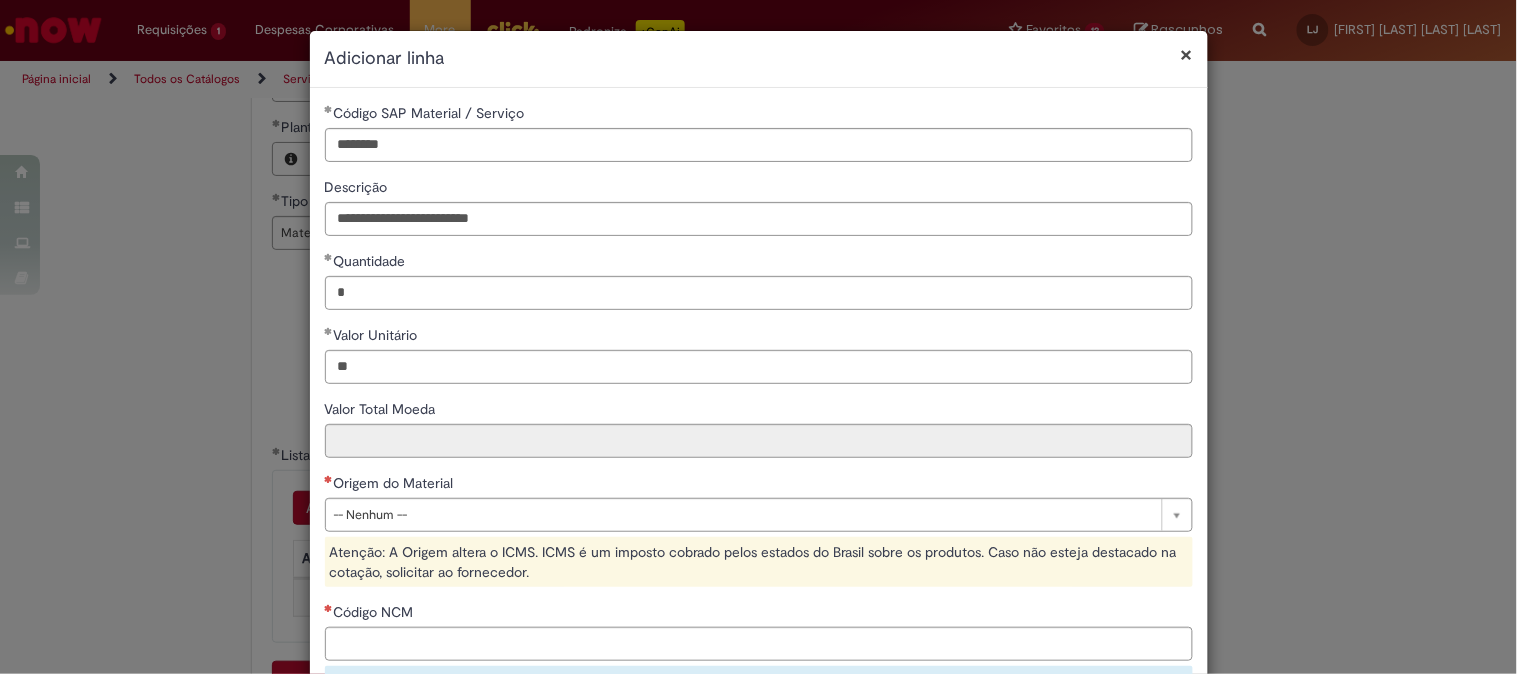 type on "*****" 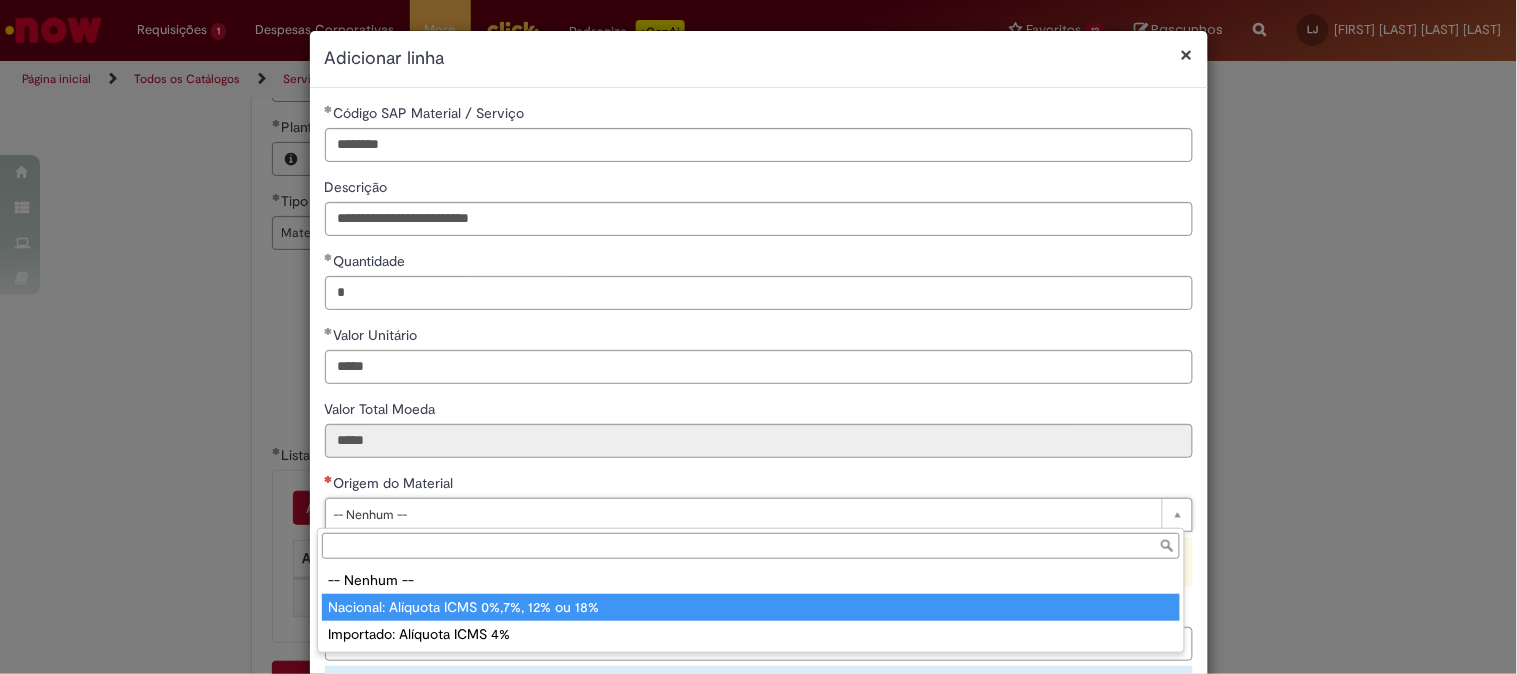 type on "**********" 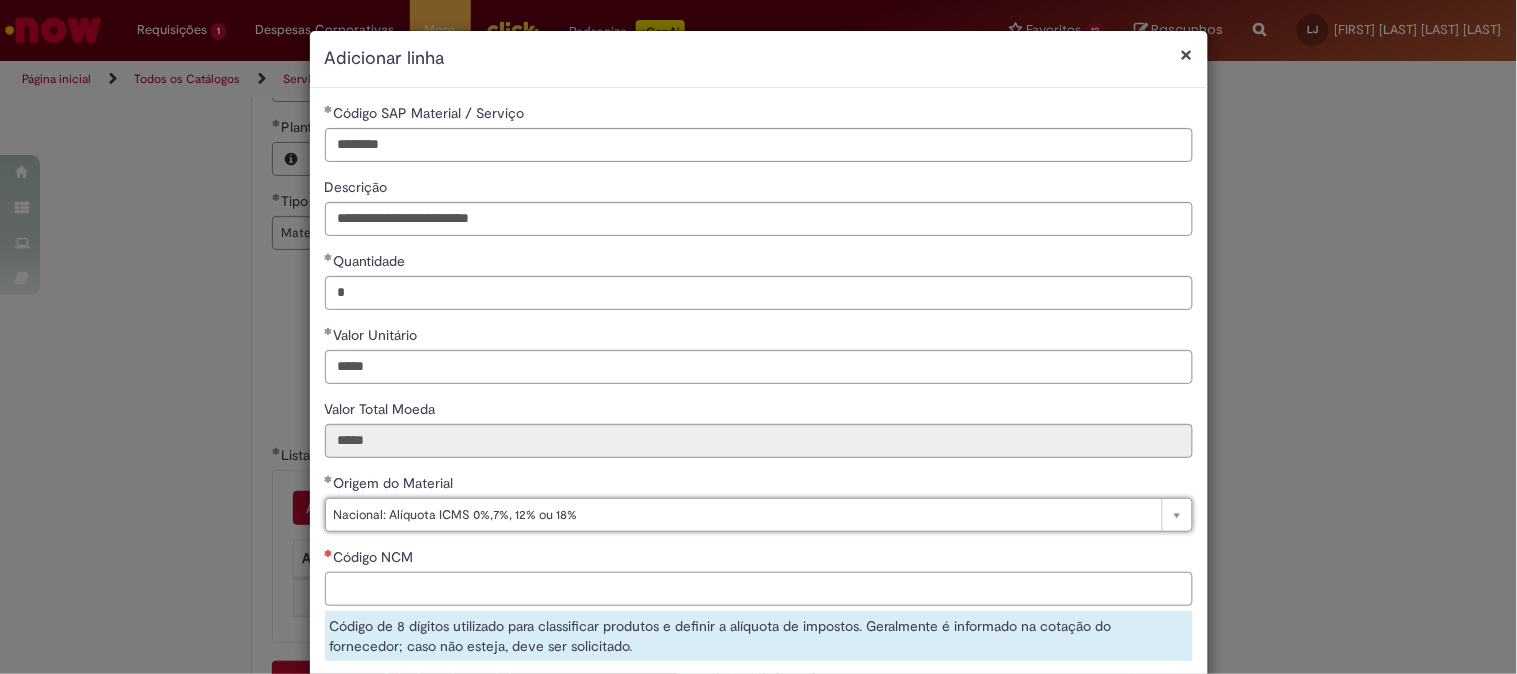 click on "Código NCM" at bounding box center [759, 589] 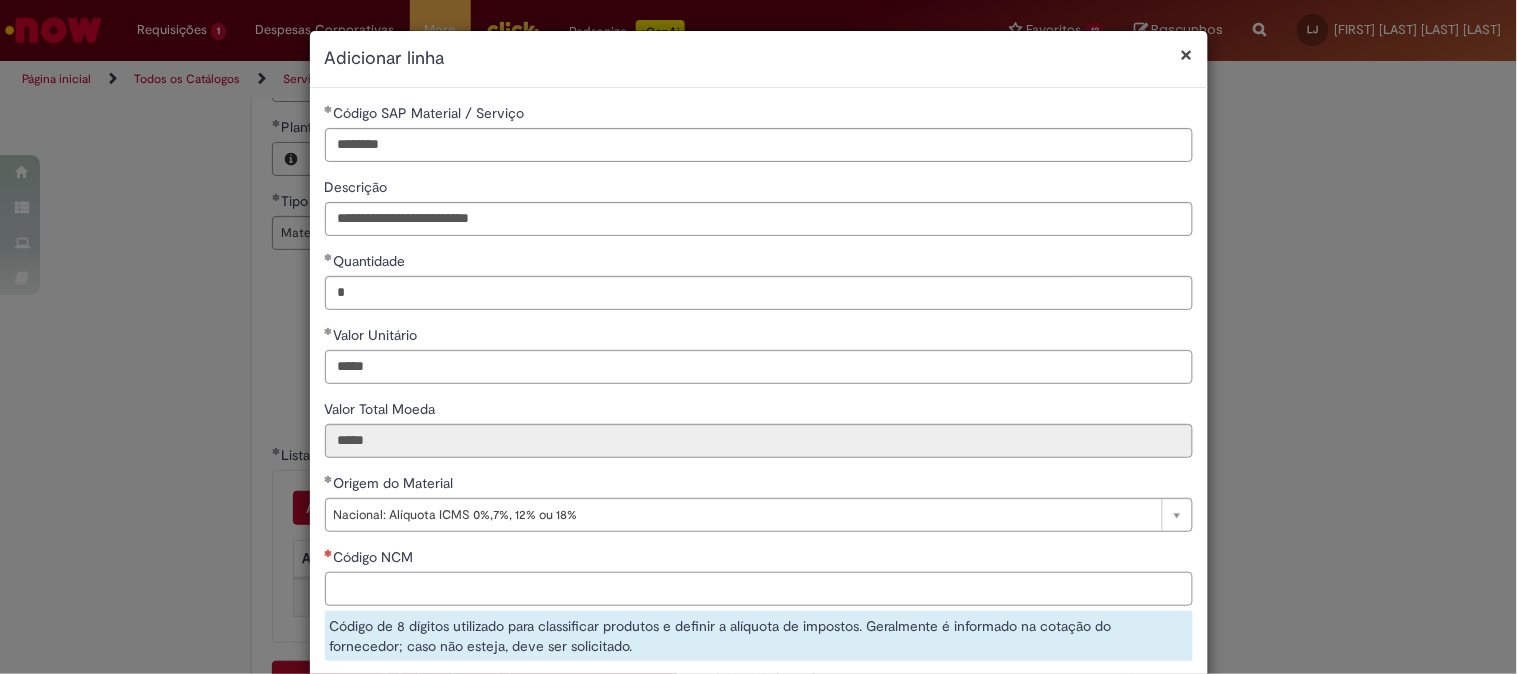 paste on "********" 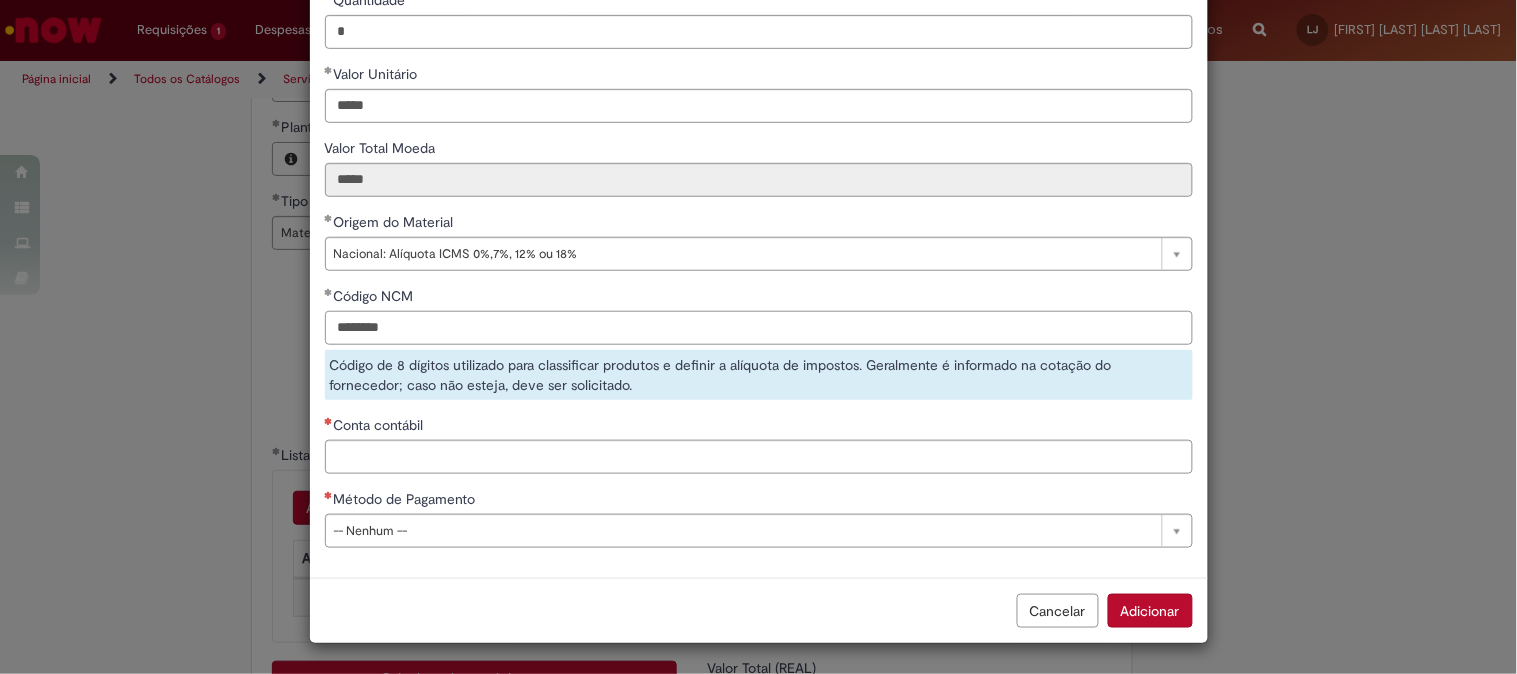 type on "********" 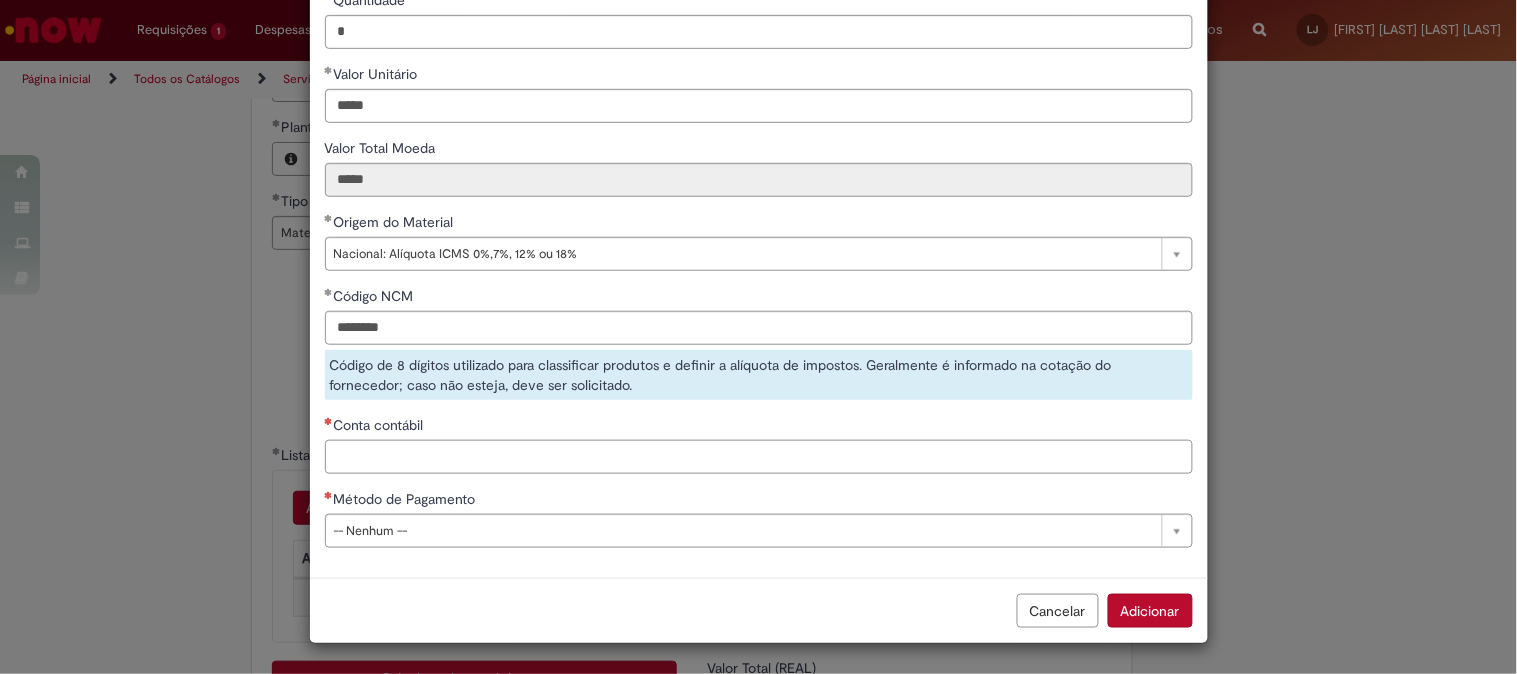 click on "Conta contábil" at bounding box center (759, 457) 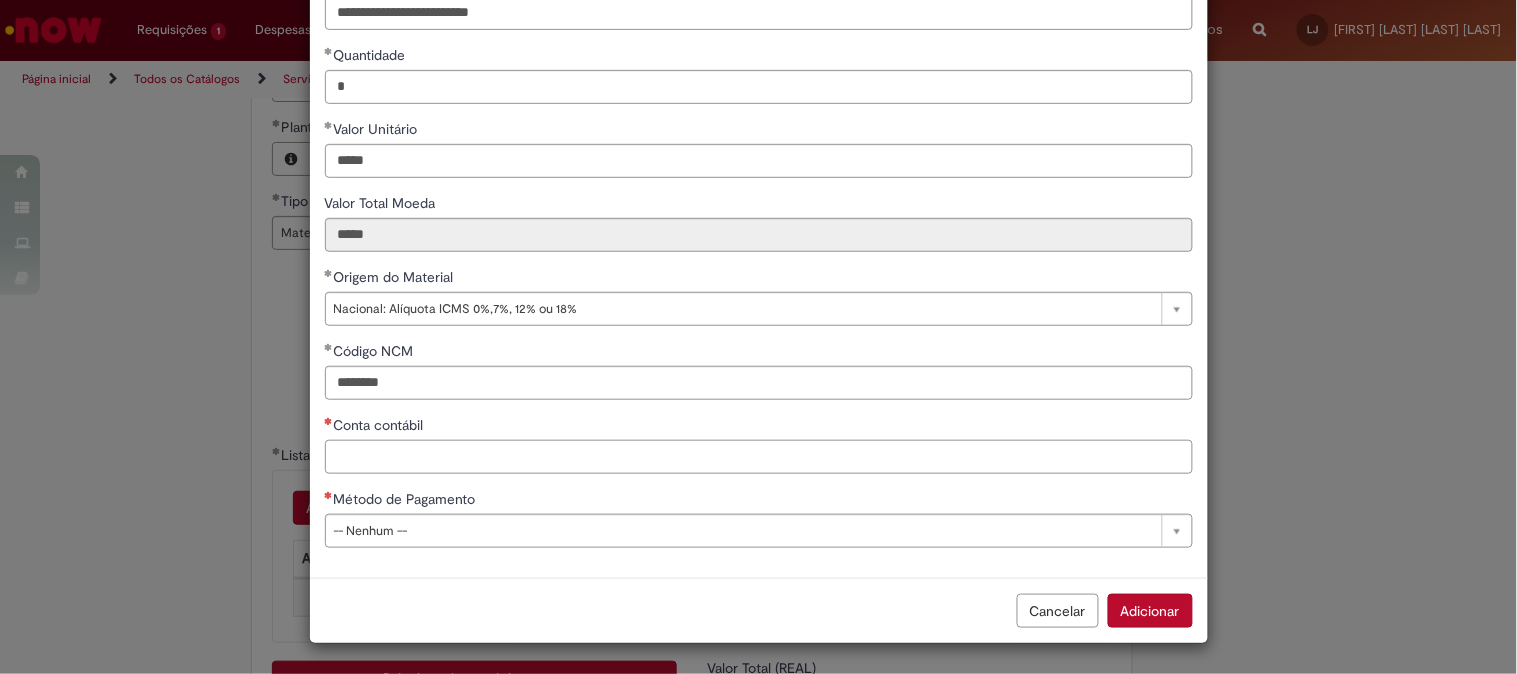 scroll, scrollTop: 206, scrollLeft: 0, axis: vertical 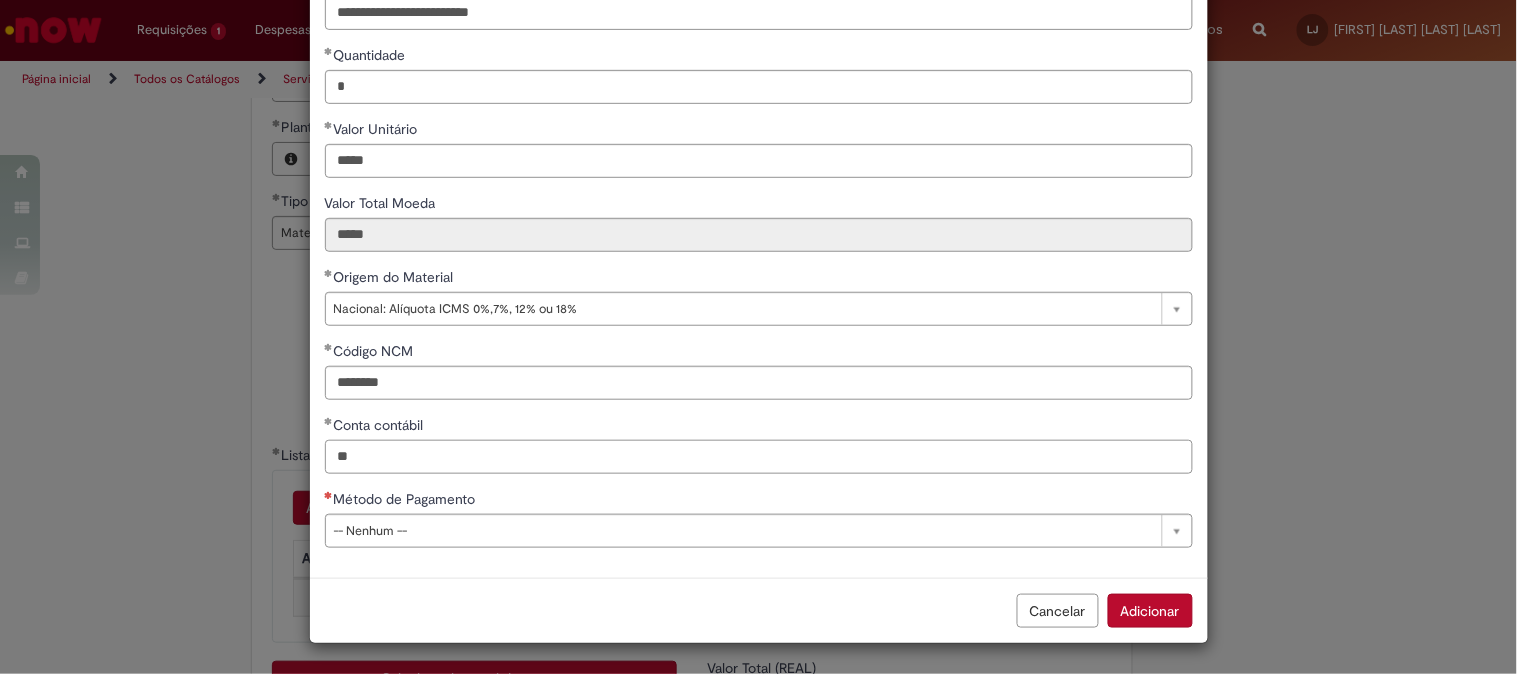 type on "**" 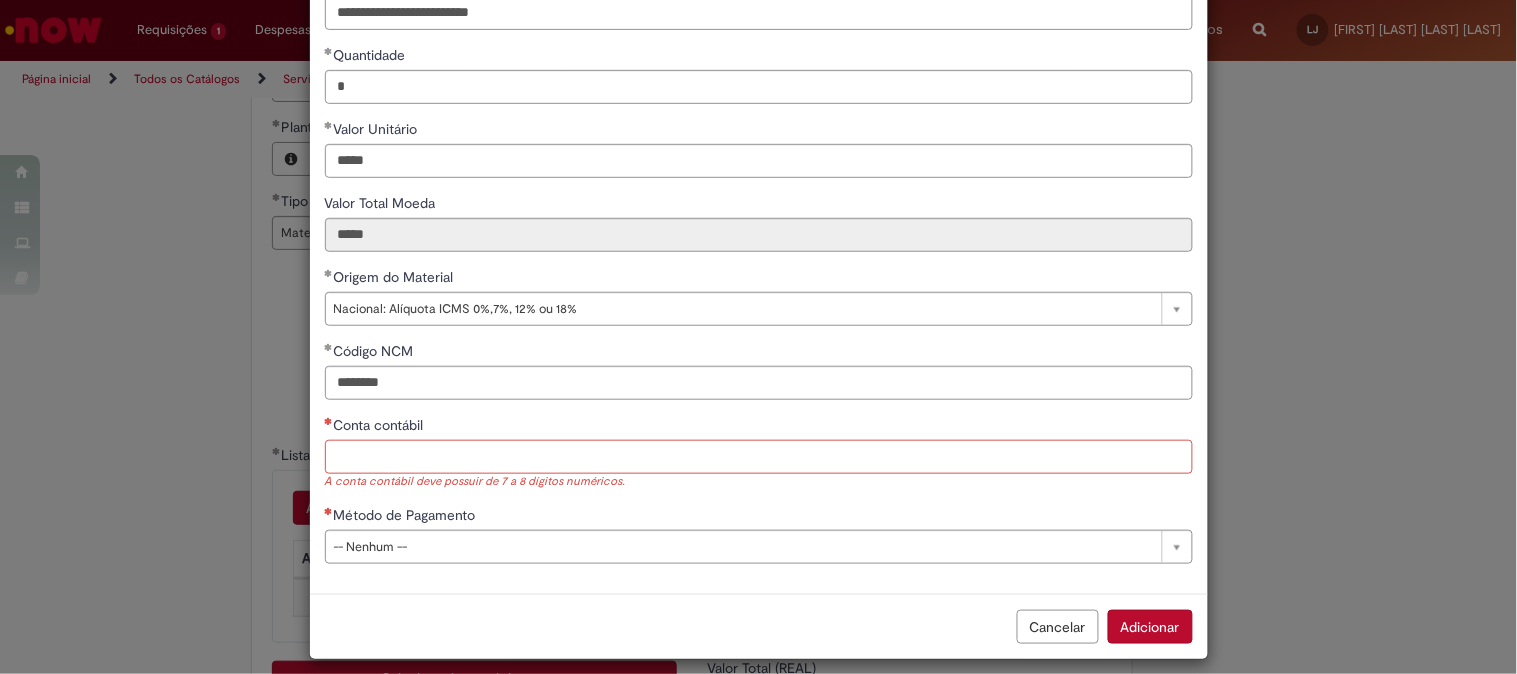 click on "Conta contábil" at bounding box center (759, 457) 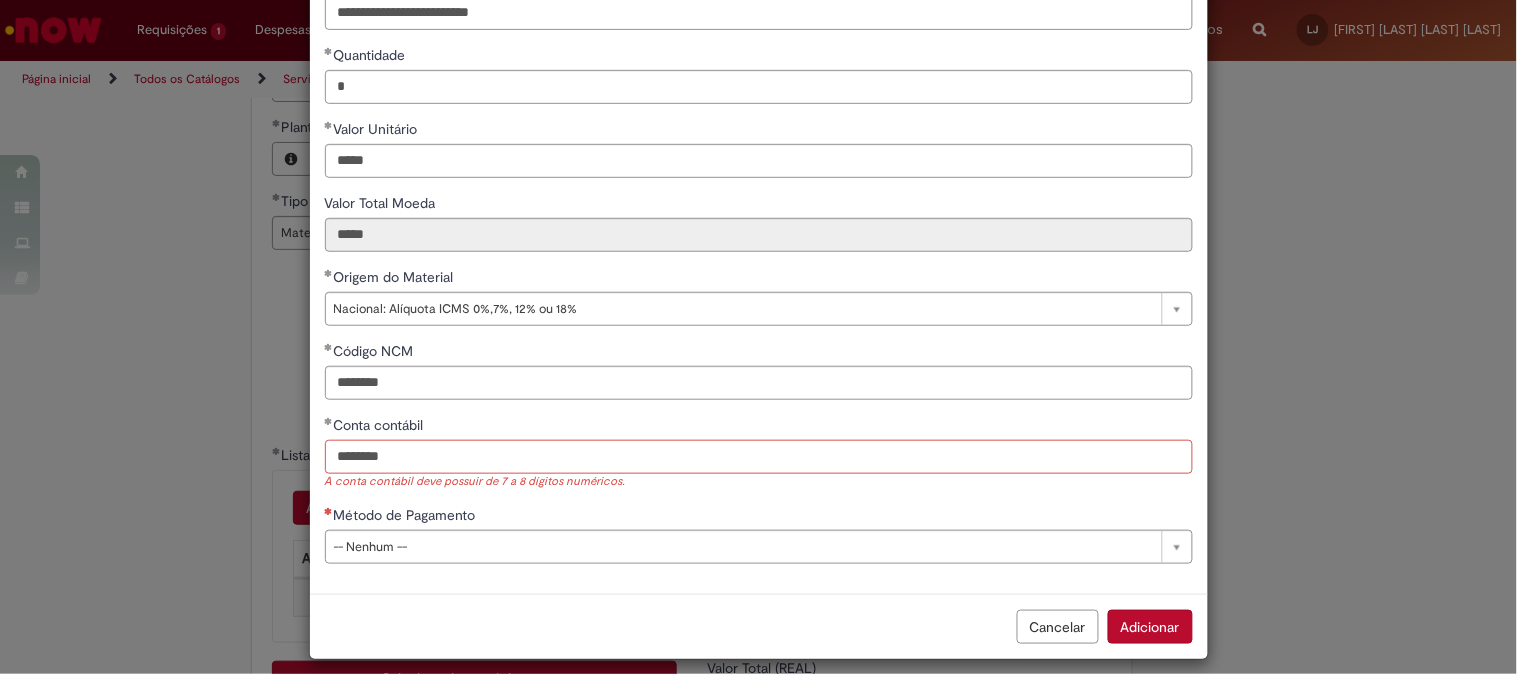type on "********" 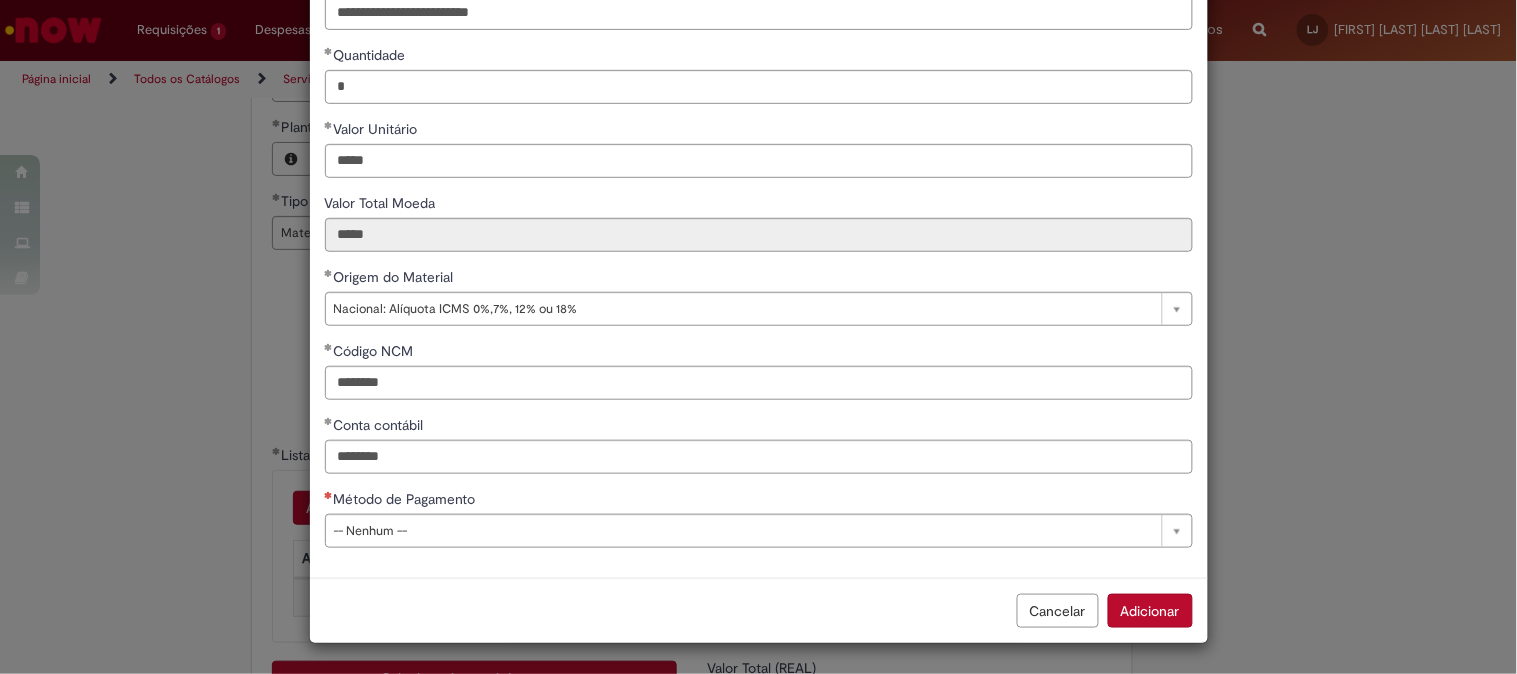click on "Método de Pagamento" at bounding box center [759, 501] 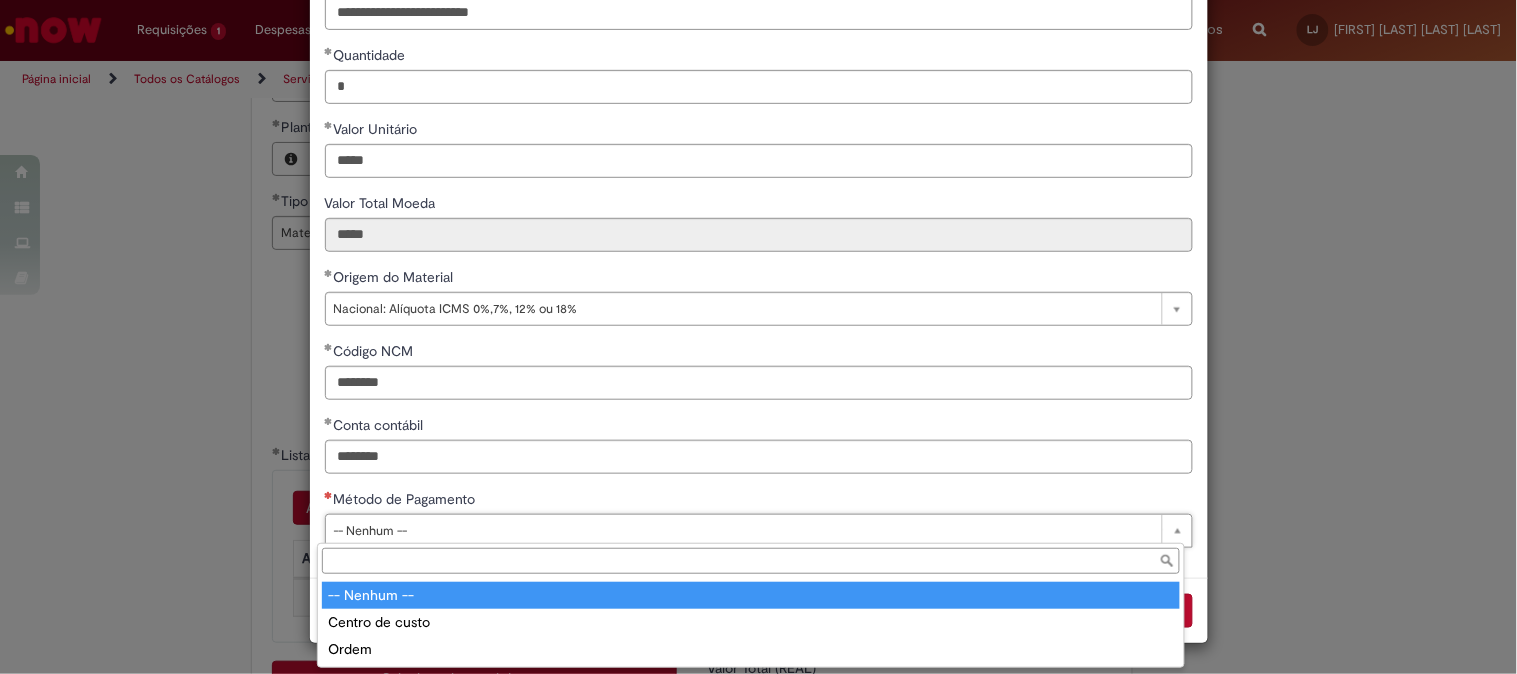 scroll, scrollTop: 206, scrollLeft: 0, axis: vertical 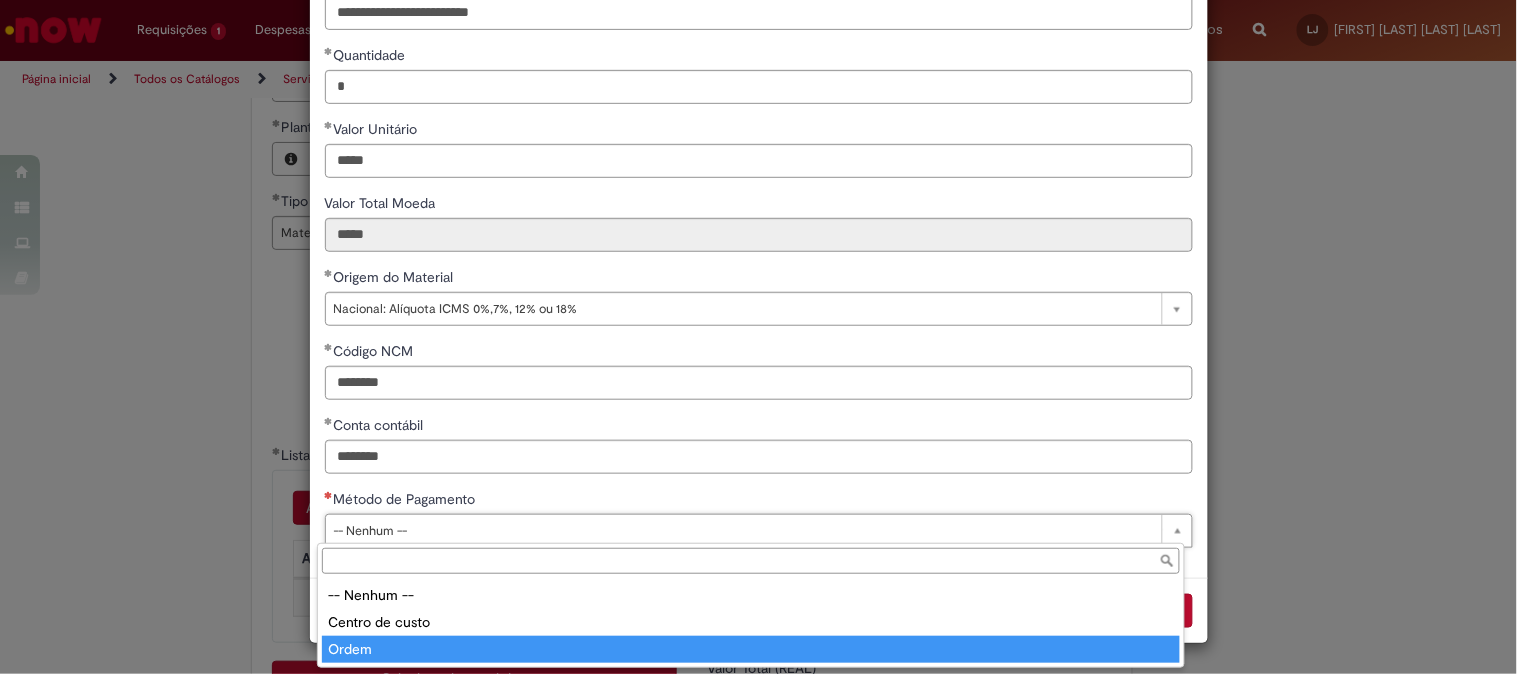 type on "*****" 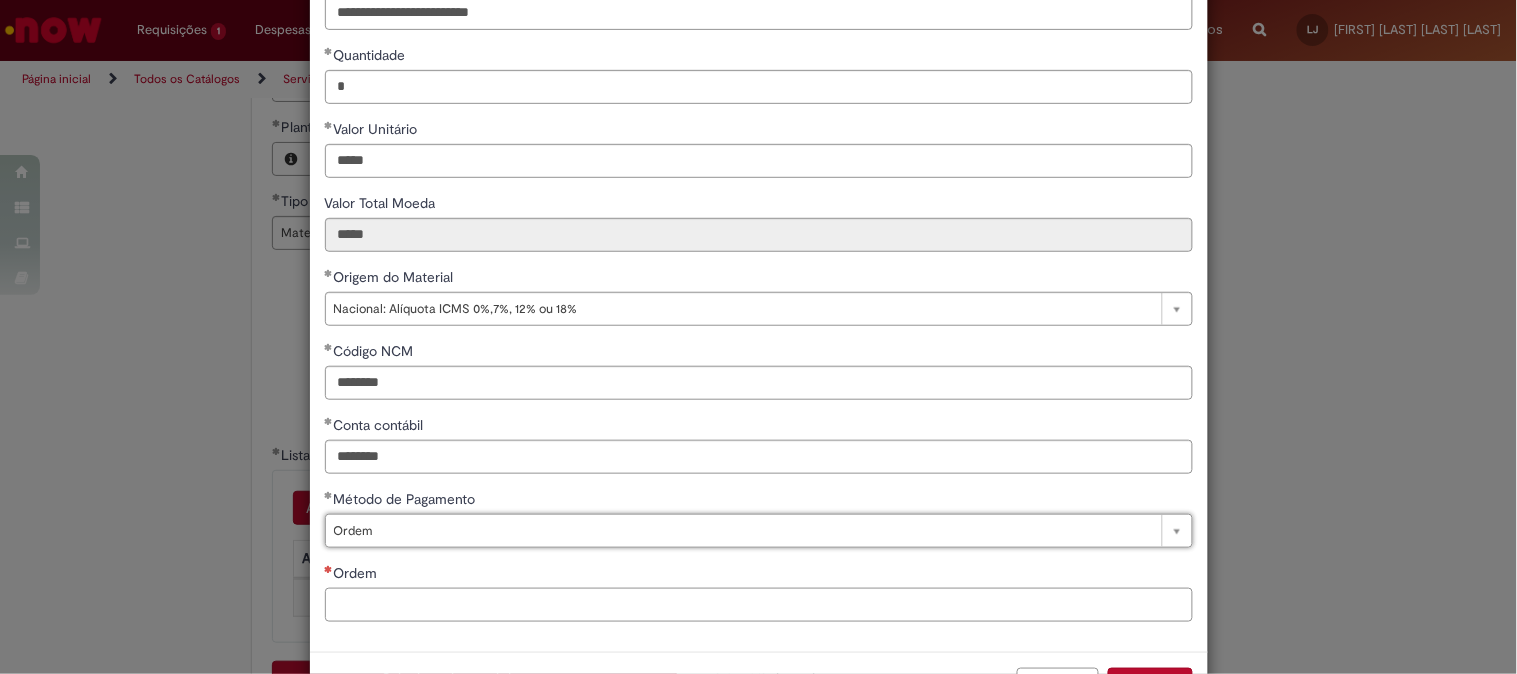 click on "Ordem" at bounding box center [759, 605] 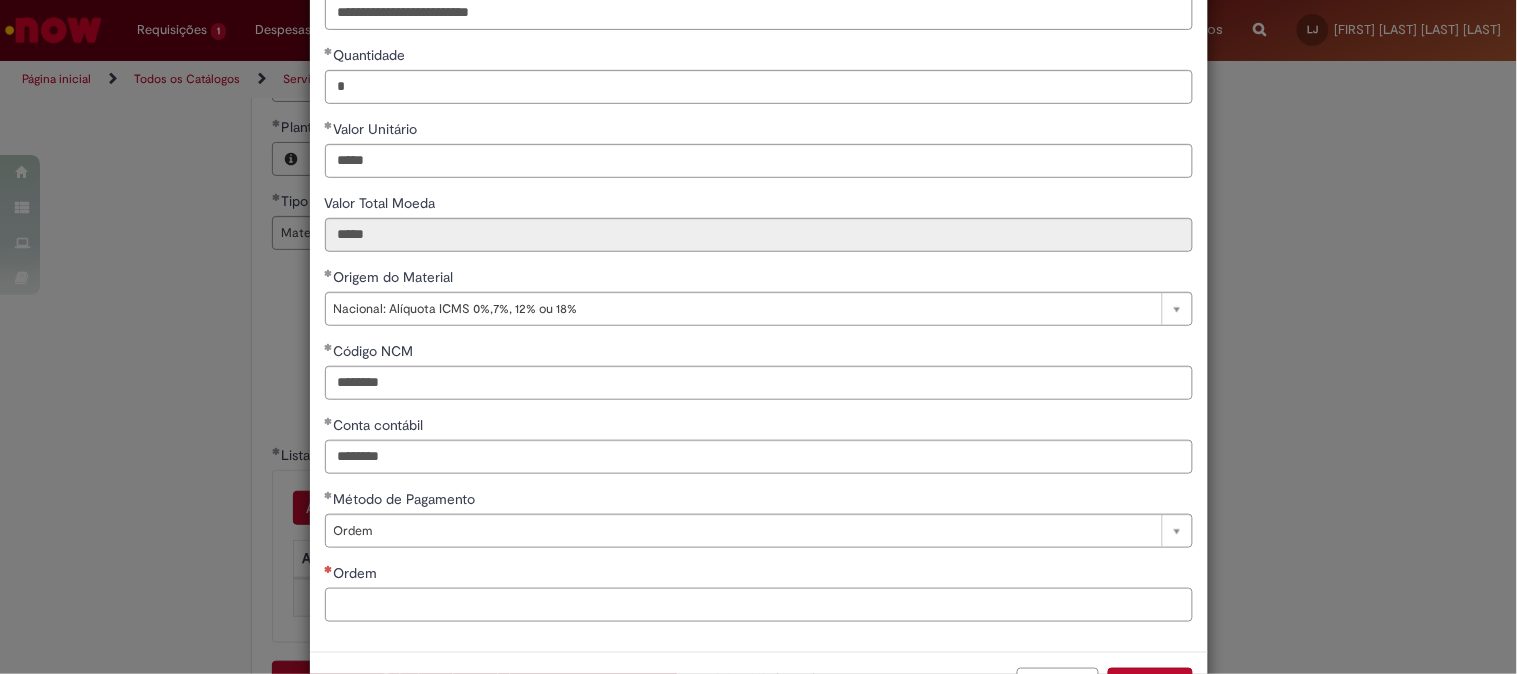 drag, startPoint x: 382, startPoint y: 606, endPoint x: 431, endPoint y: 582, distance: 54.56189 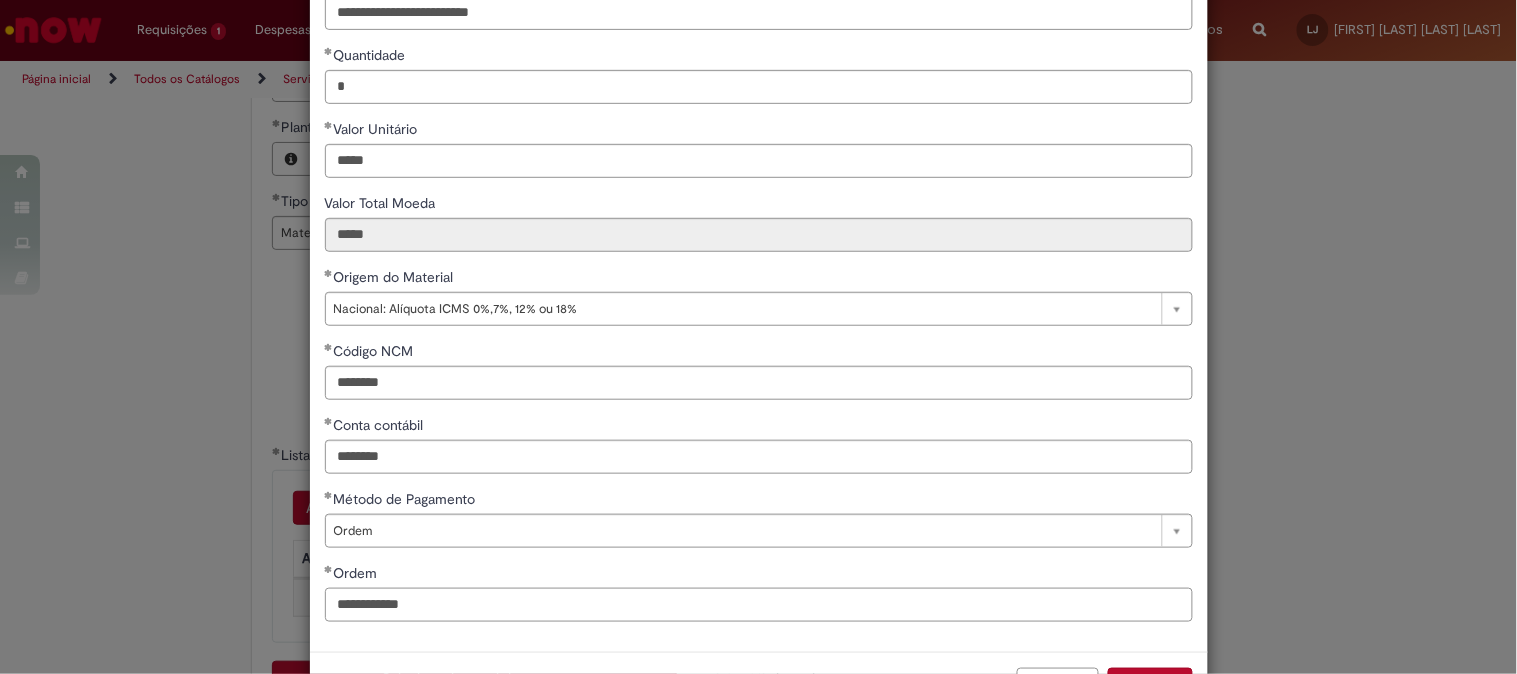 scroll, scrollTop: 280, scrollLeft: 0, axis: vertical 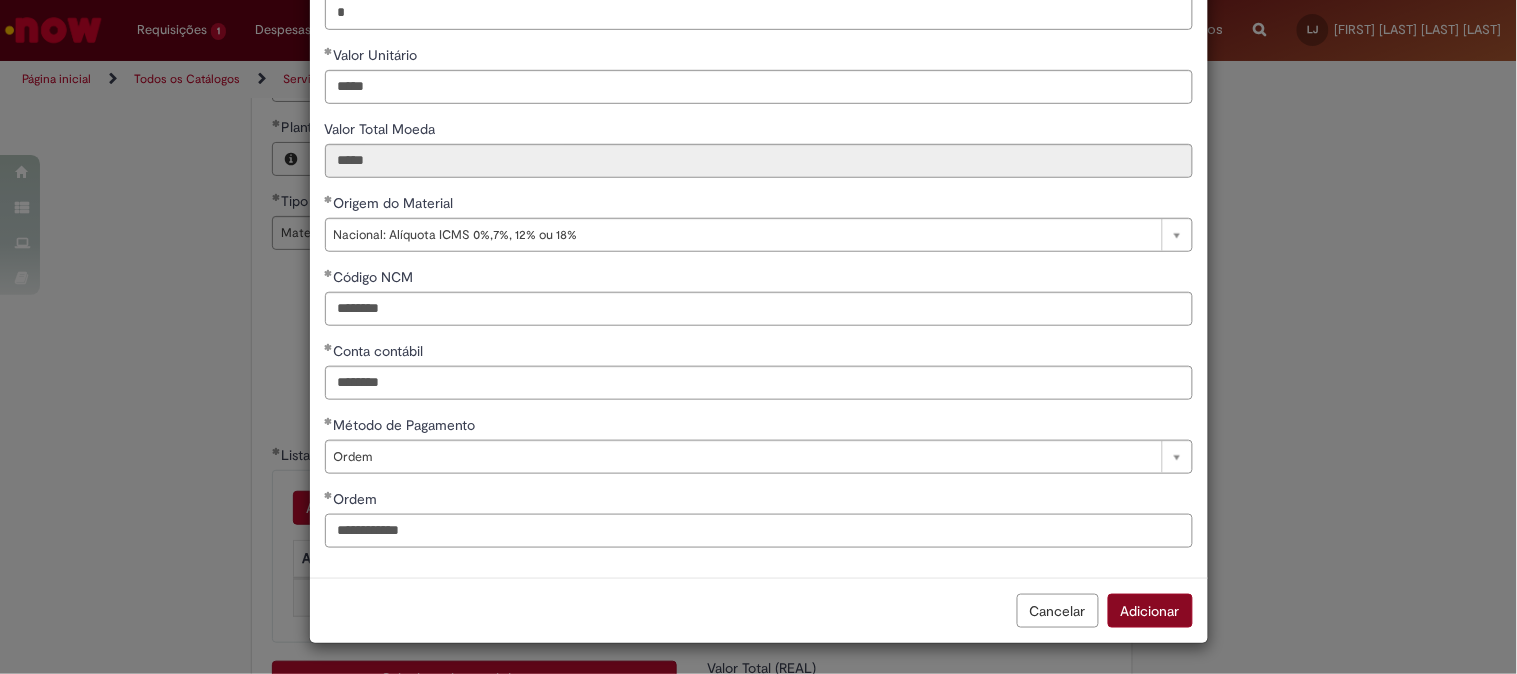 type on "**********" 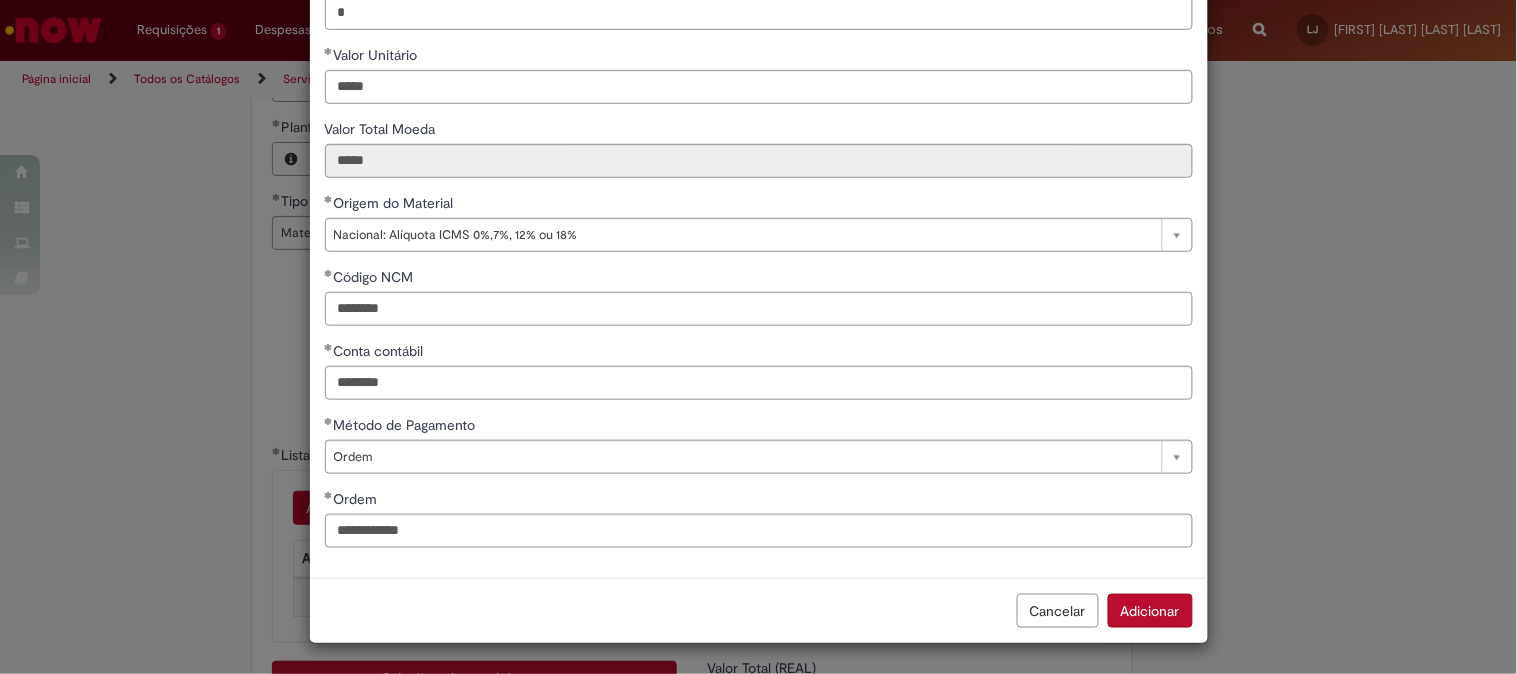 click on "Adicionar" at bounding box center (1150, 611) 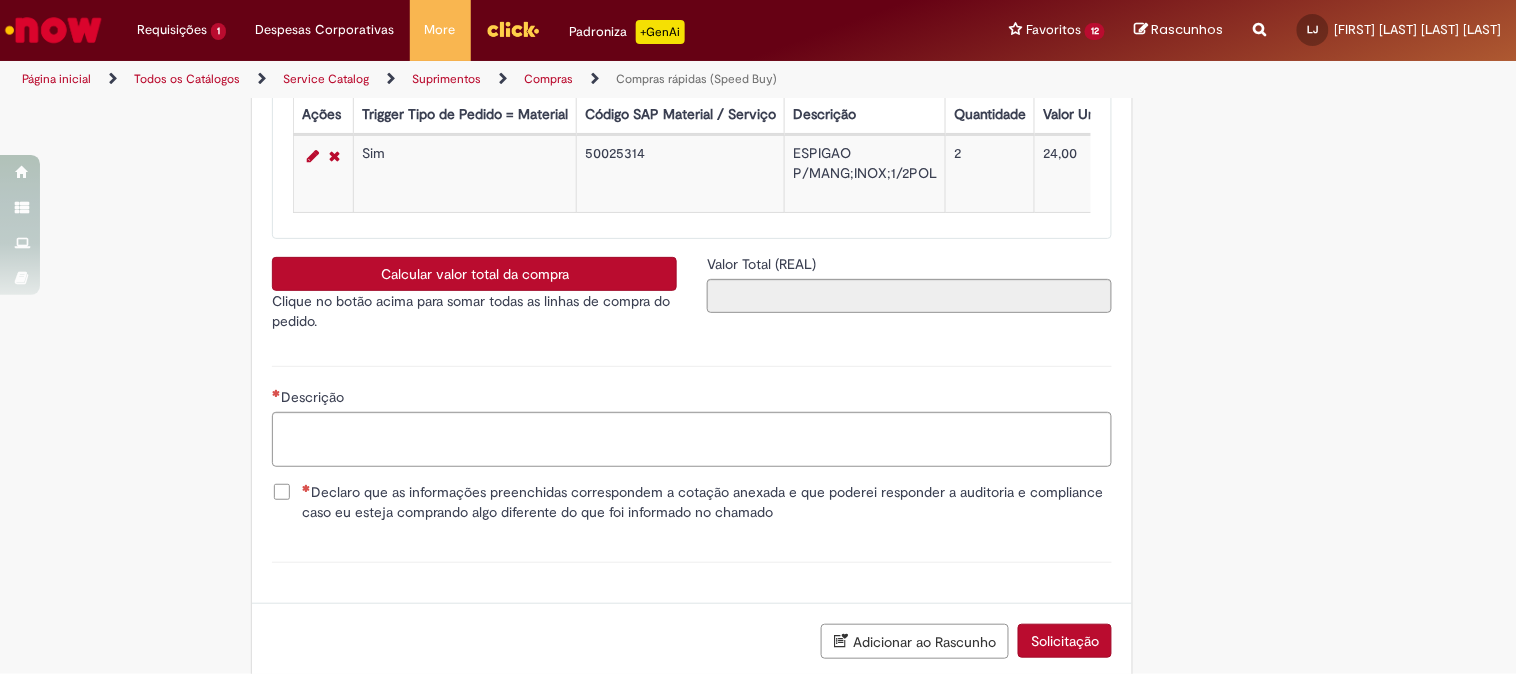 scroll, scrollTop: 3222, scrollLeft: 0, axis: vertical 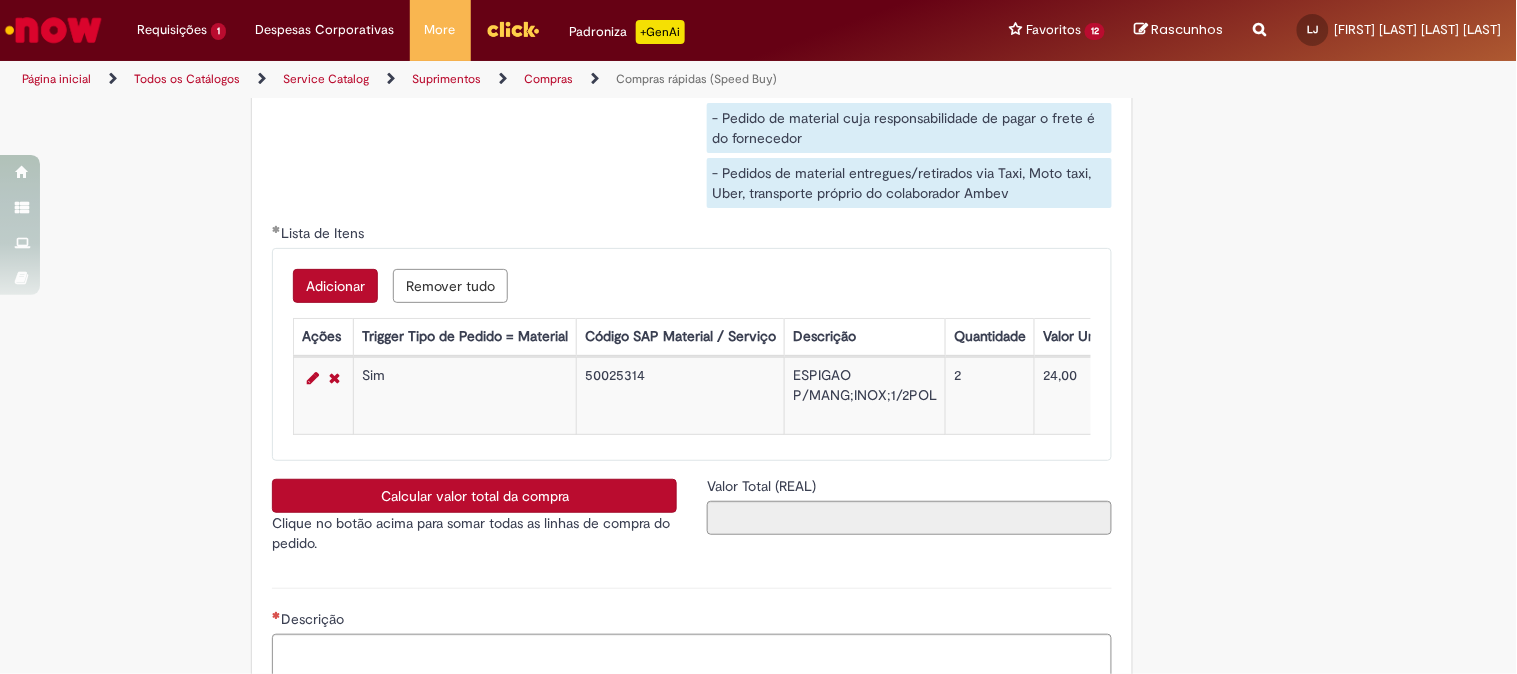 click on "Adicionar" at bounding box center (335, 286) 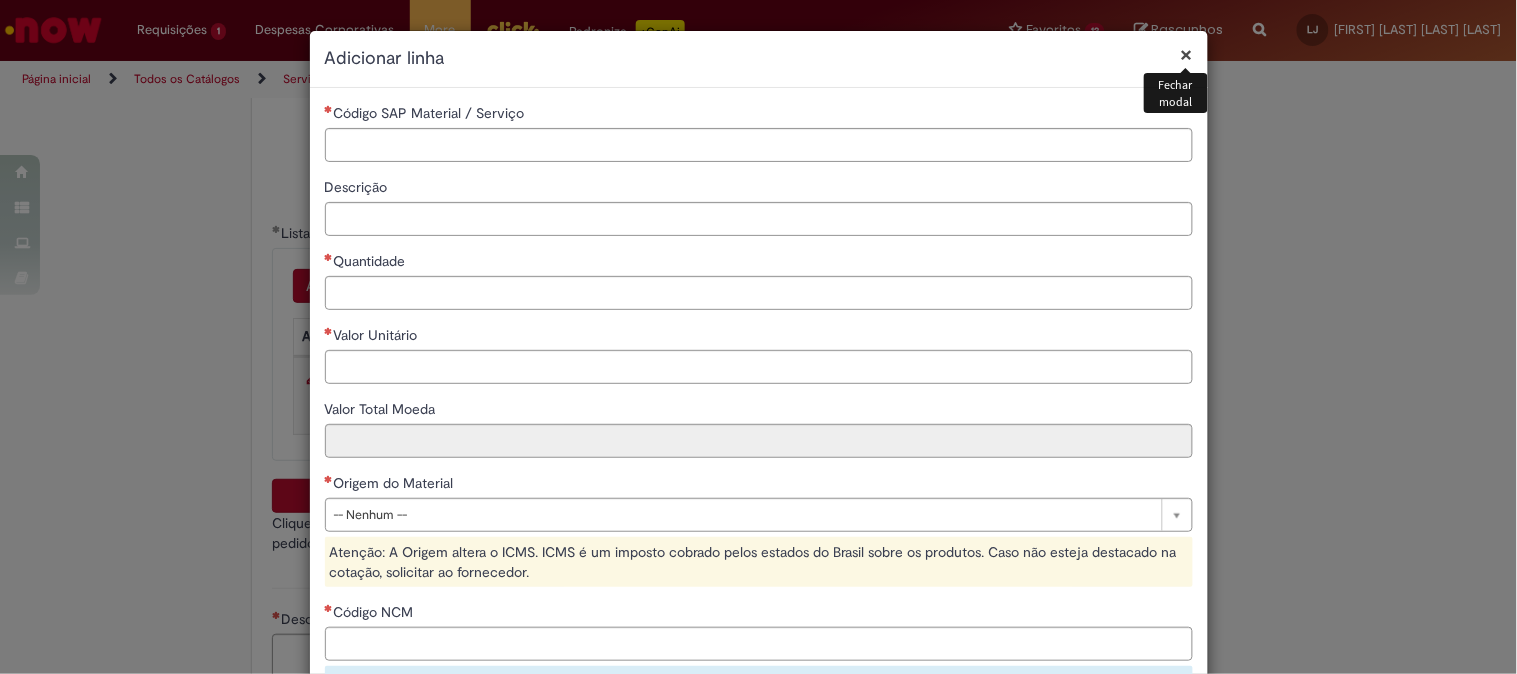 type 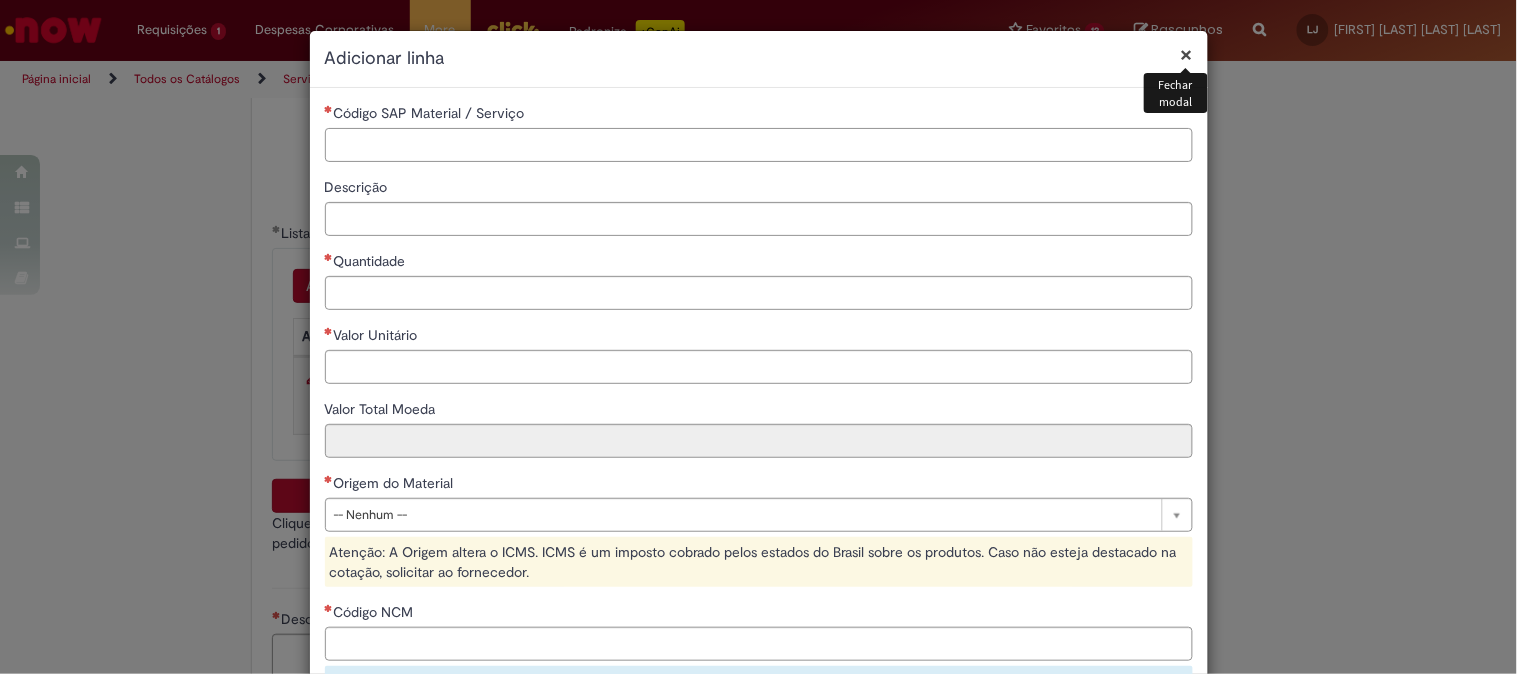 click on "Código SAP Material / Serviço" at bounding box center [759, 145] 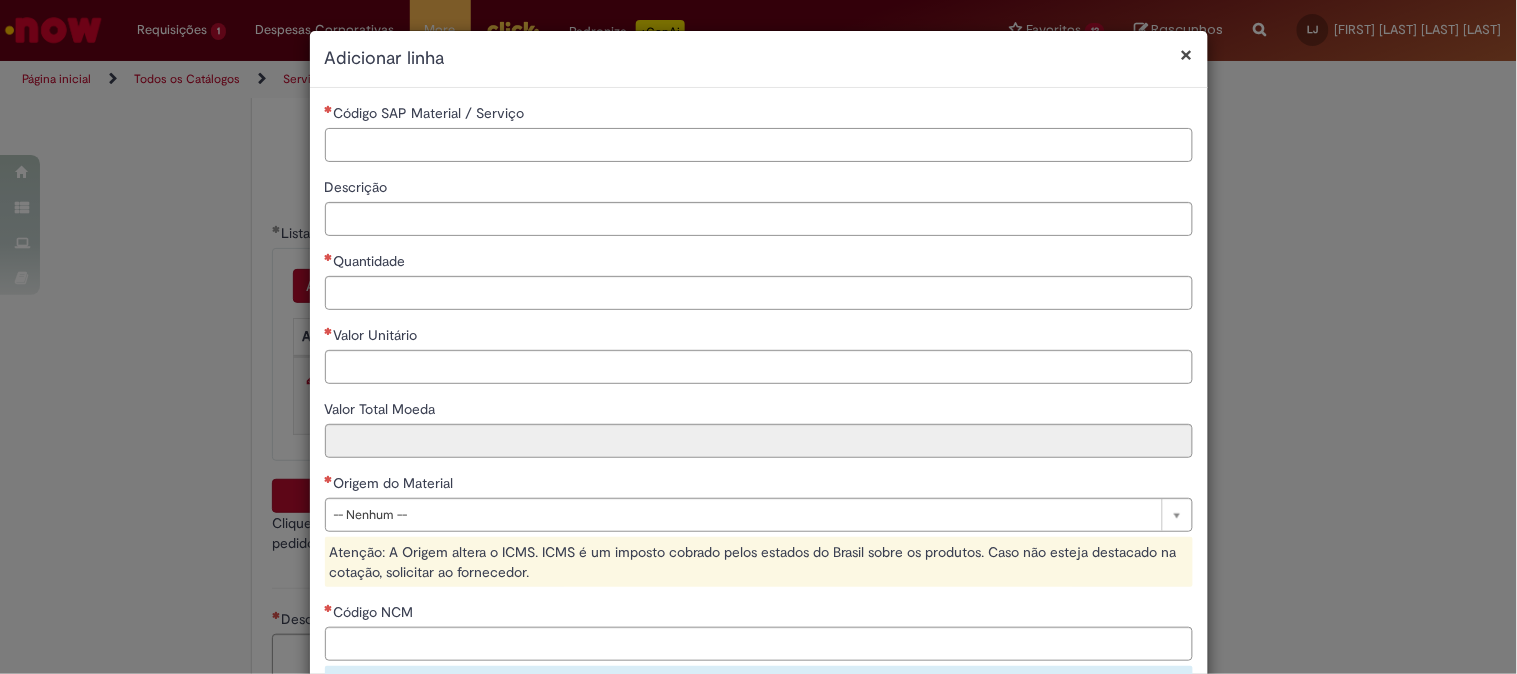 paste on "********" 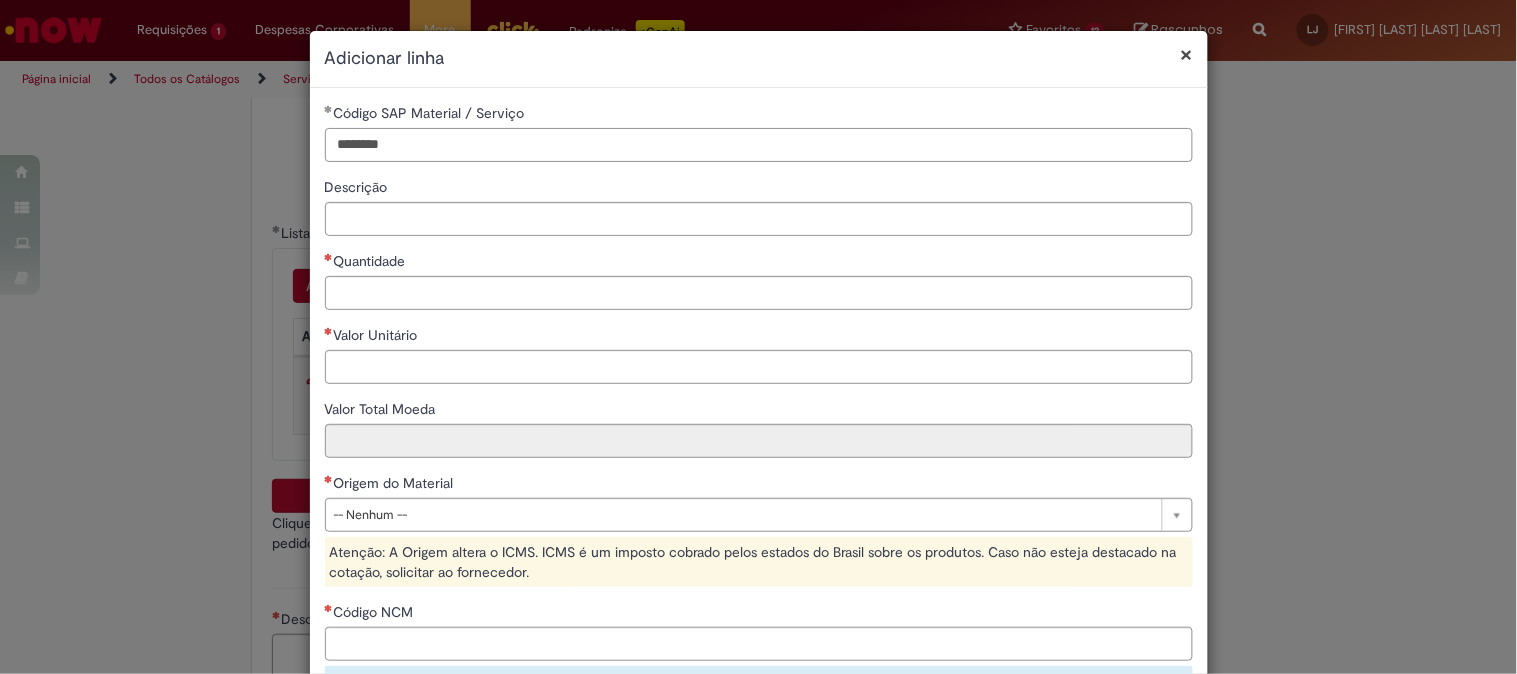 type on "********" 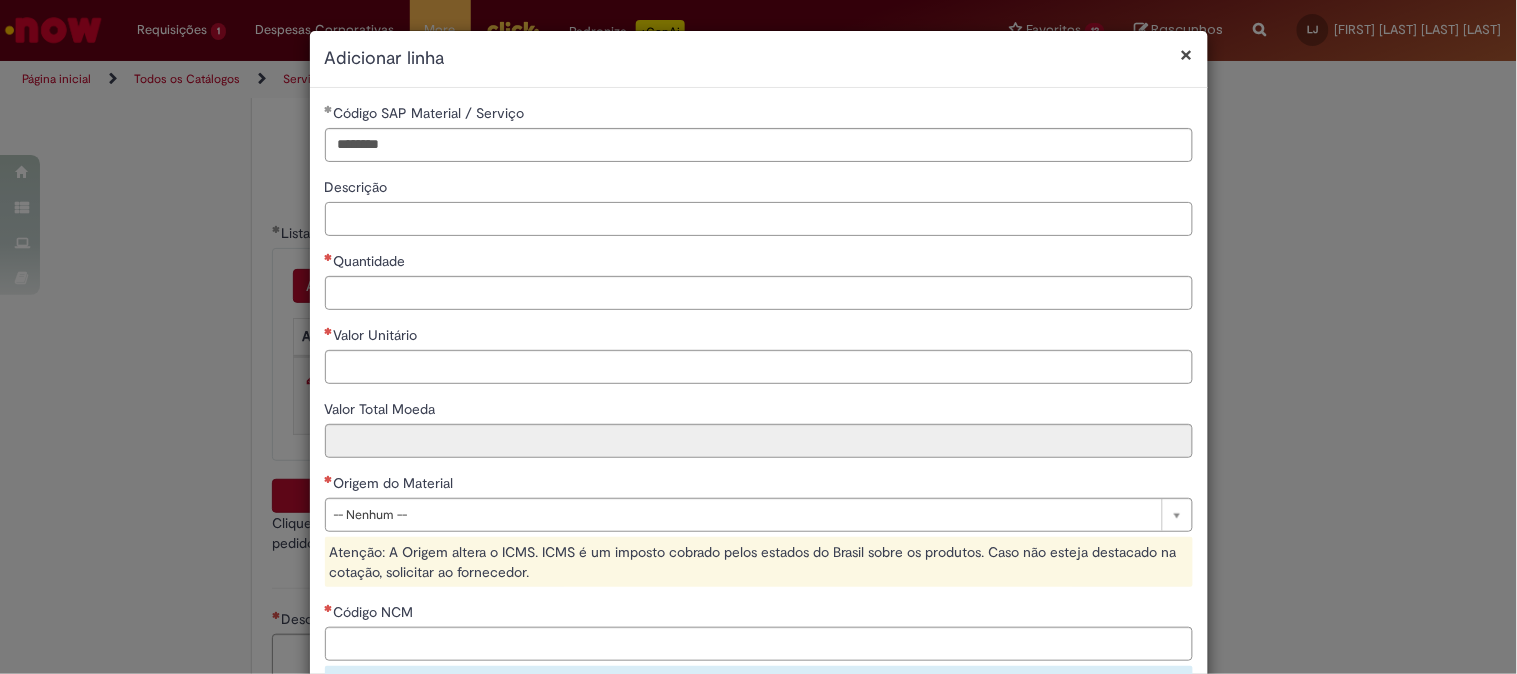click on "Descrição" at bounding box center (759, 219) 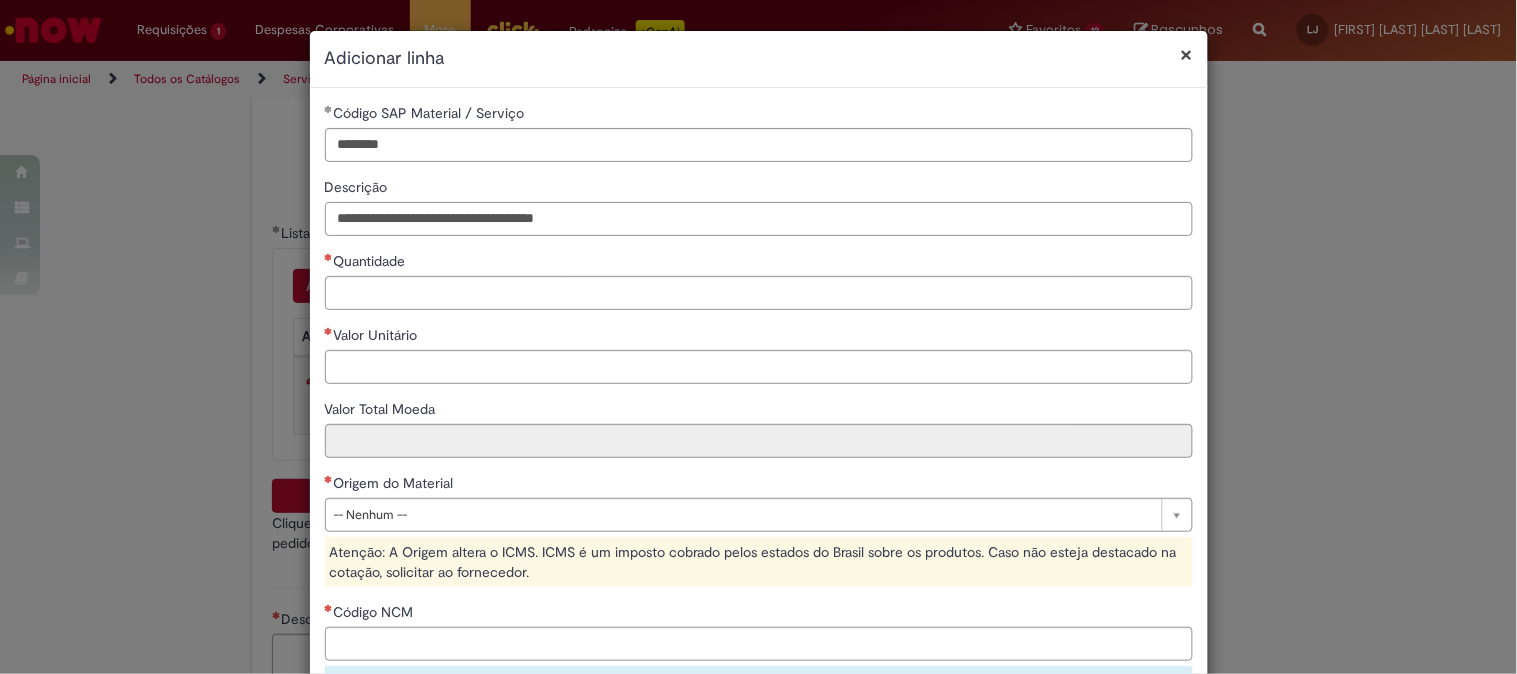 type on "**********" 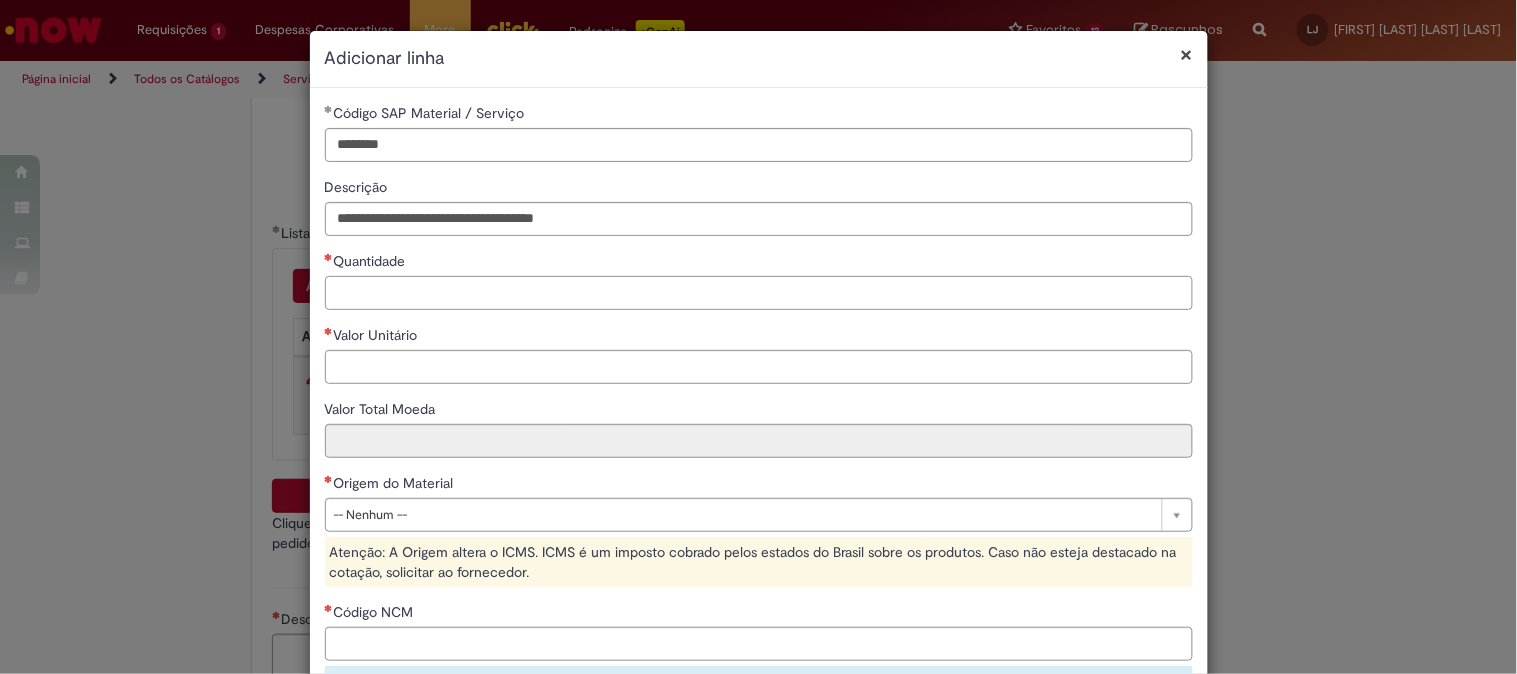 click on "Quantidade" at bounding box center [759, 293] 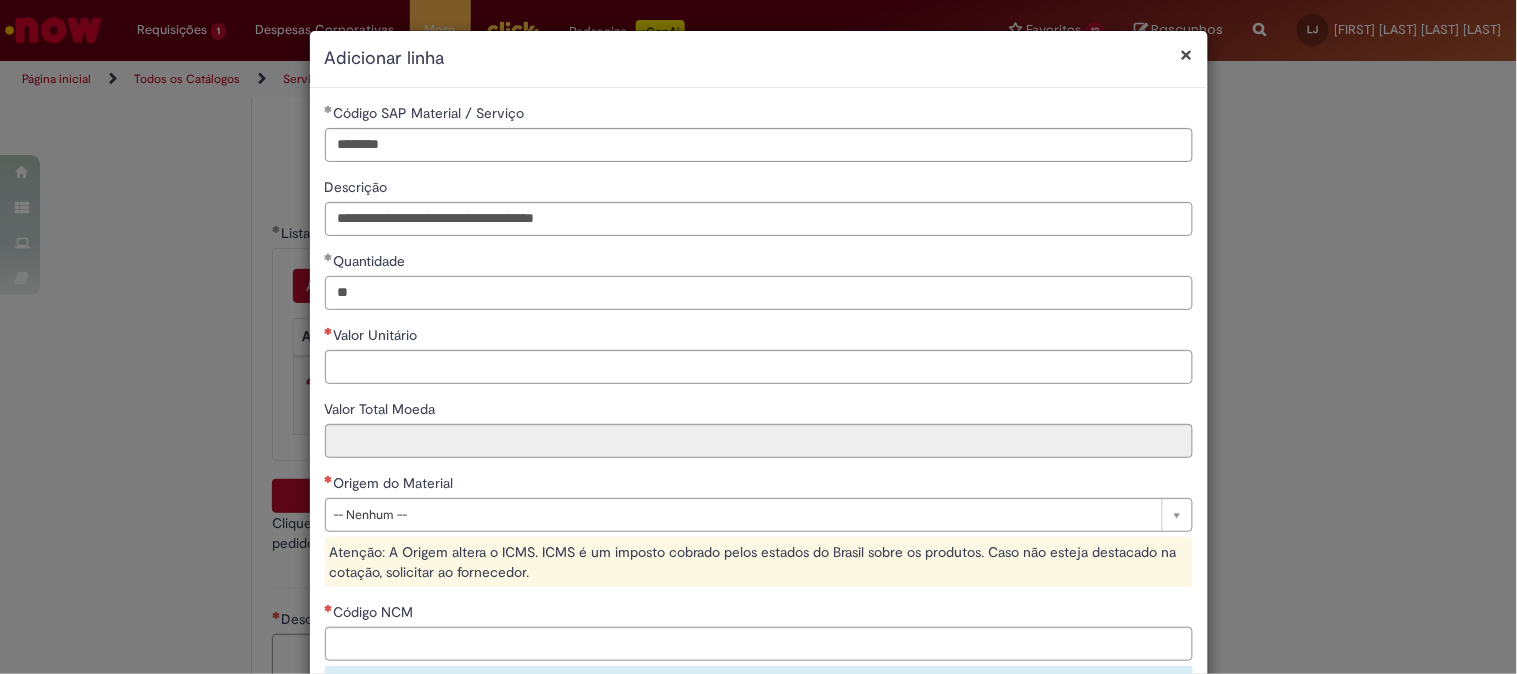 type on "**" 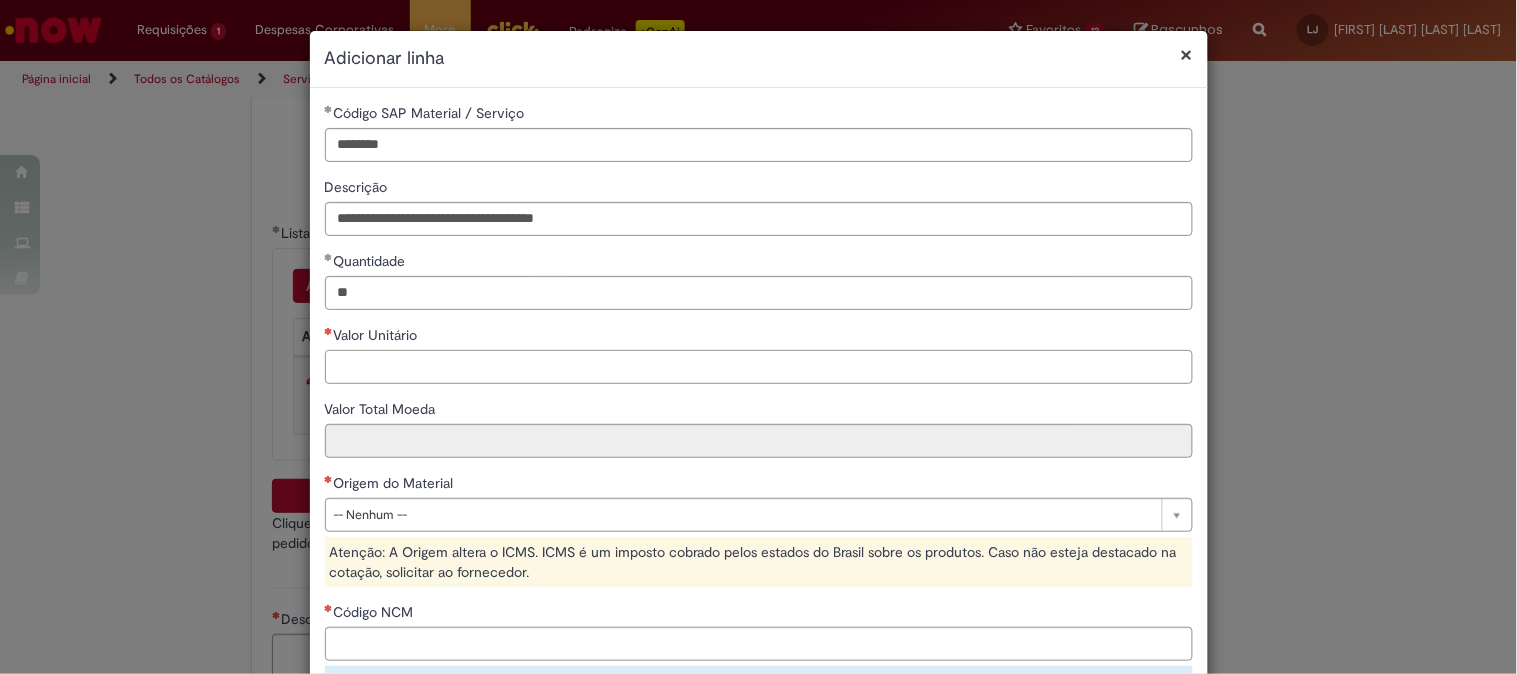 click on "Valor Unitário" at bounding box center [759, 367] 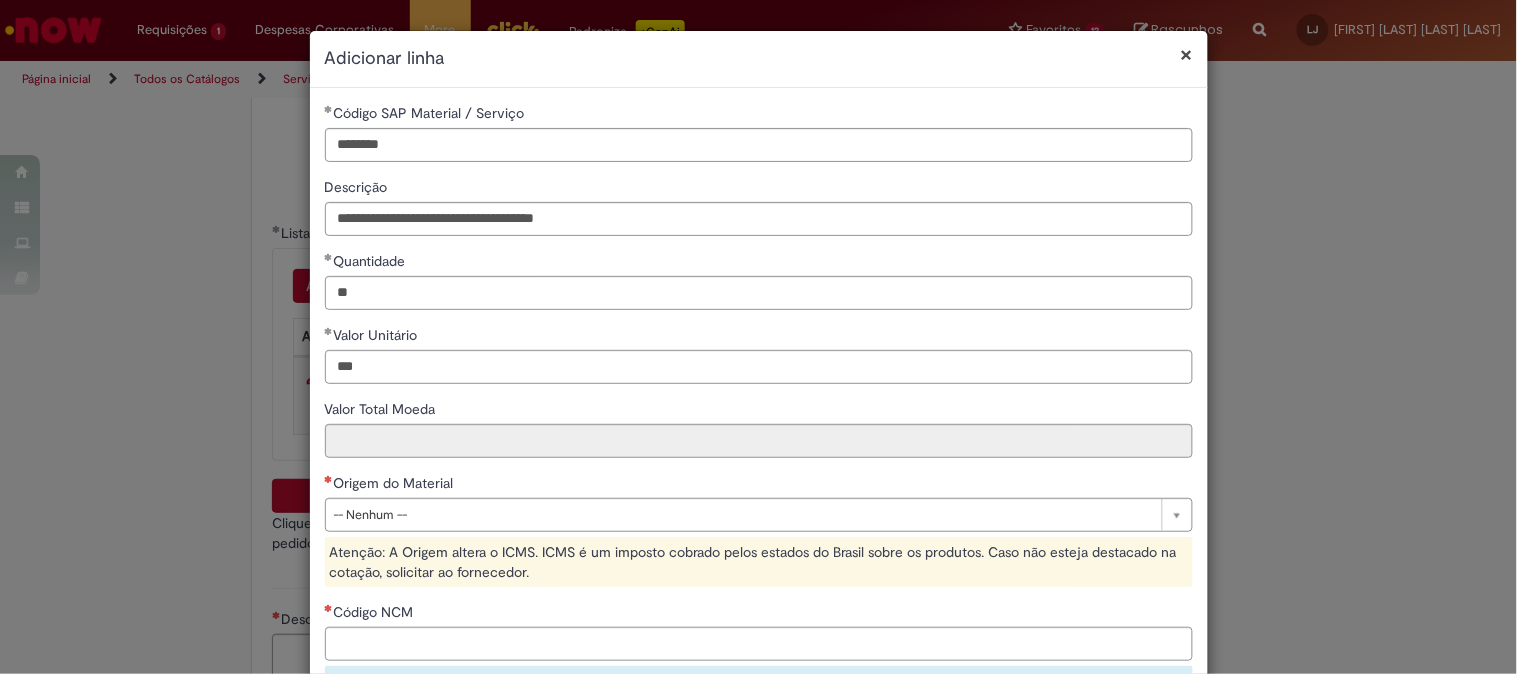 type on "****" 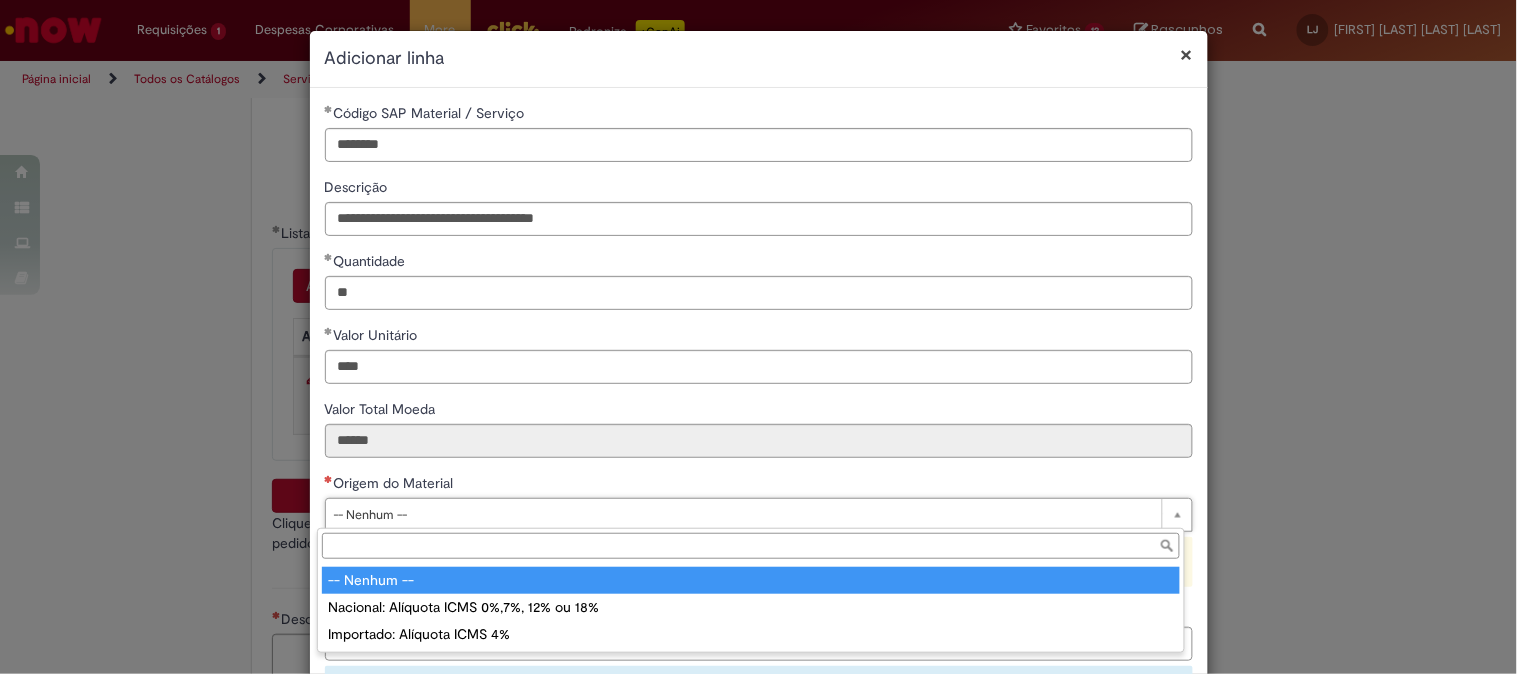drag, startPoint x: 386, startPoint y: 511, endPoint x: 370, endPoint y: 516, distance: 16.763054 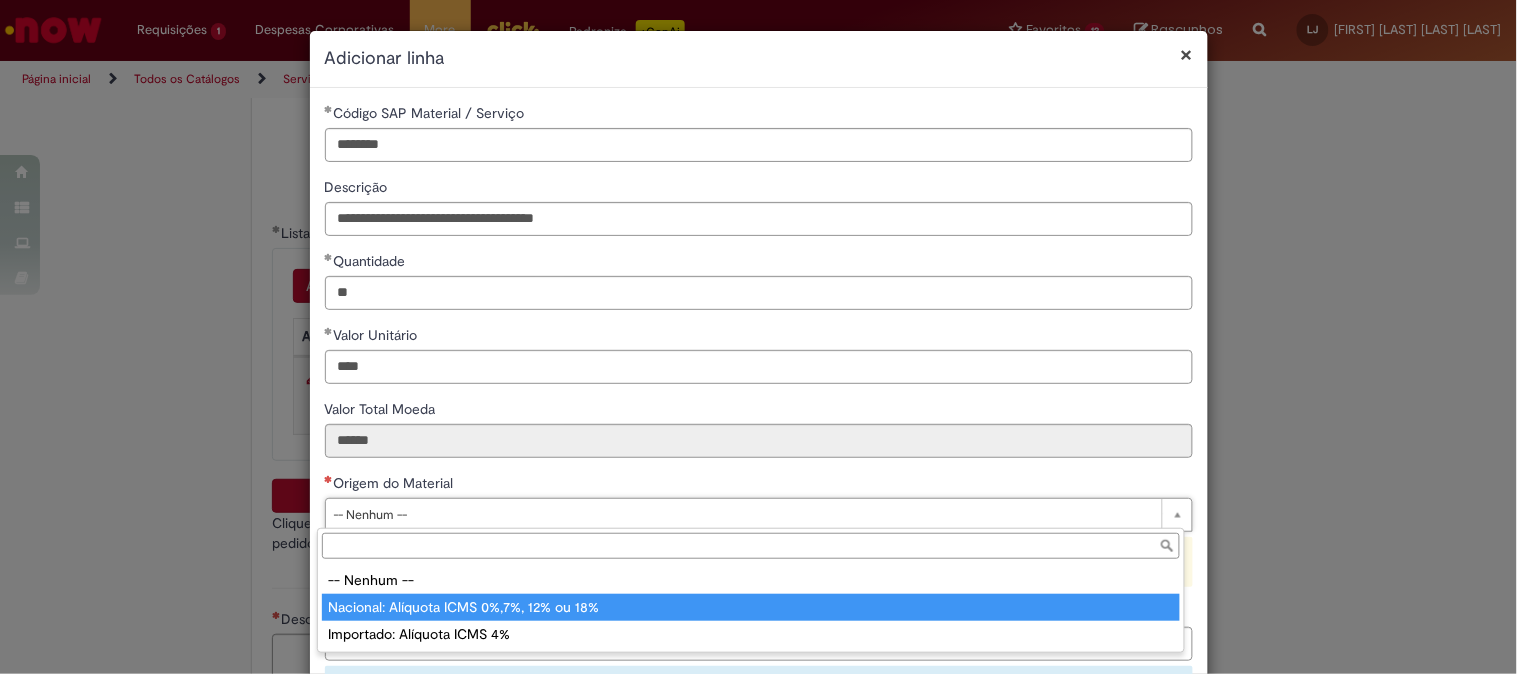 type on "**********" 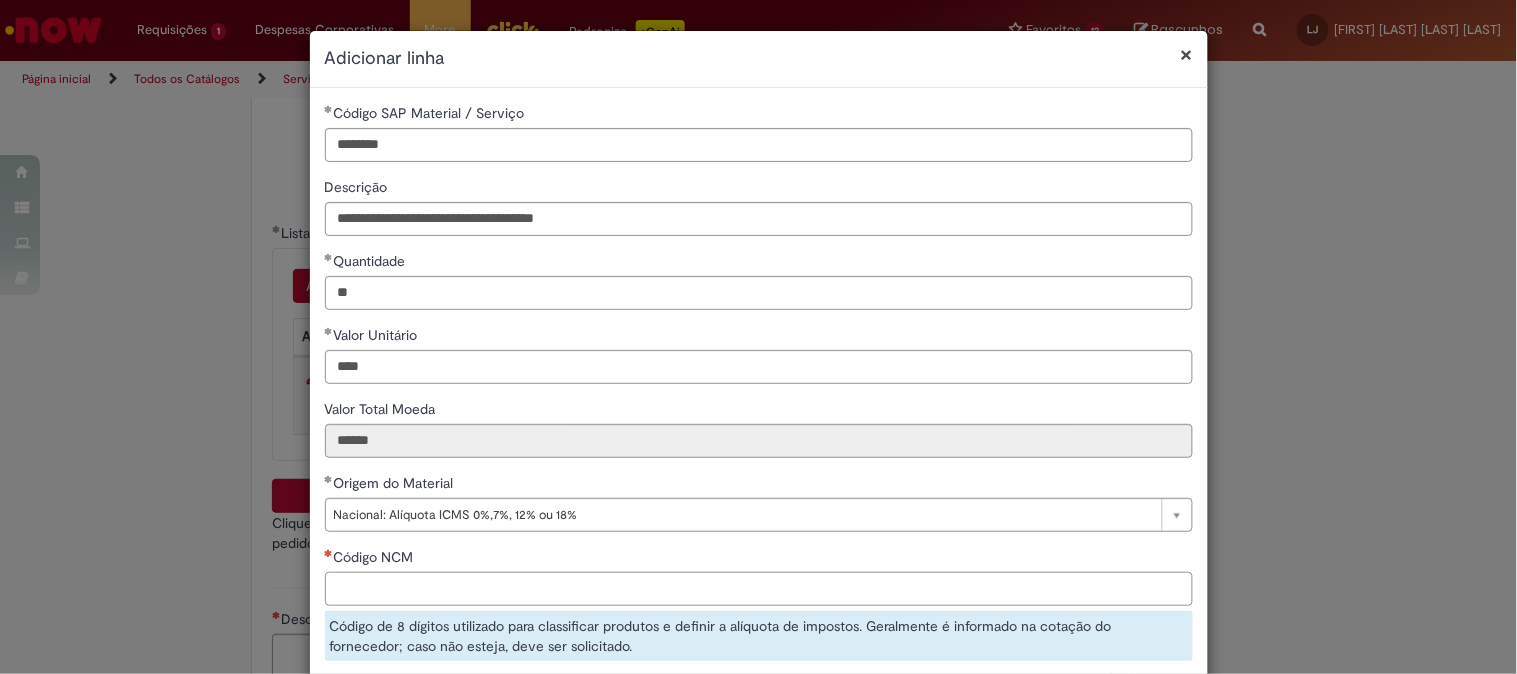 click on "Código NCM" at bounding box center [759, 589] 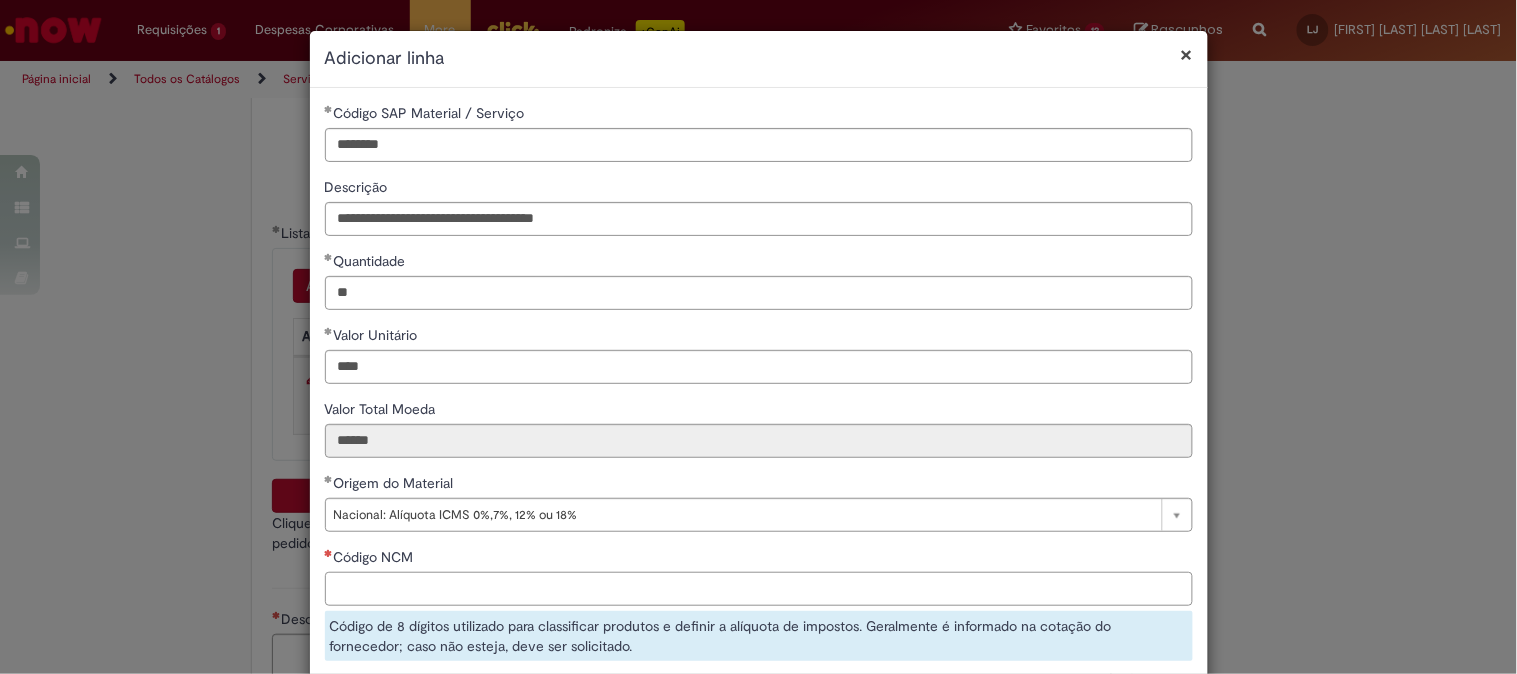 click on "Código NCM" at bounding box center [759, 589] 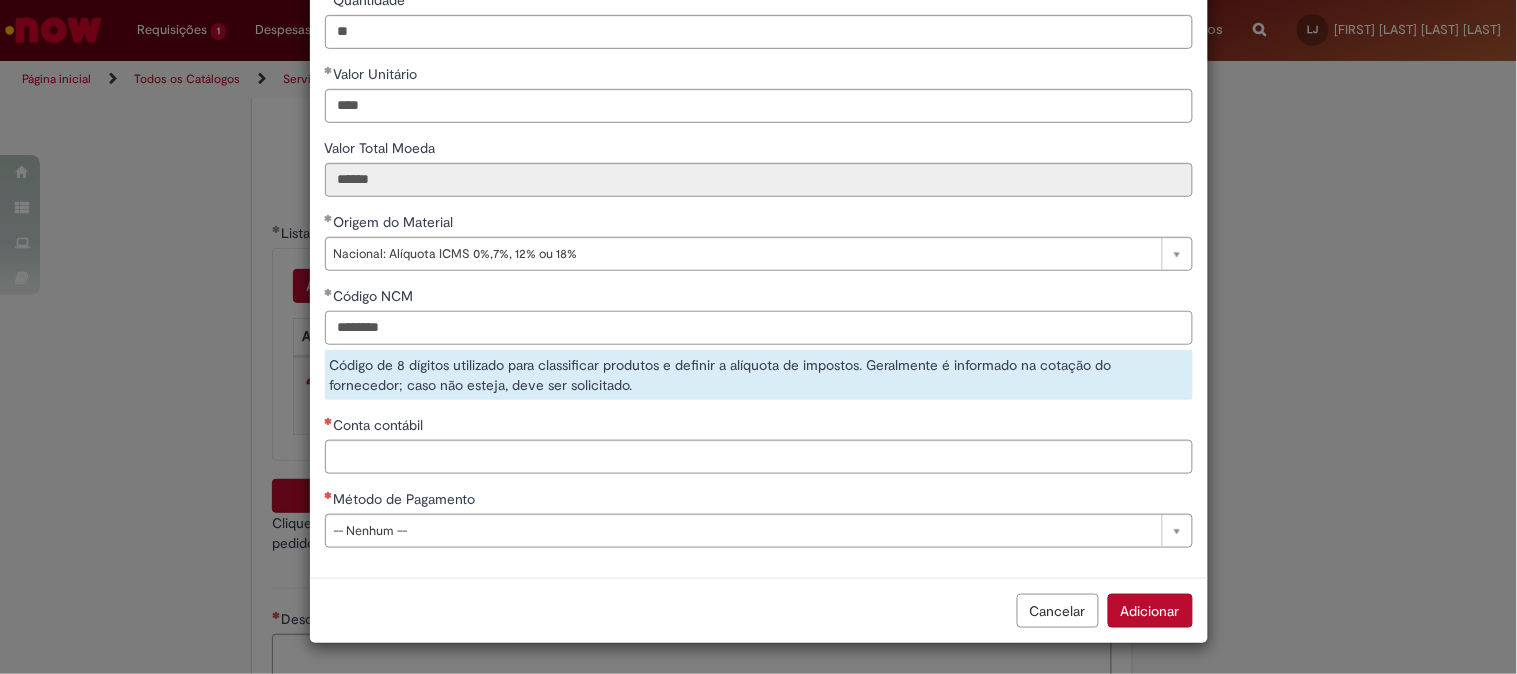 type on "********" 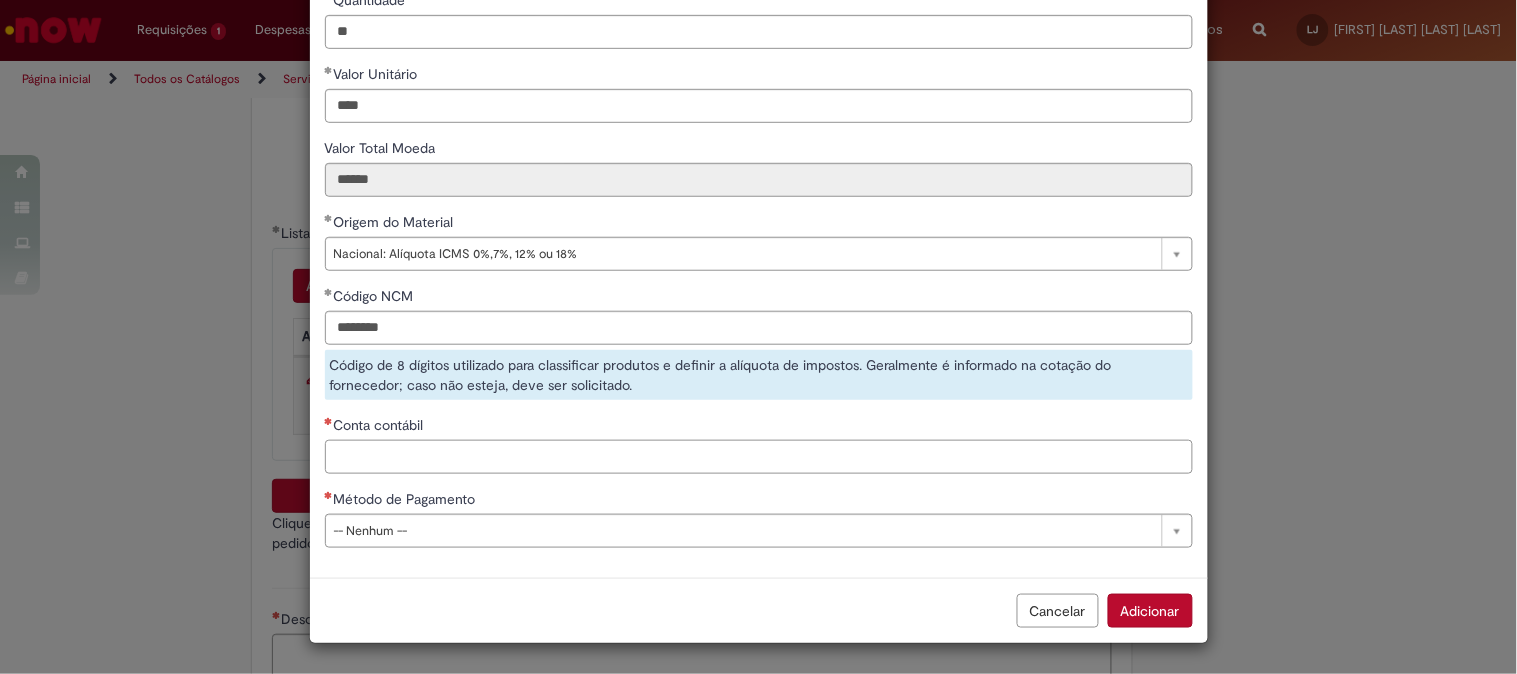click on "Conta contábil" at bounding box center [759, 457] 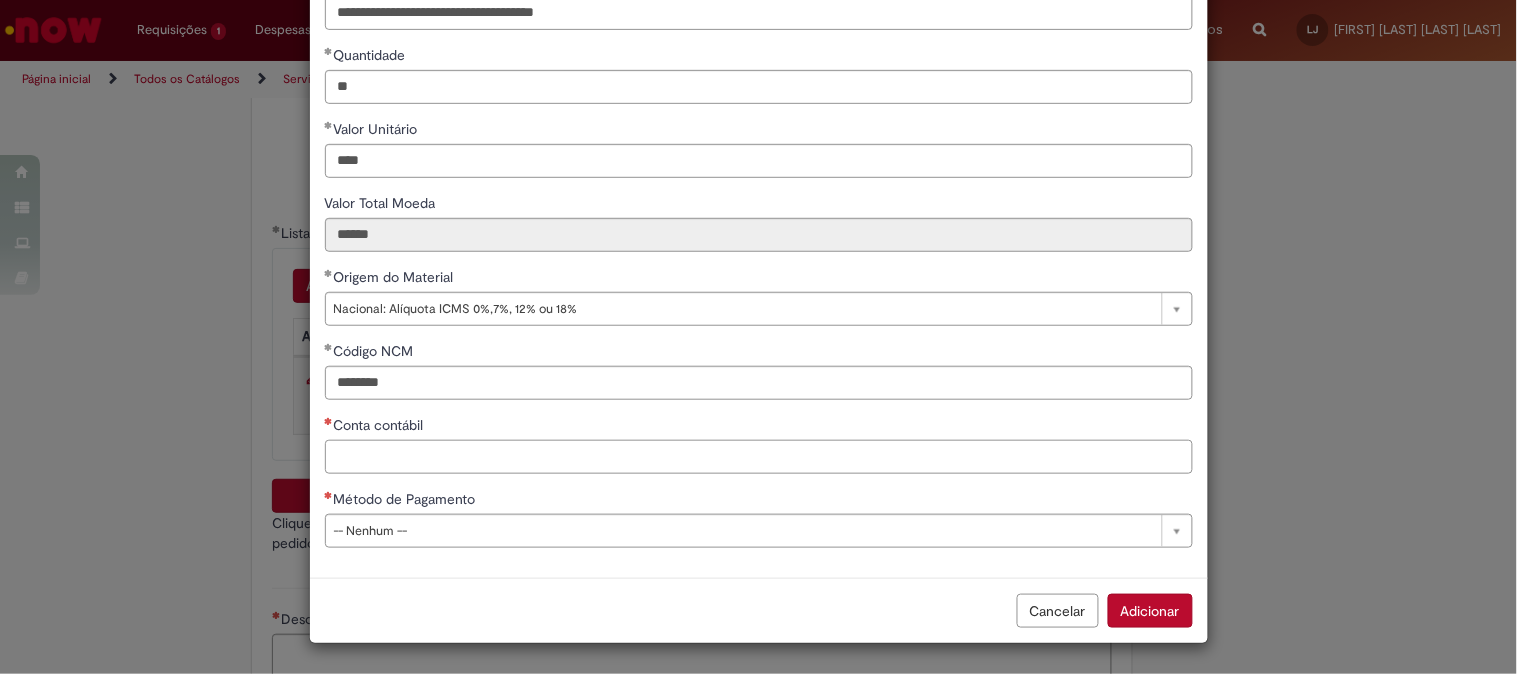 scroll, scrollTop: 206, scrollLeft: 0, axis: vertical 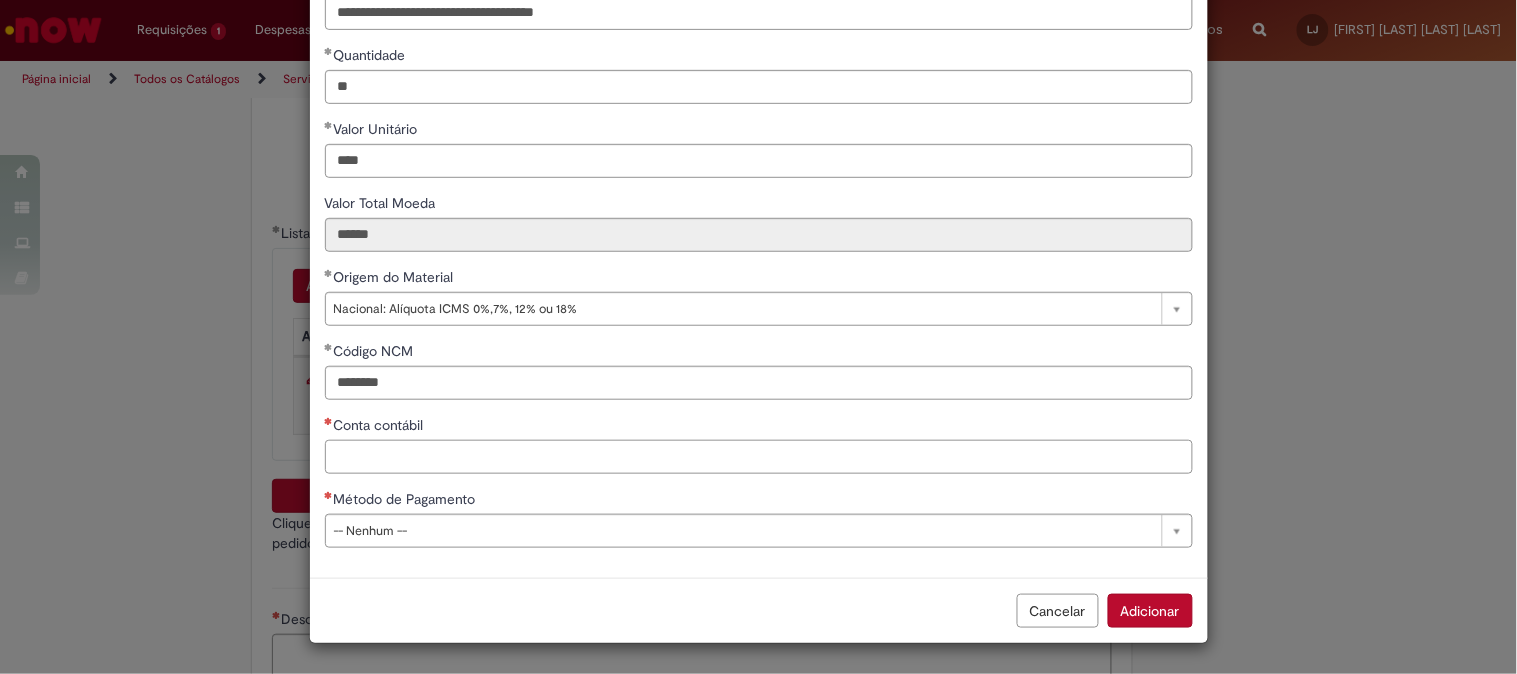 paste on "********" 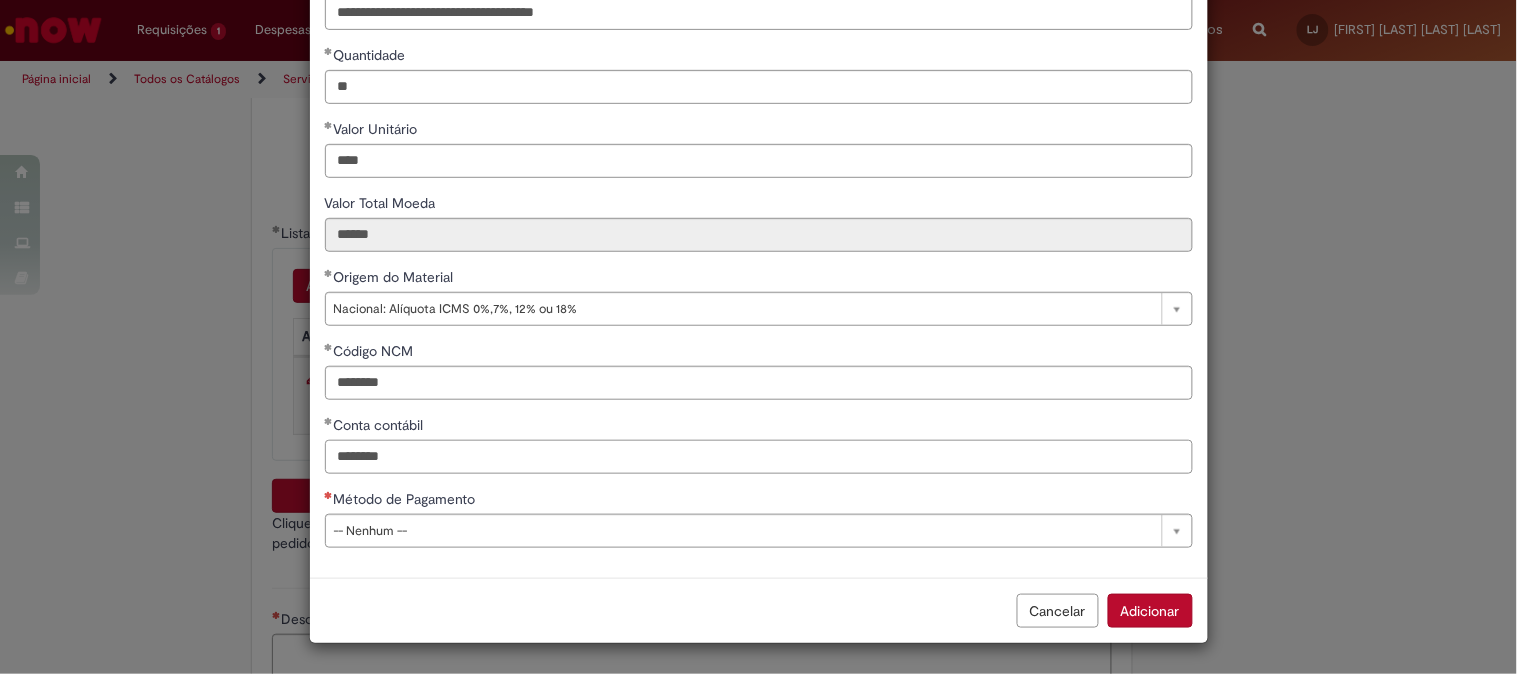 type on "********" 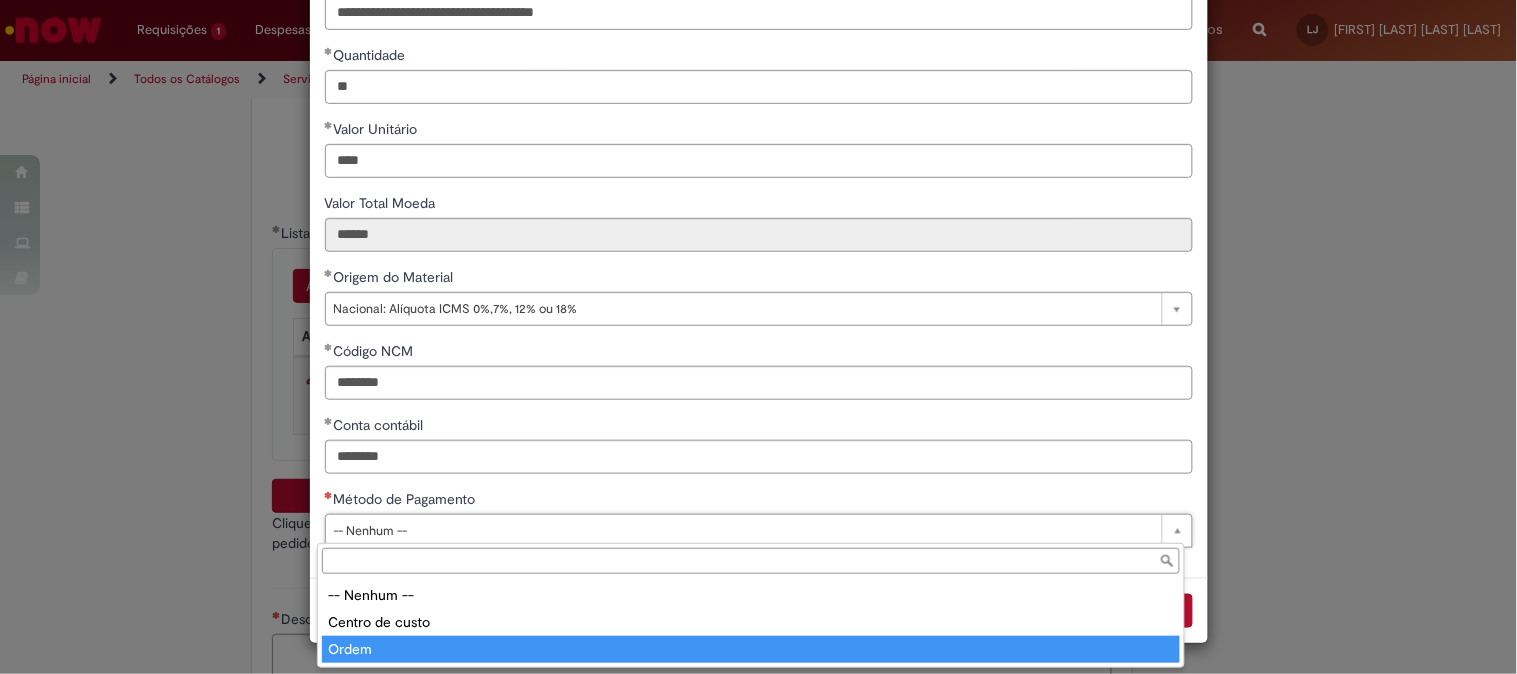type on "*****" 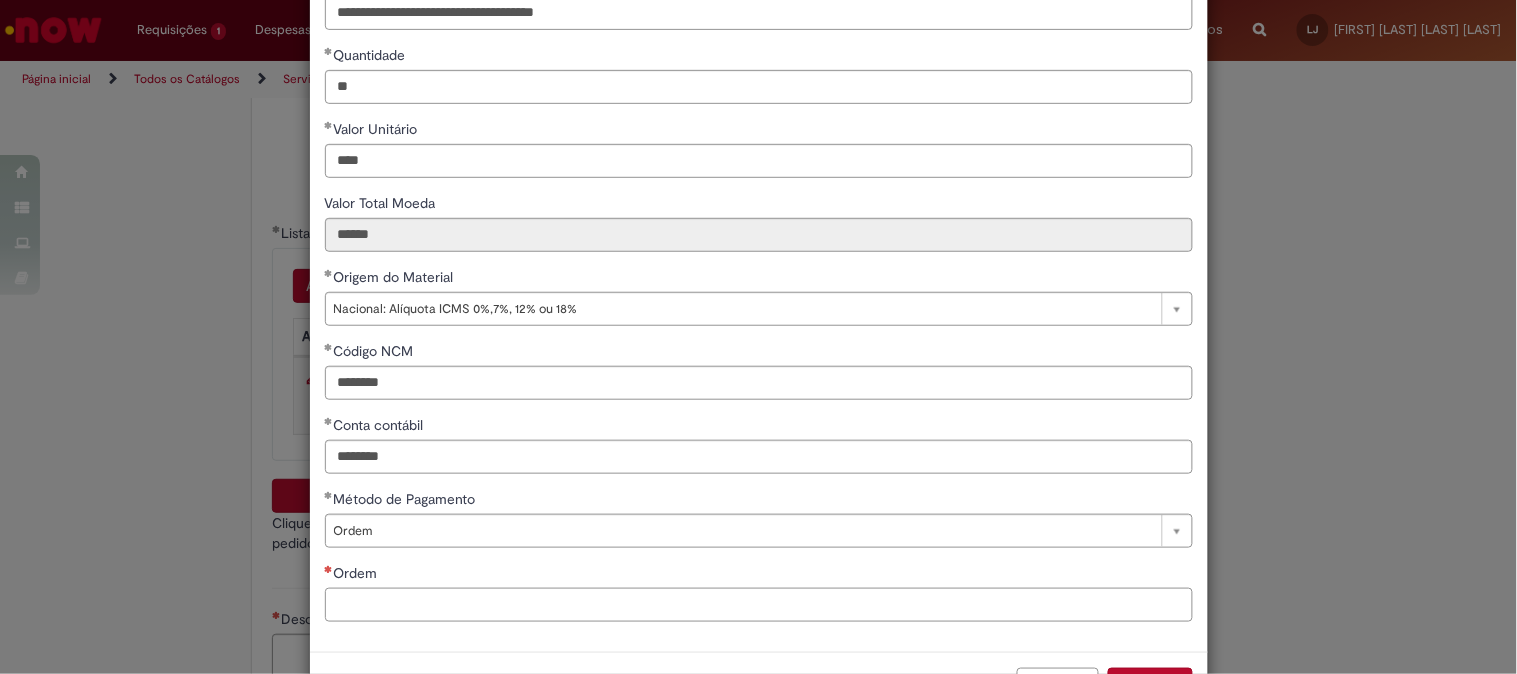 click on "Ordem" at bounding box center [759, 605] 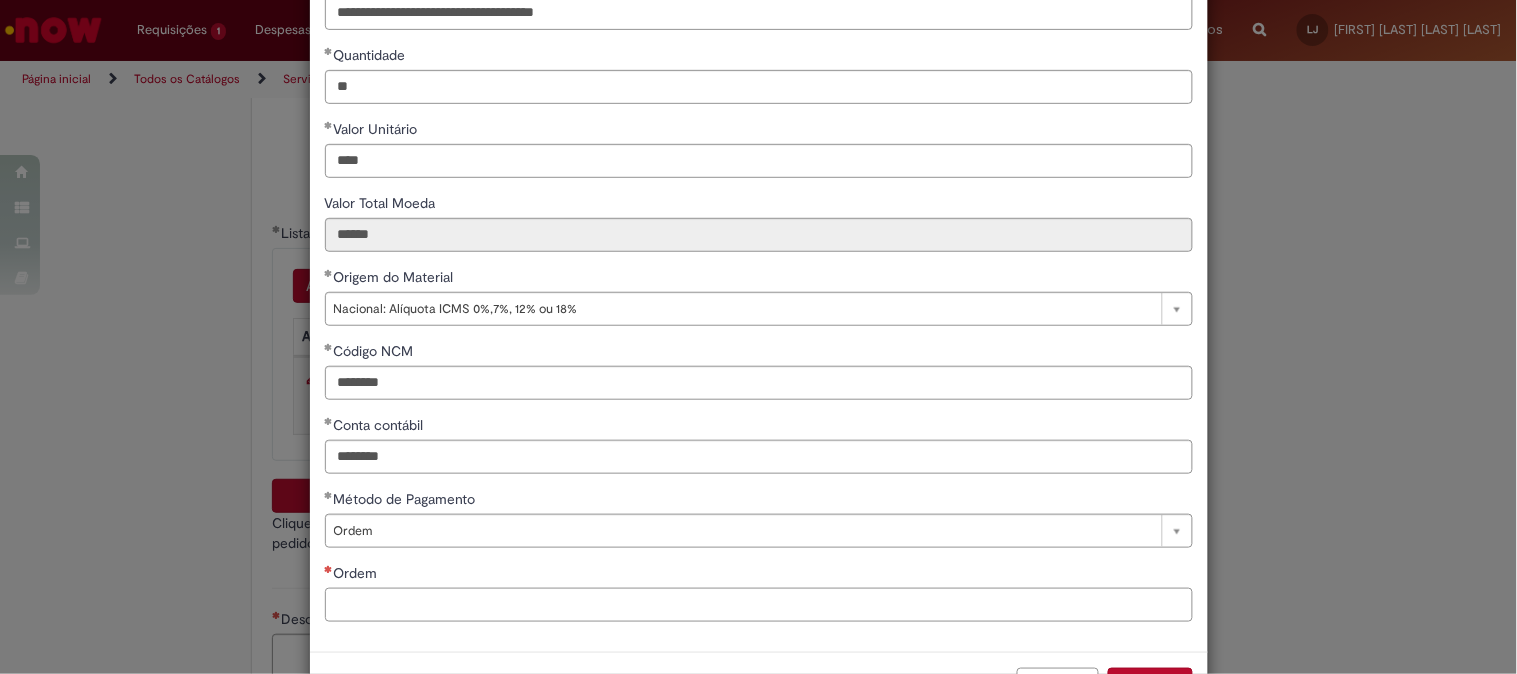 paste on "**********" 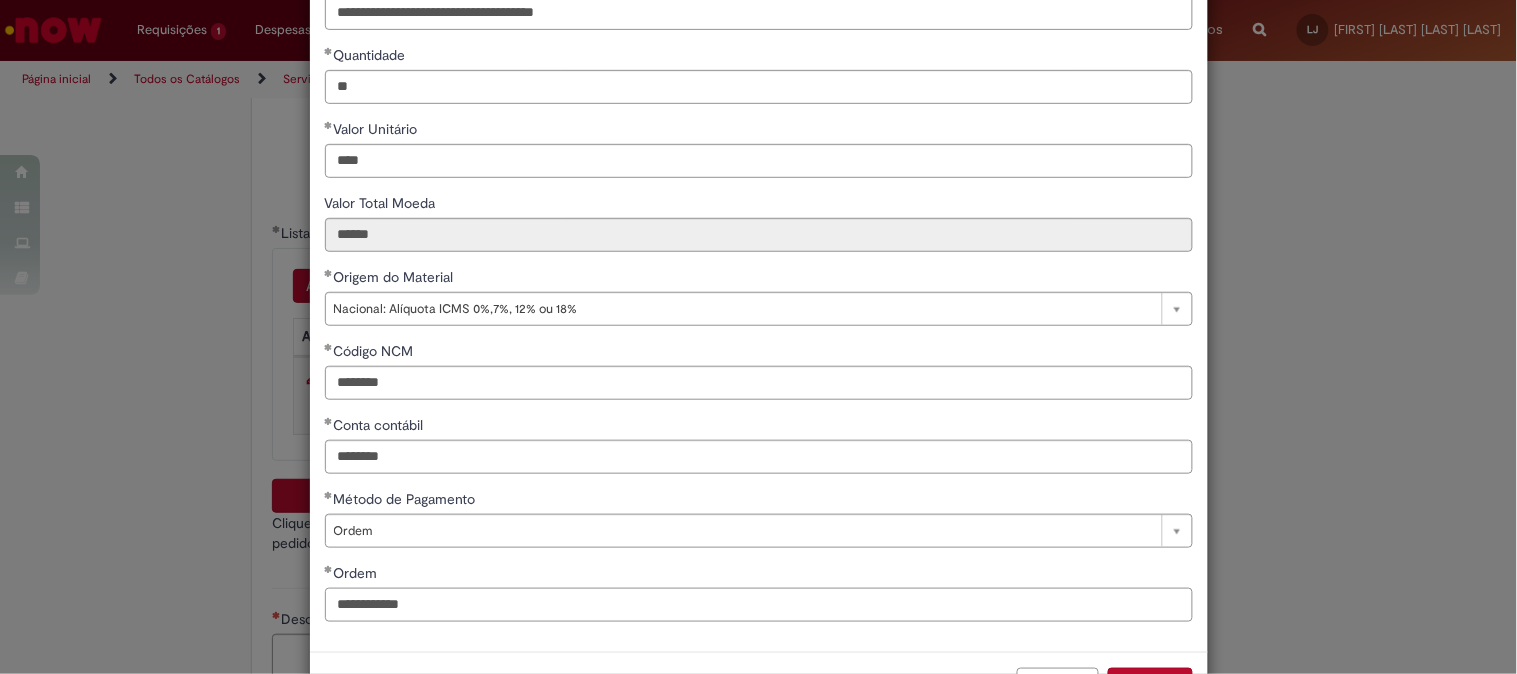 scroll, scrollTop: 280, scrollLeft: 0, axis: vertical 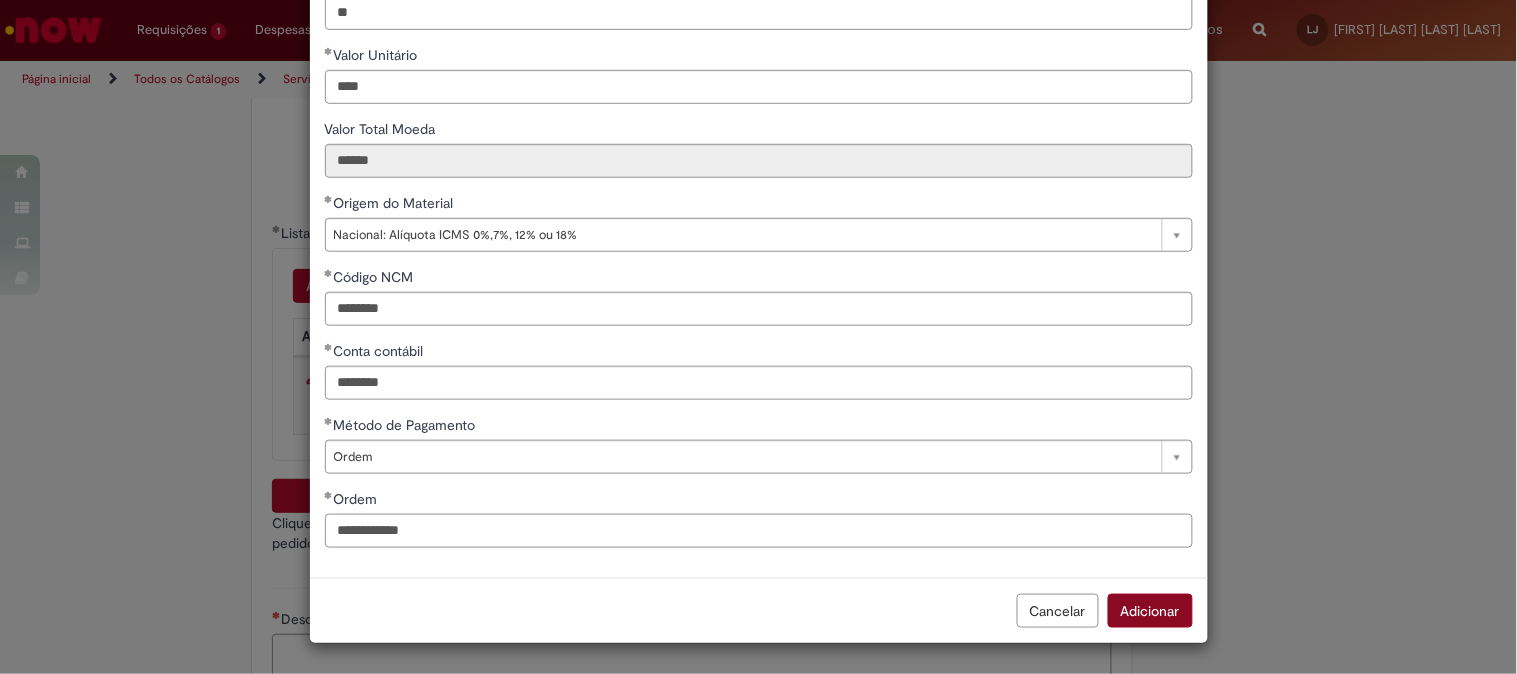 type on "**********" 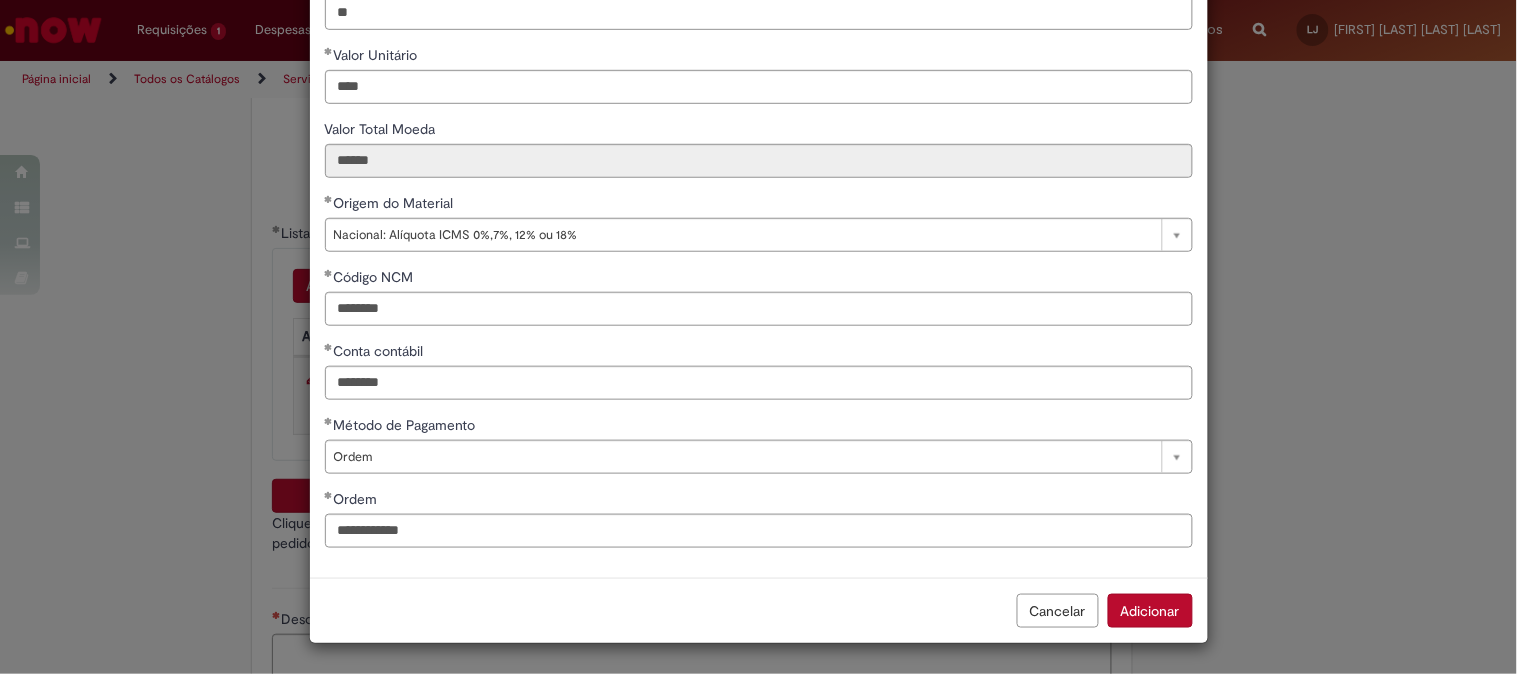 click on "Adicionar" at bounding box center (1150, 611) 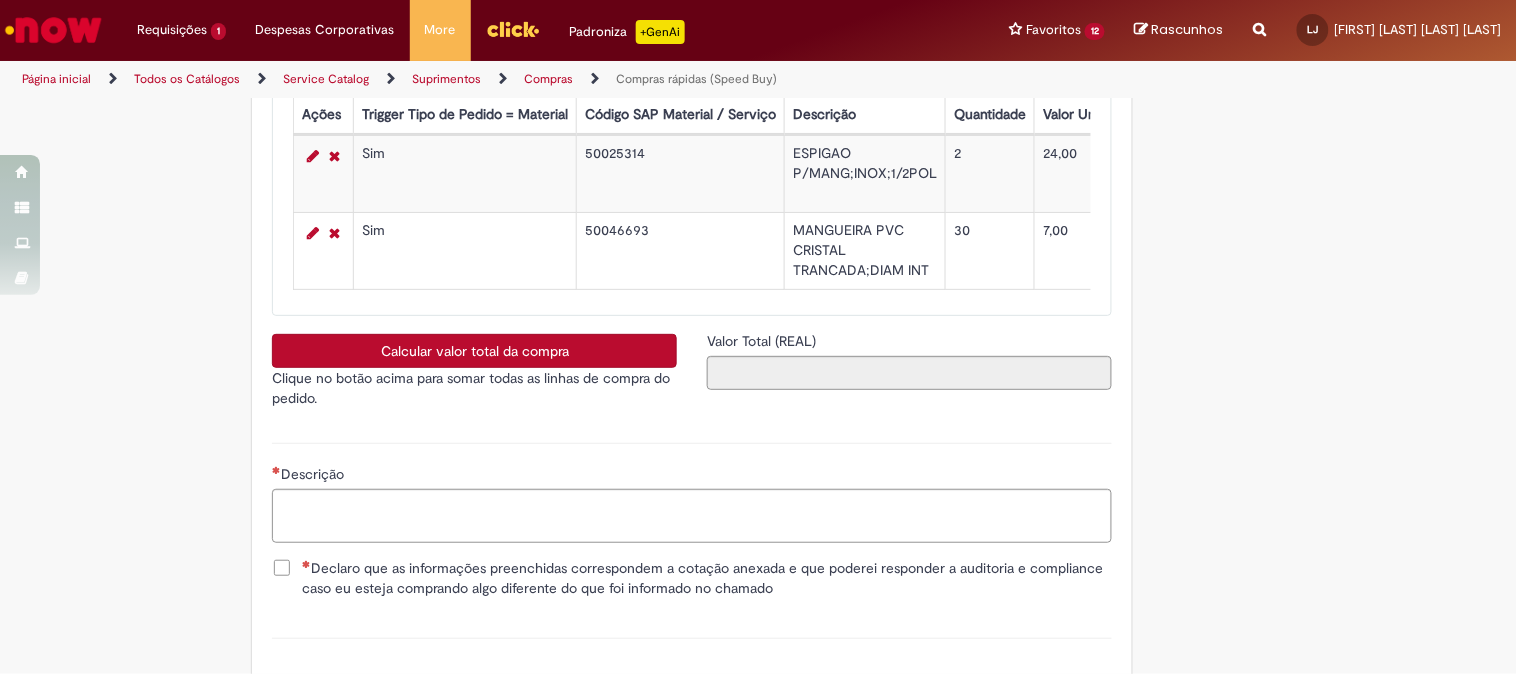 scroll, scrollTop: 3222, scrollLeft: 0, axis: vertical 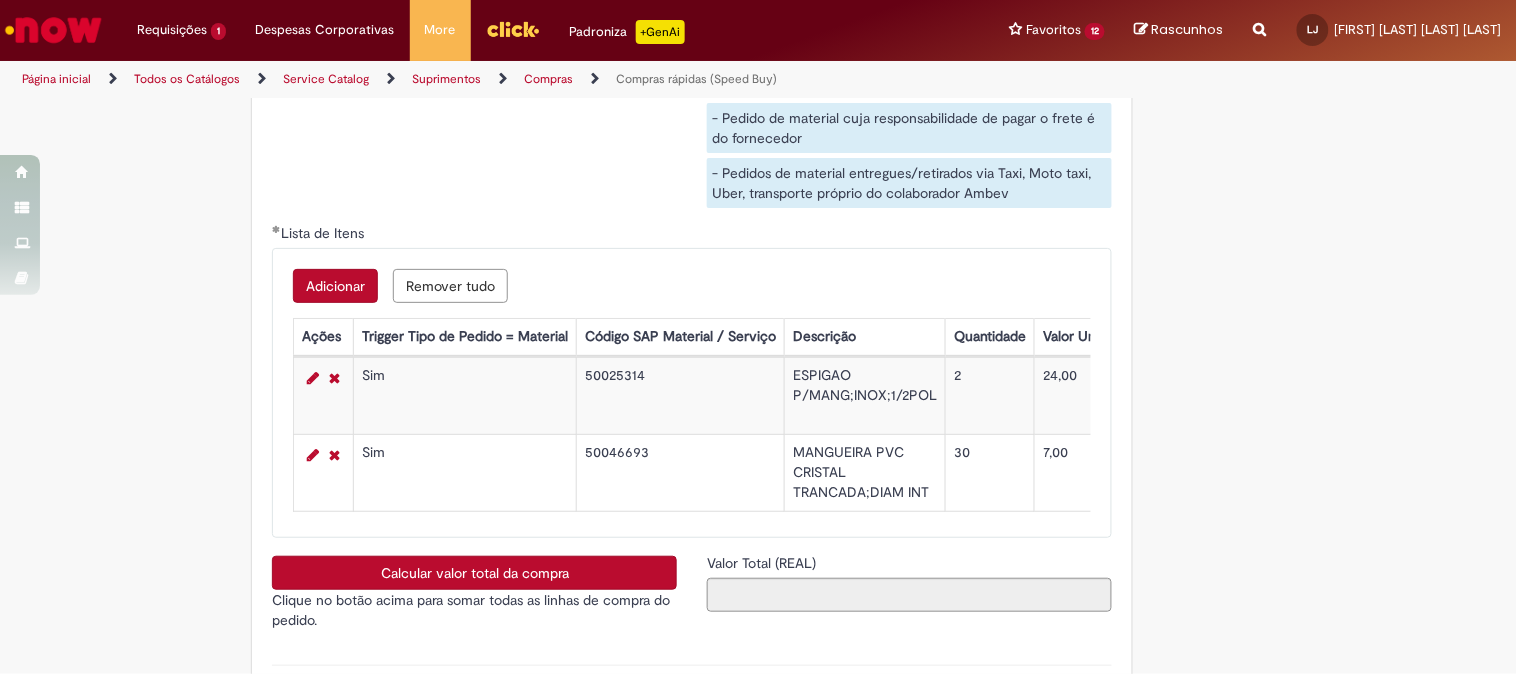click on "Adicionar" at bounding box center (335, 286) 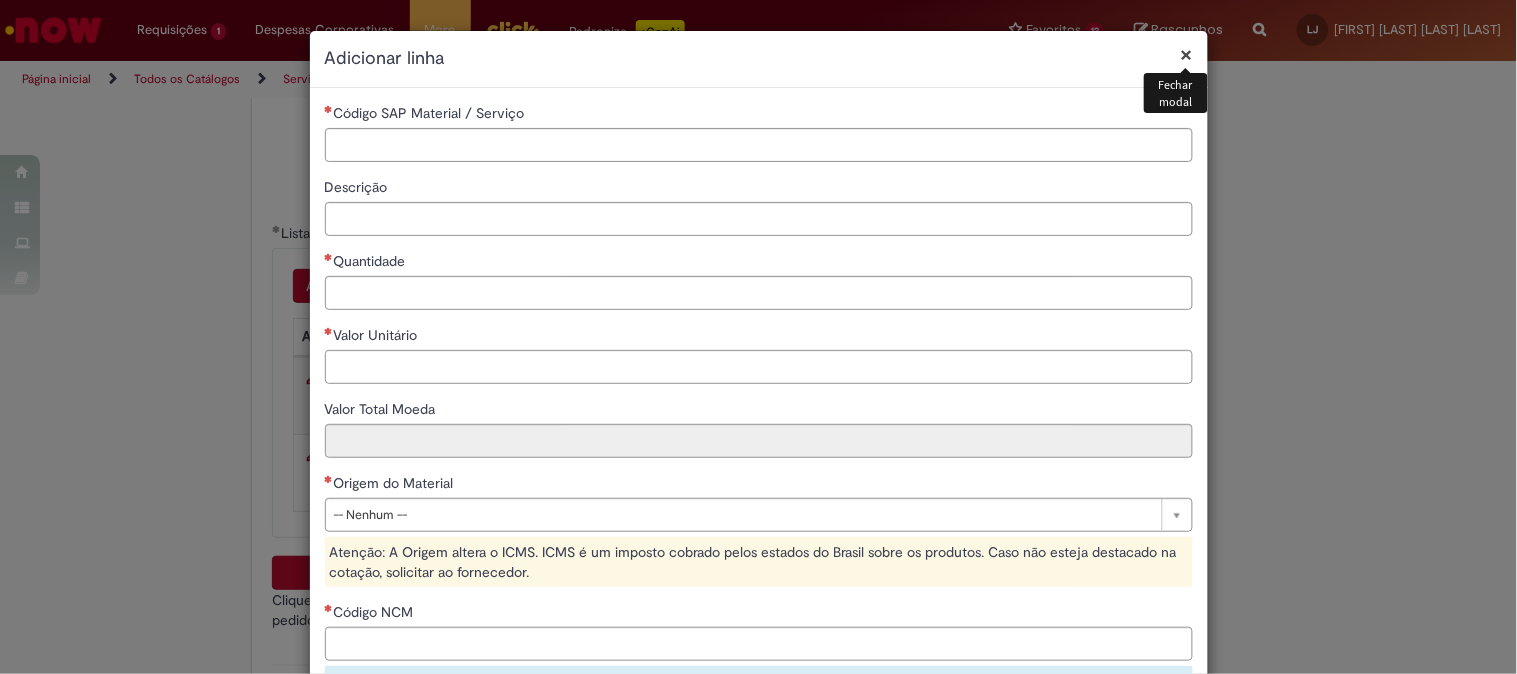 type 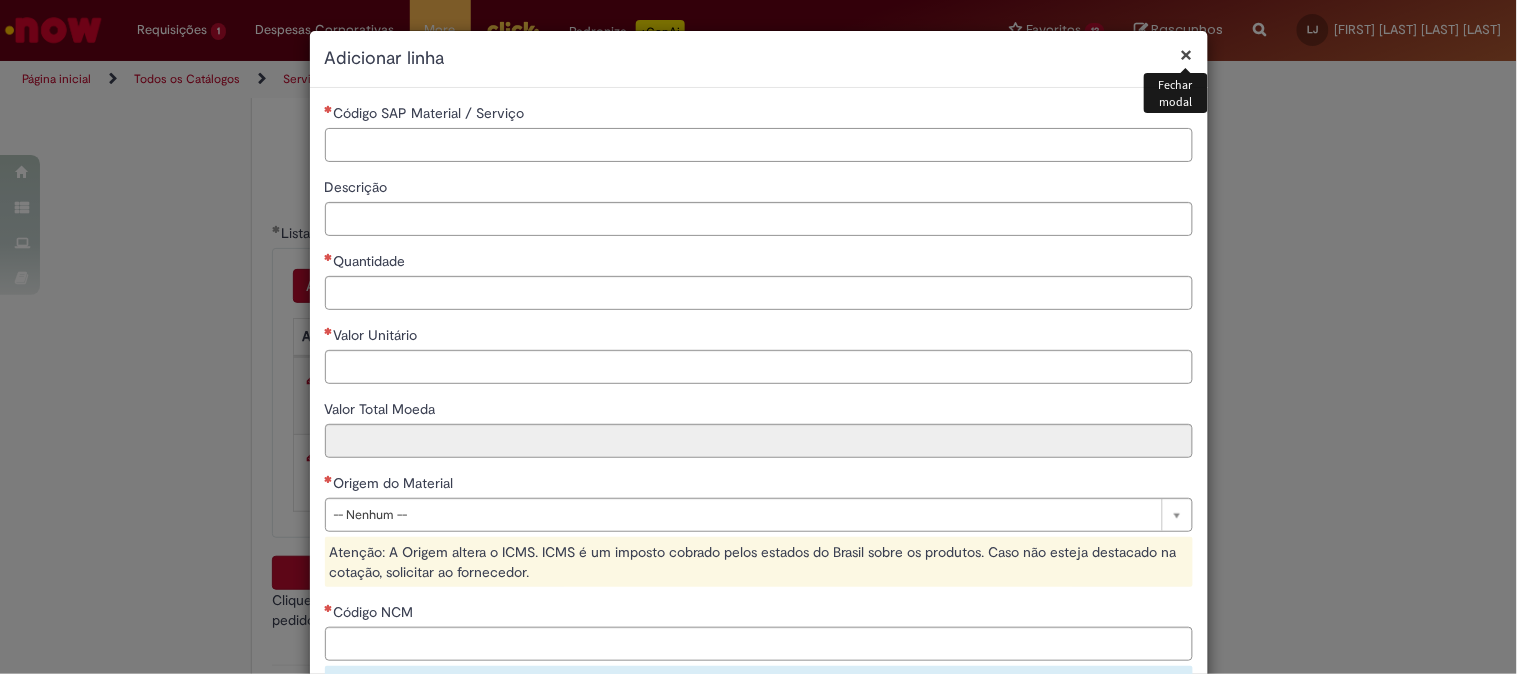 click on "Código SAP Material / Serviço" at bounding box center [759, 145] 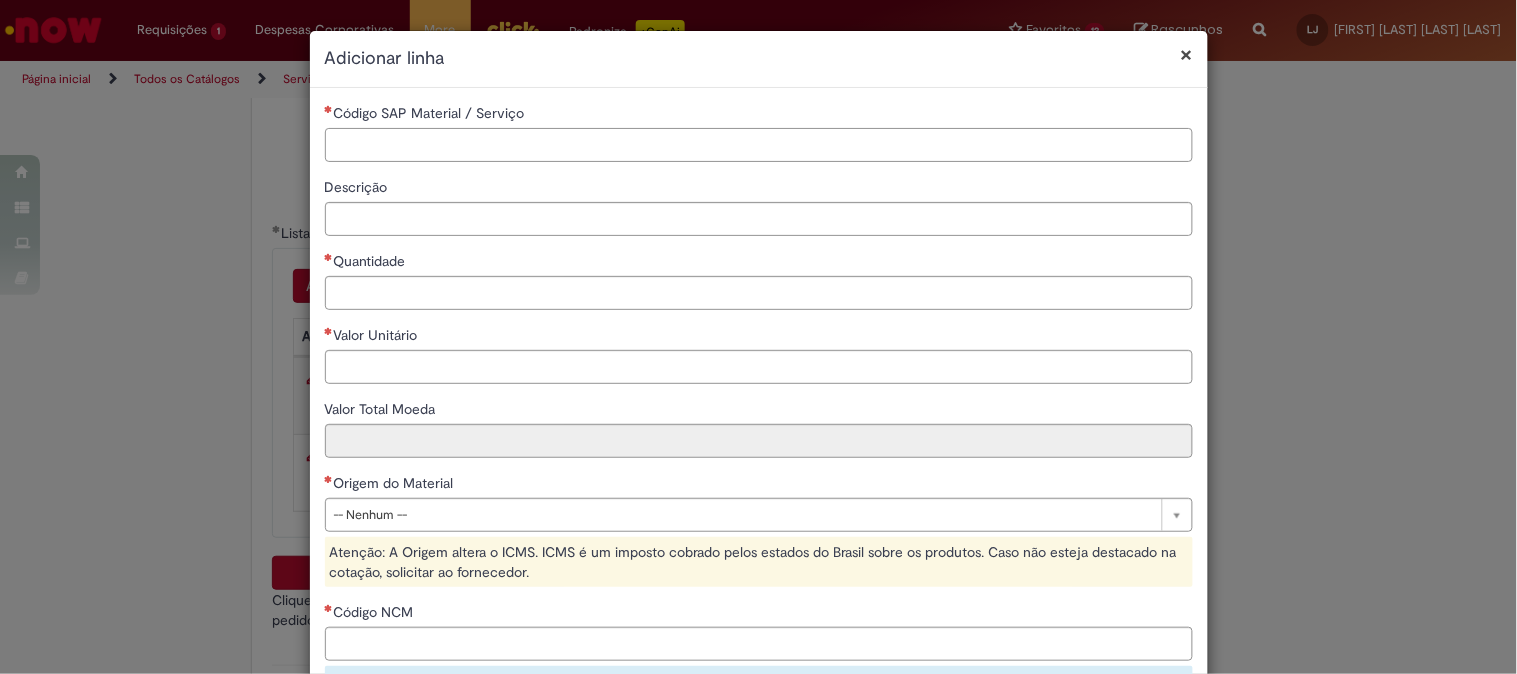 paste on "********" 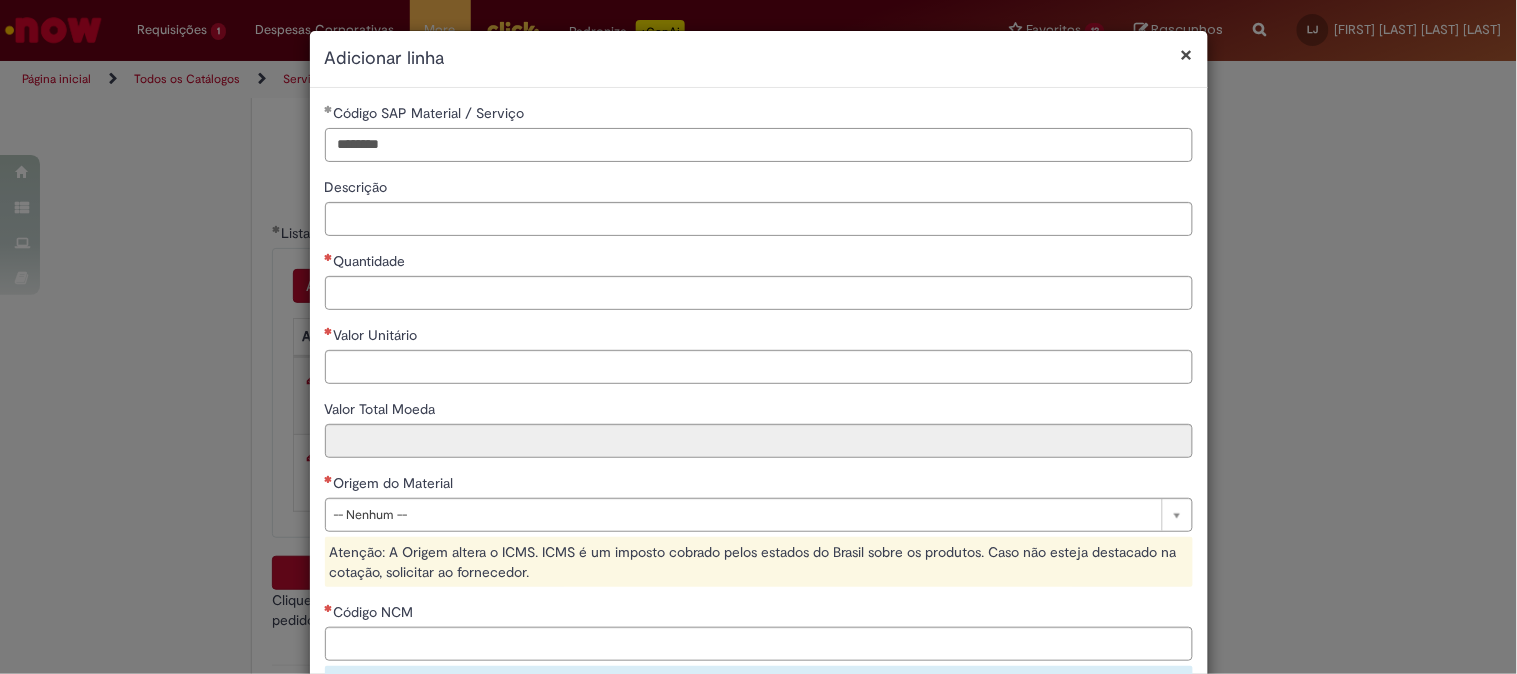 type on "********" 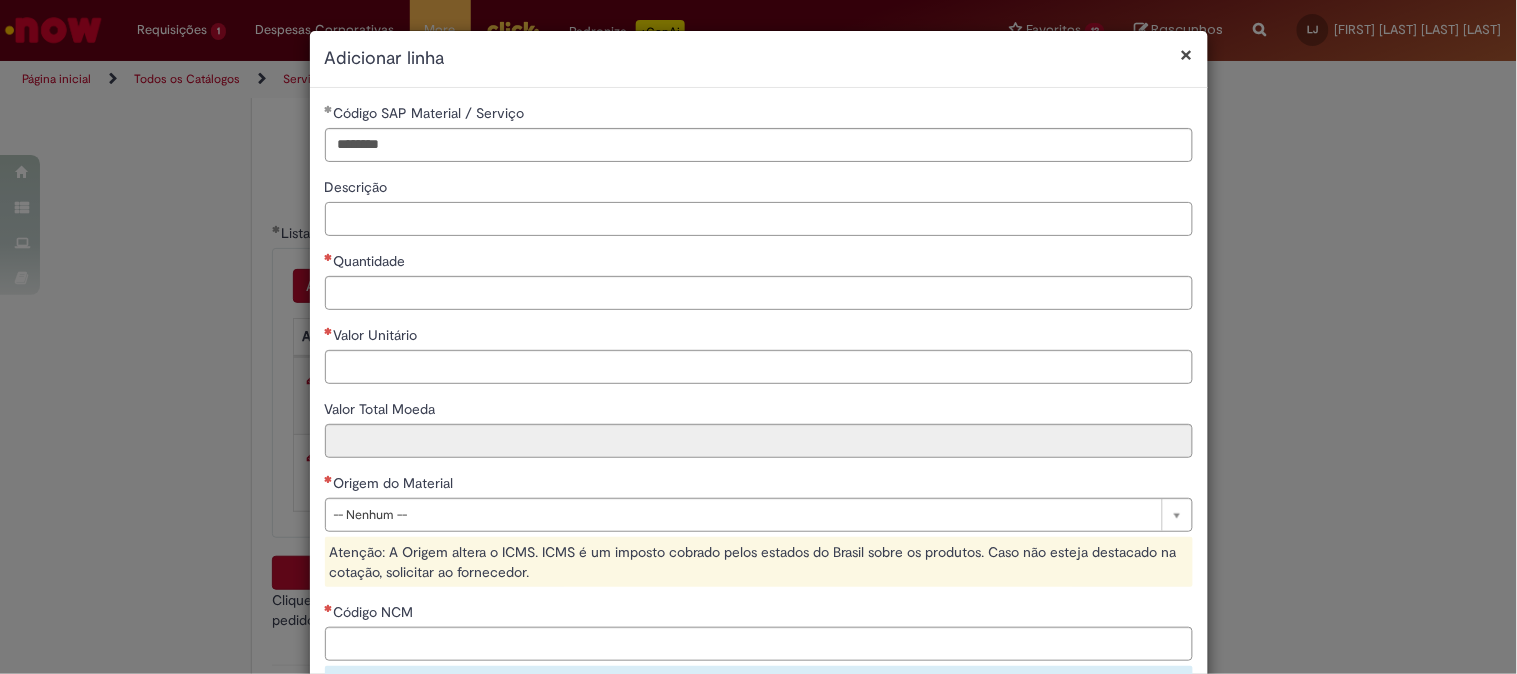 click on "Descrição" at bounding box center [759, 219] 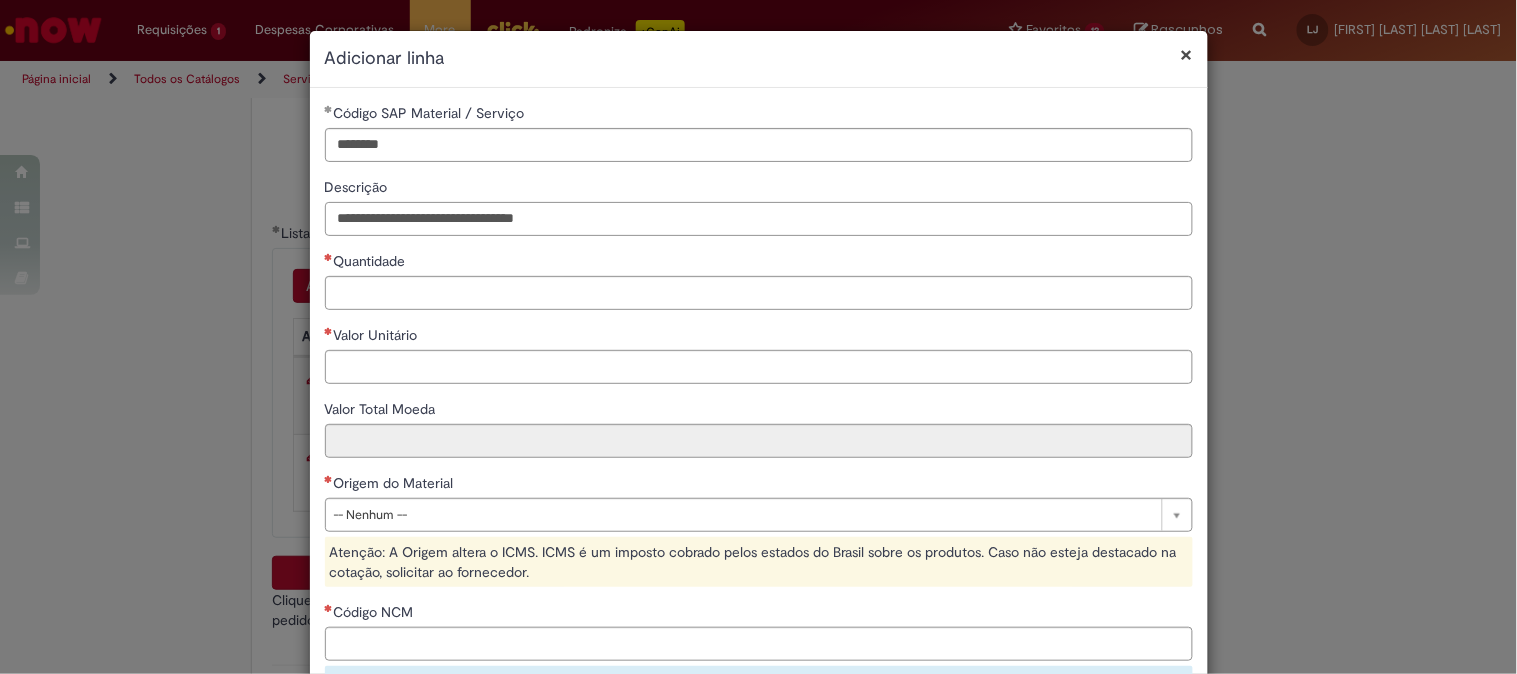 type on "**********" 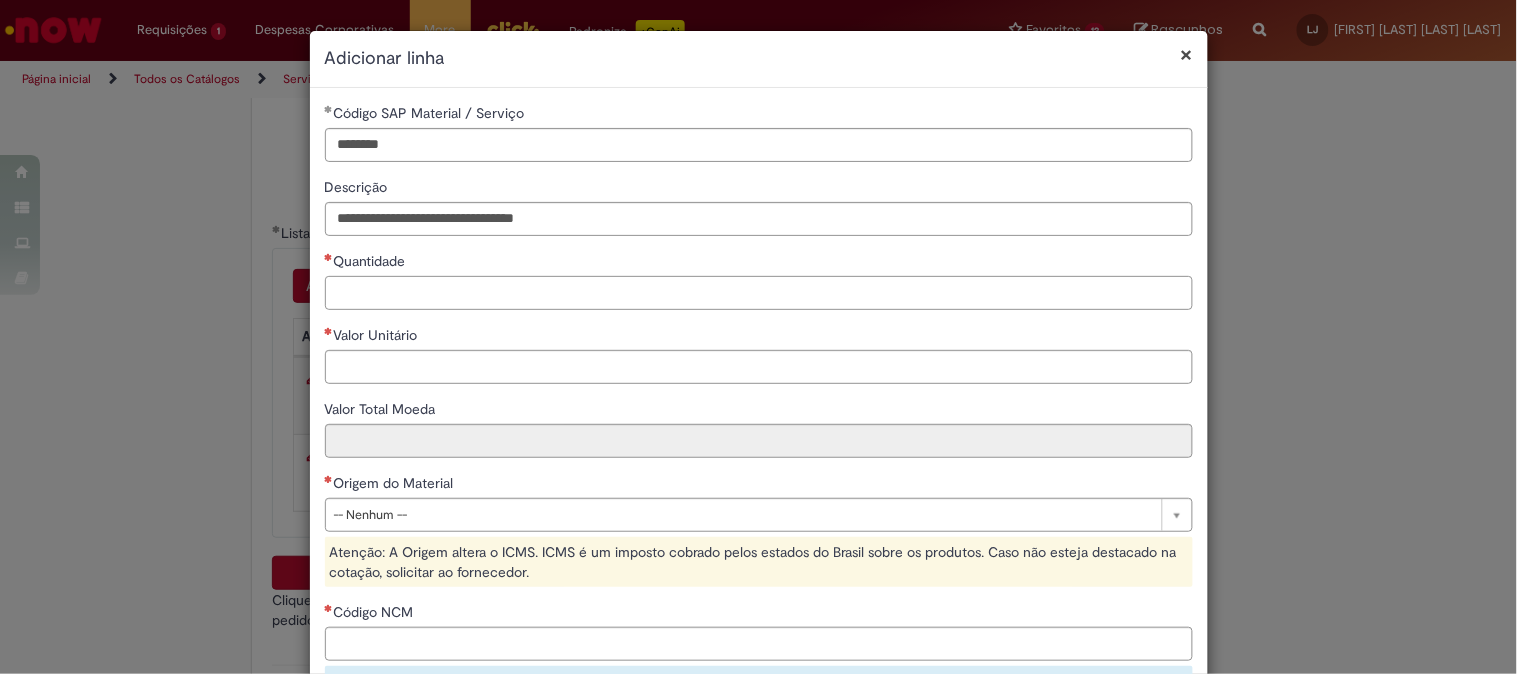 drag, startPoint x: 434, startPoint y: 290, endPoint x: 442, endPoint y: 281, distance: 12.0415945 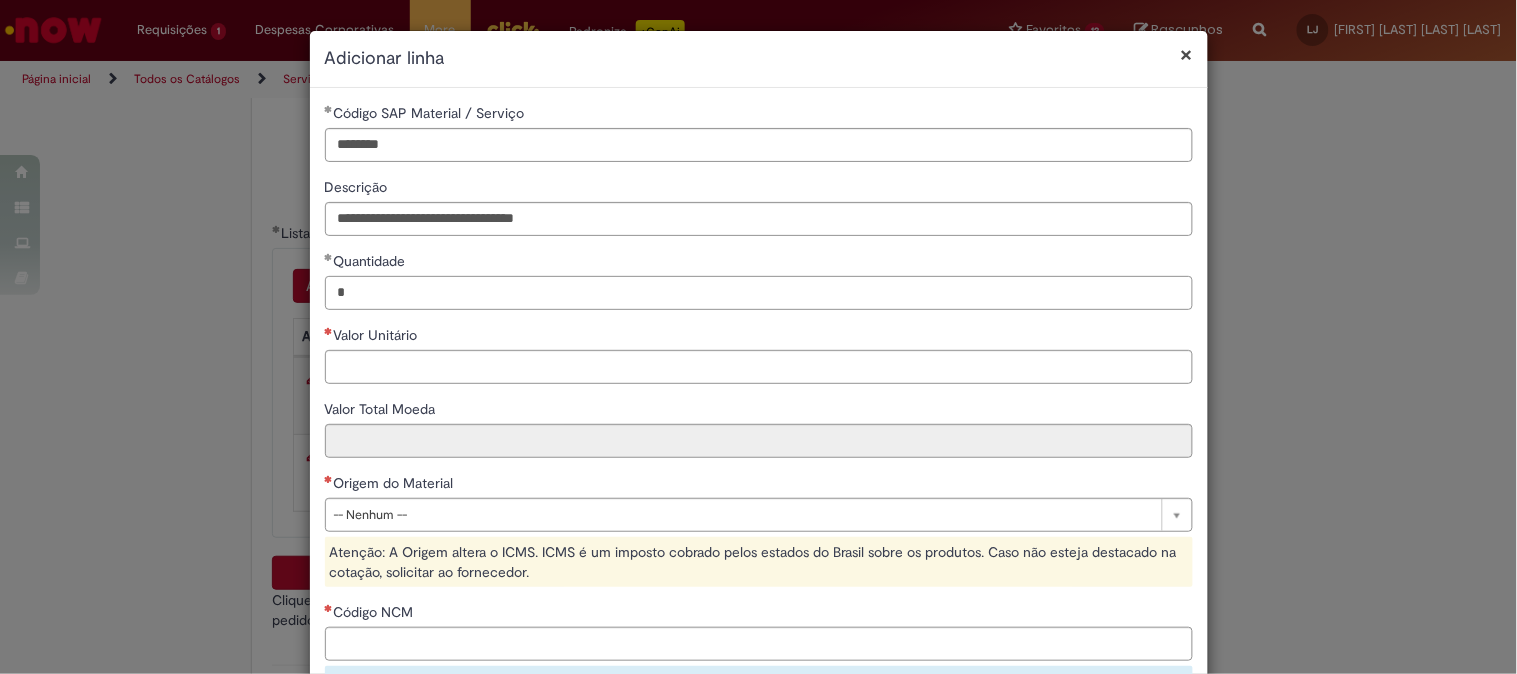 type on "*" 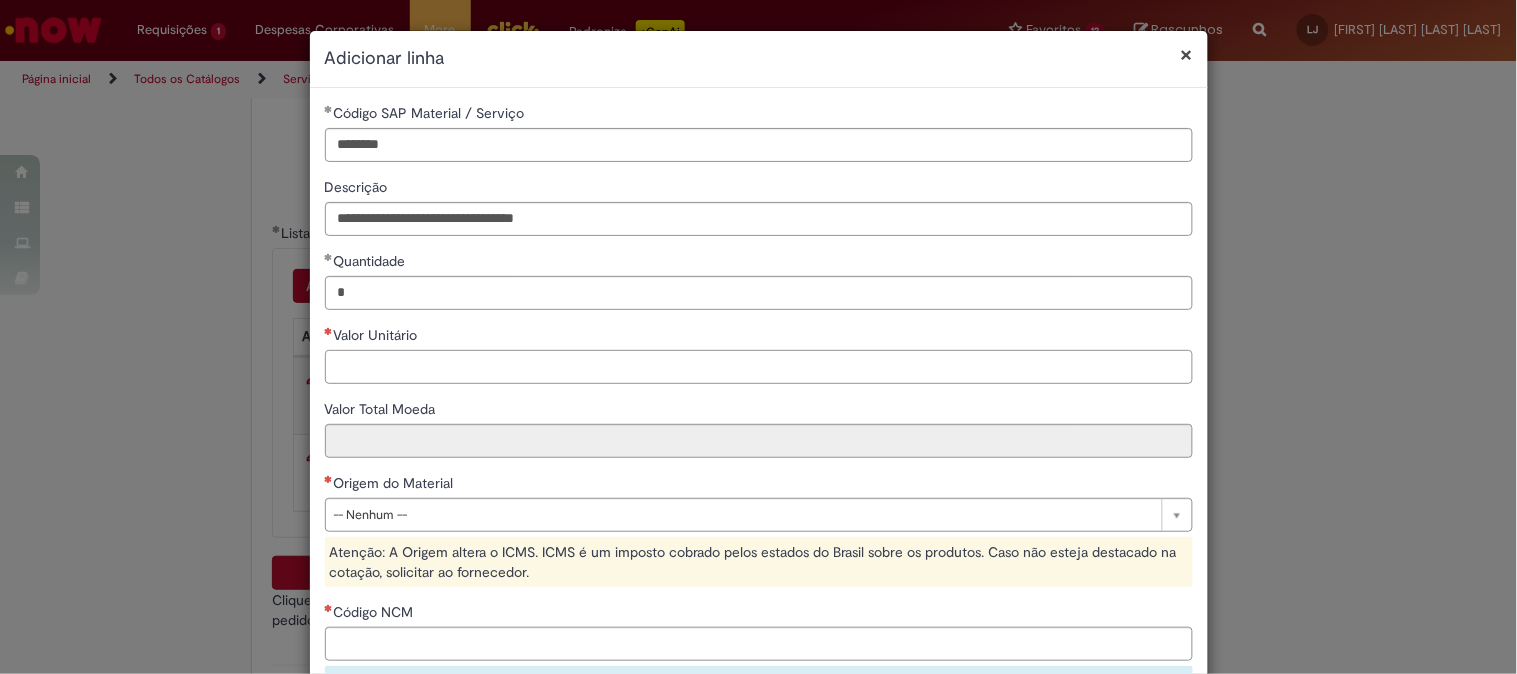 click on "Valor Unitário" at bounding box center (759, 367) 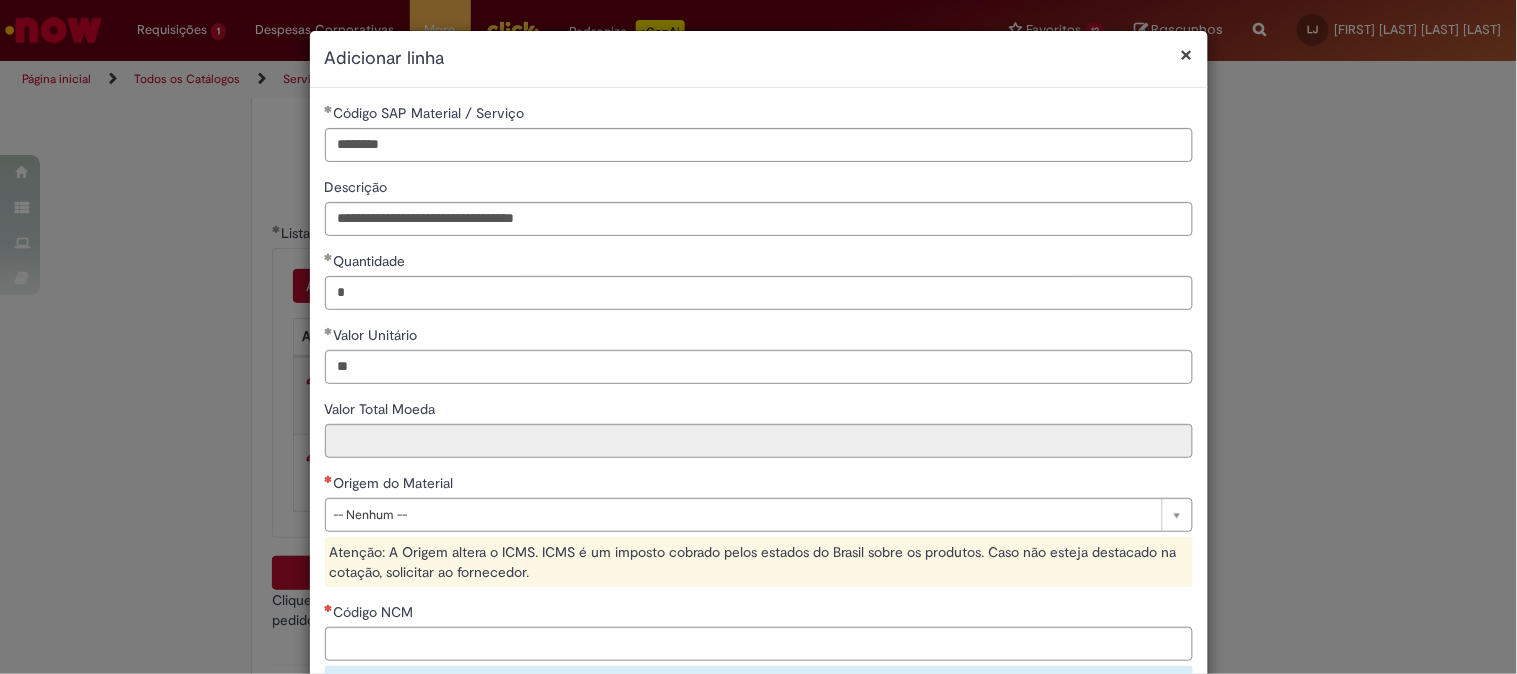 type on "*****" 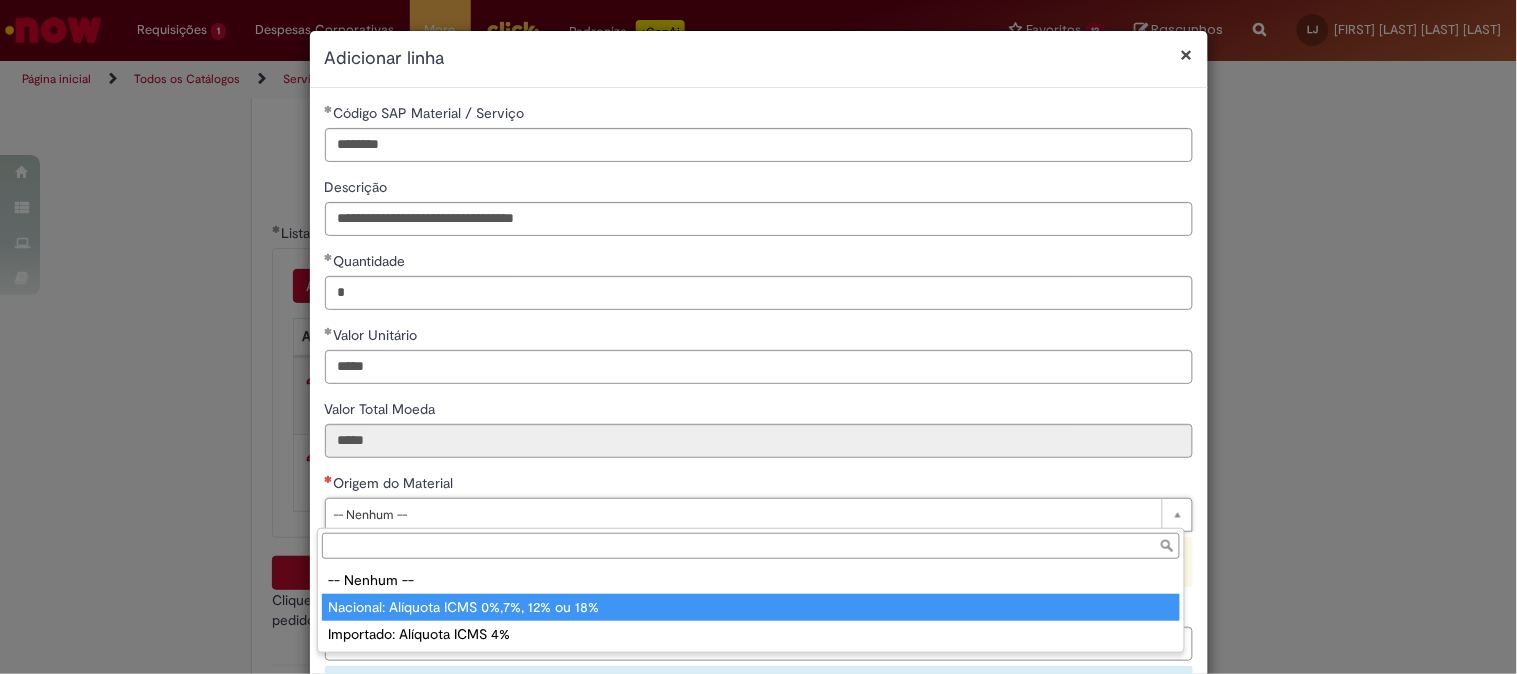 type on "**********" 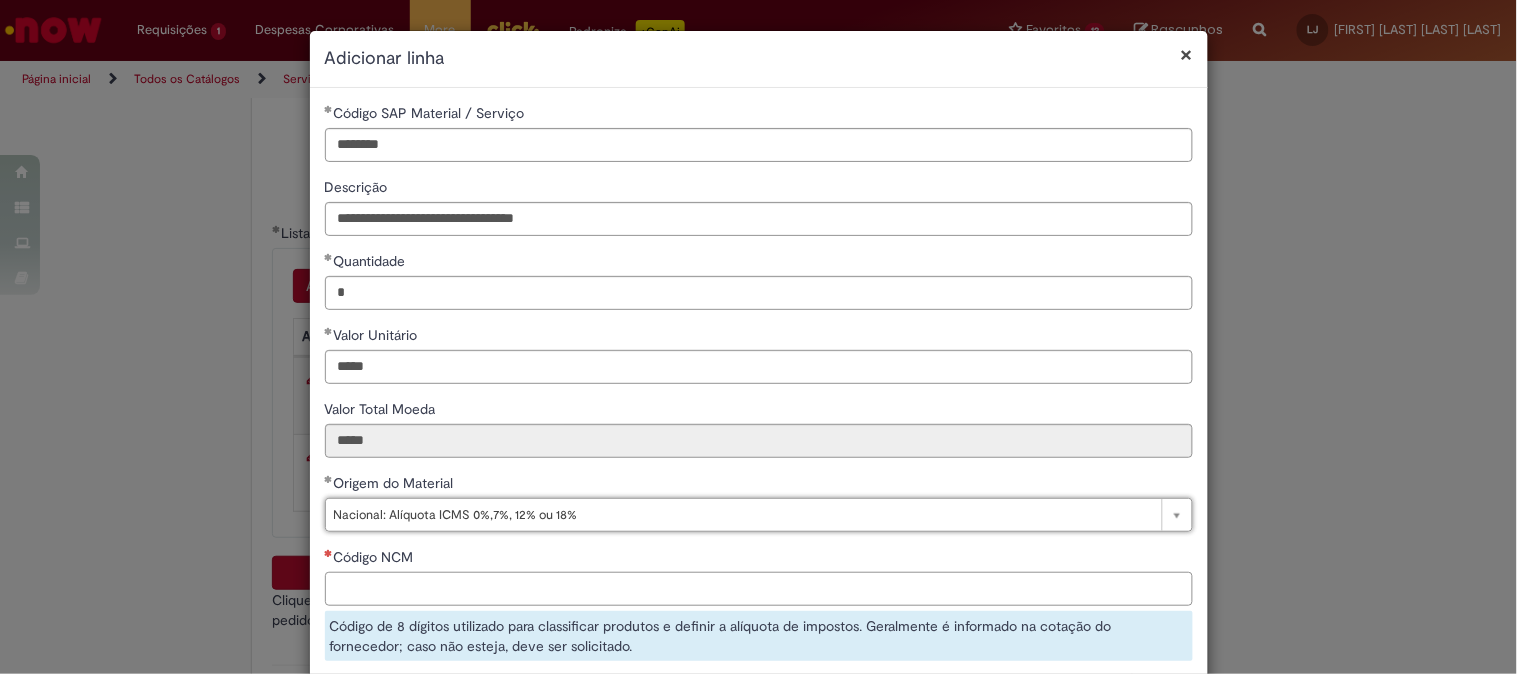 drag, startPoint x: 363, startPoint y: 588, endPoint x: 416, endPoint y: 581, distance: 53.460266 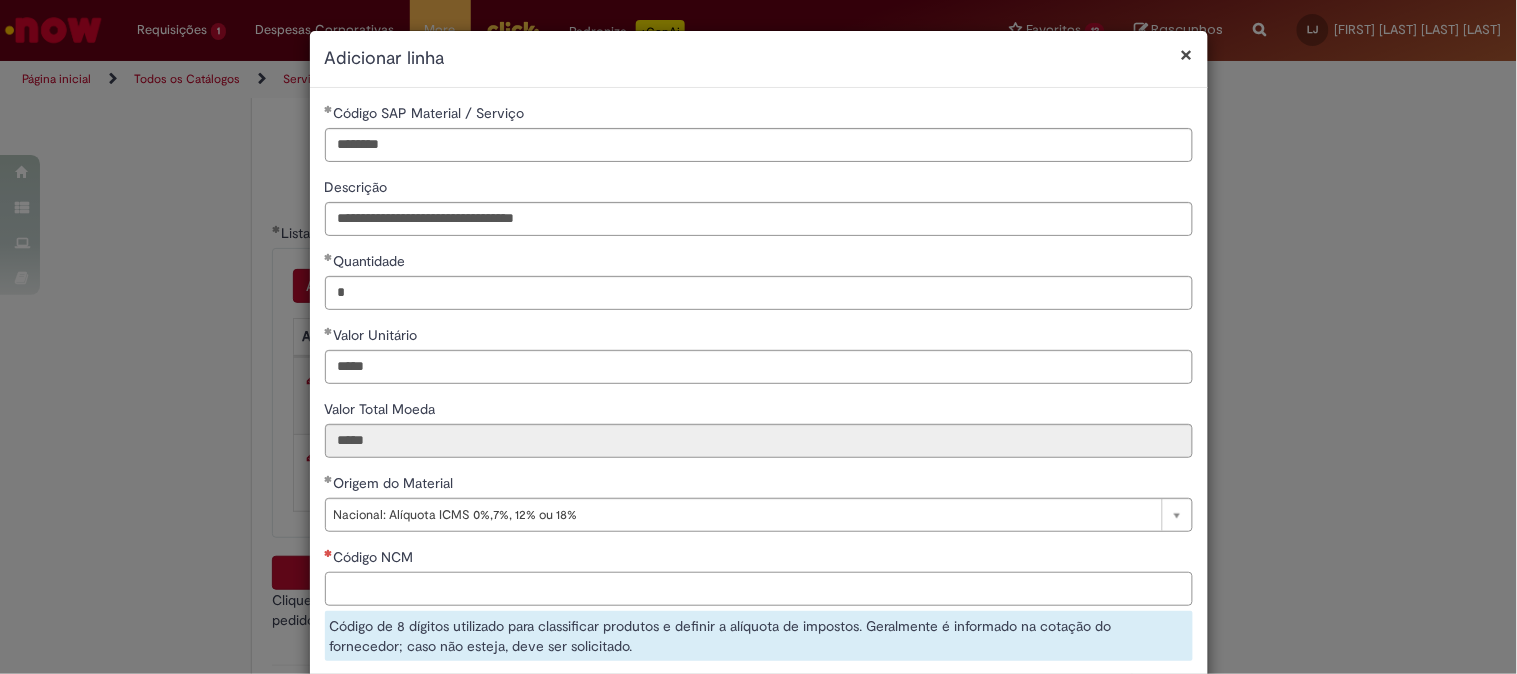 paste on "********" 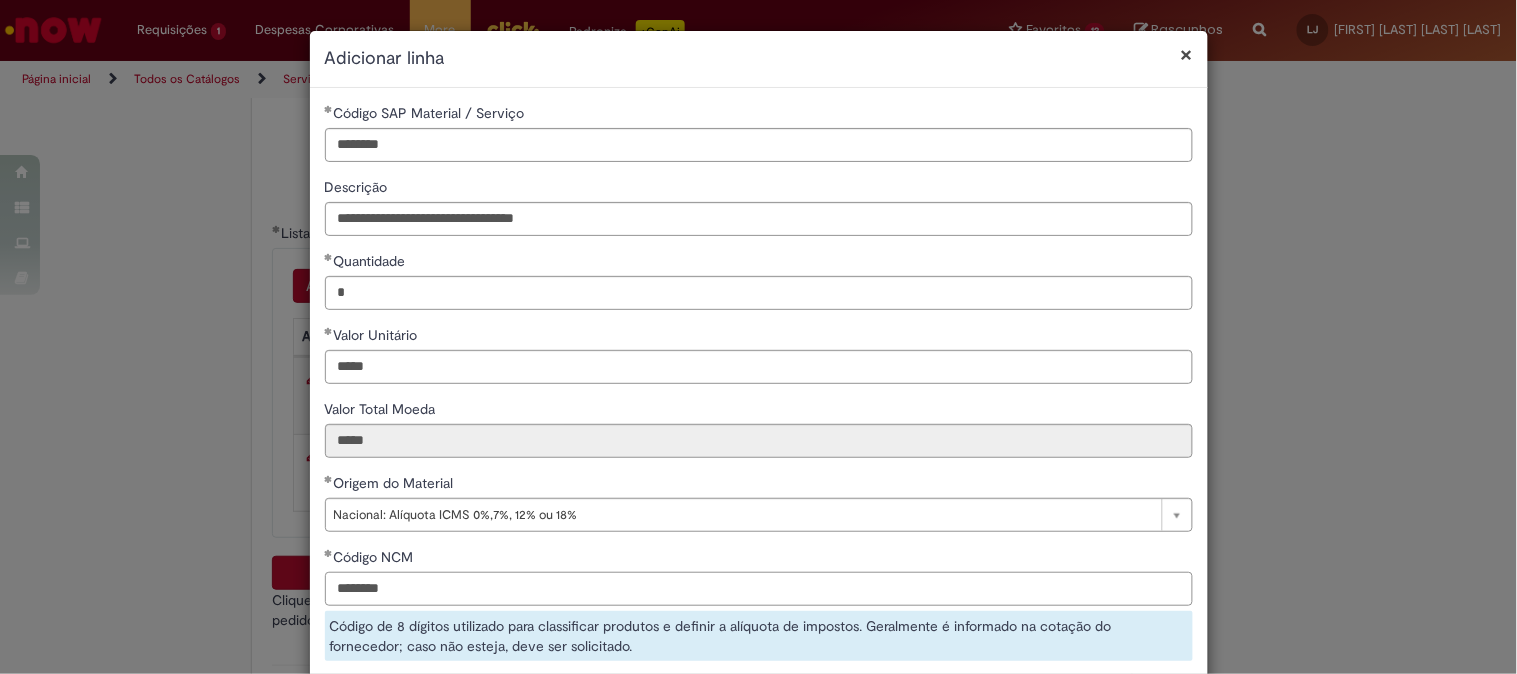 scroll, scrollTop: 261, scrollLeft: 0, axis: vertical 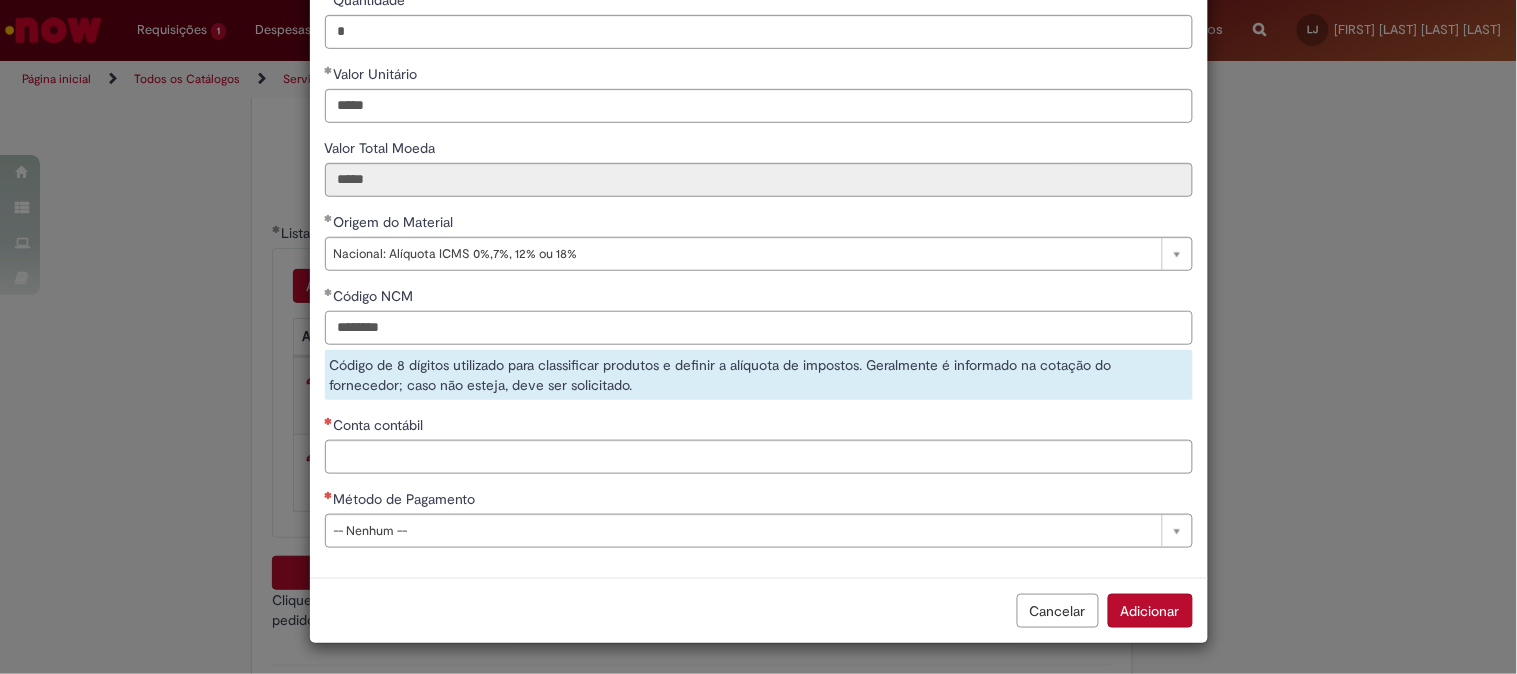 type on "********" 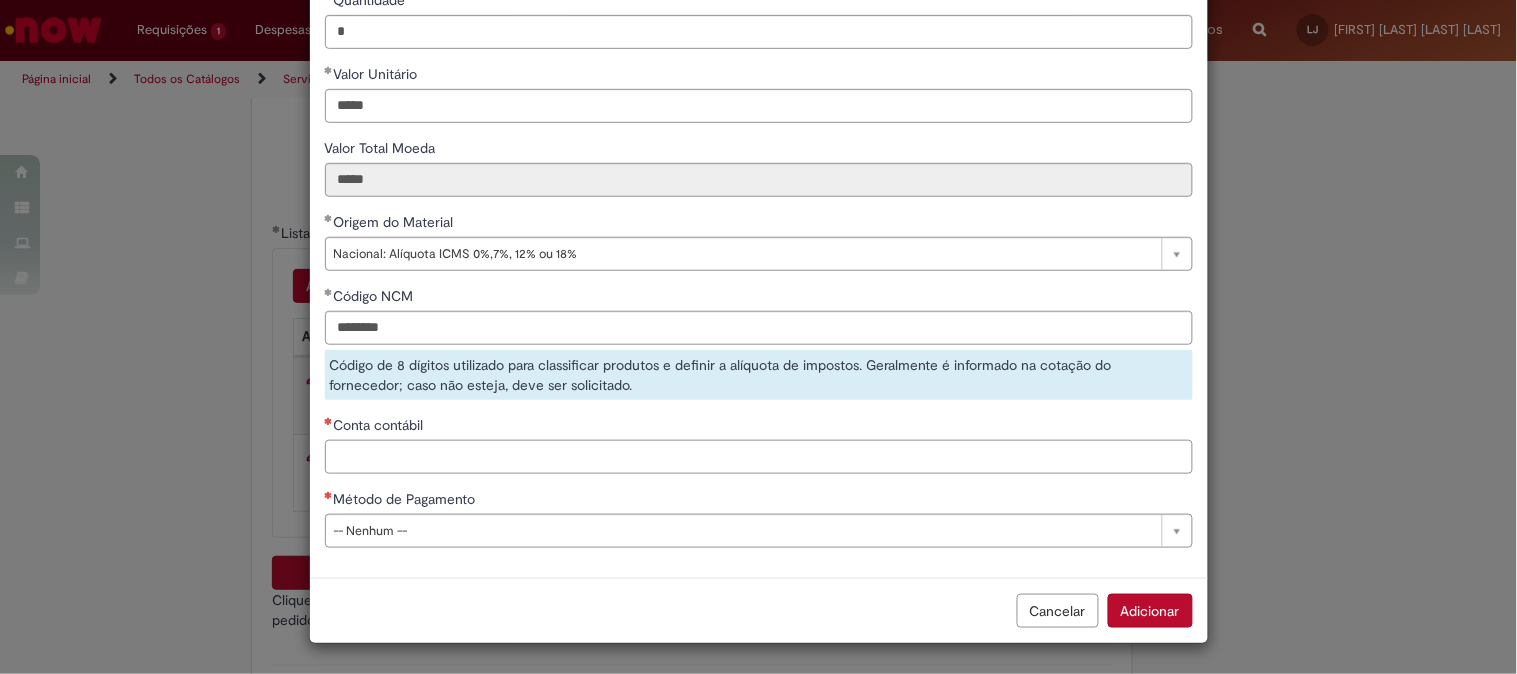 click on "Conta contábil" at bounding box center (759, 457) 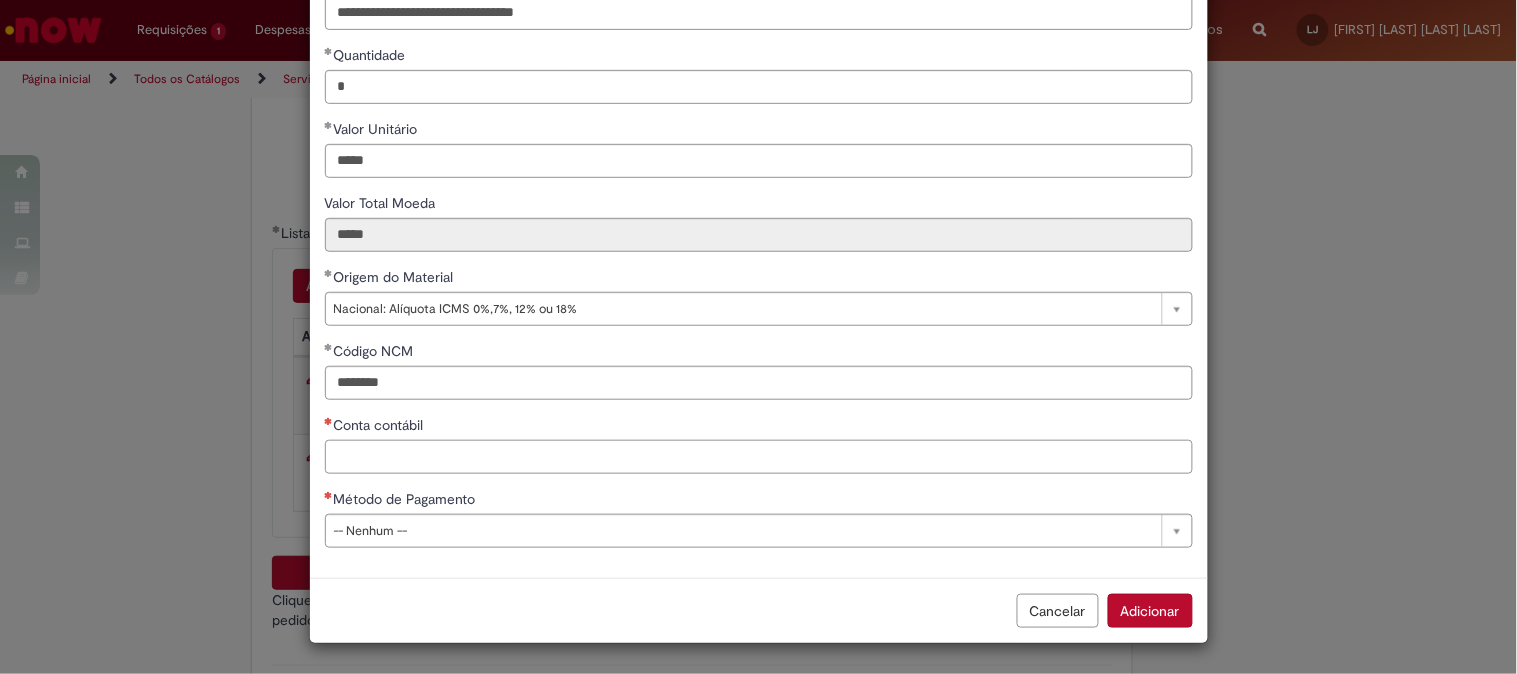 scroll, scrollTop: 206, scrollLeft: 0, axis: vertical 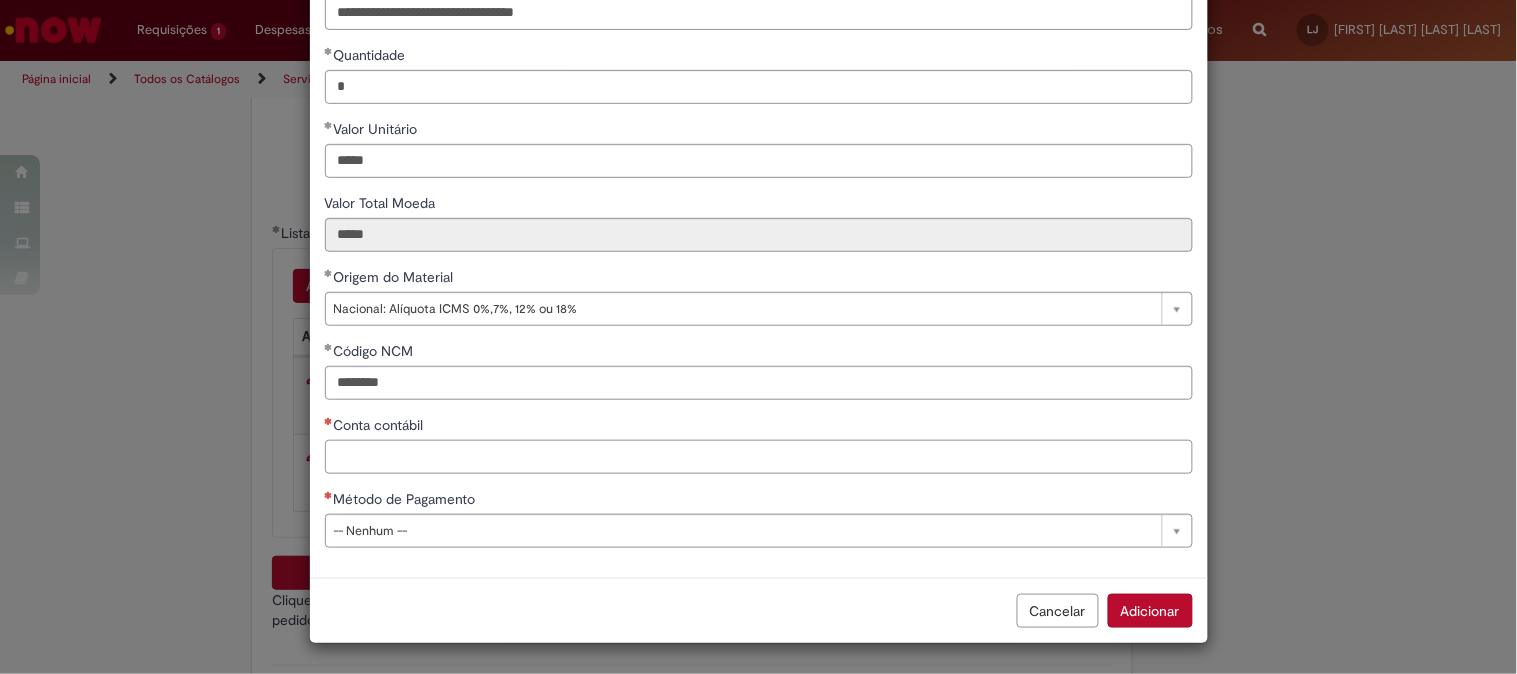 paste on "********" 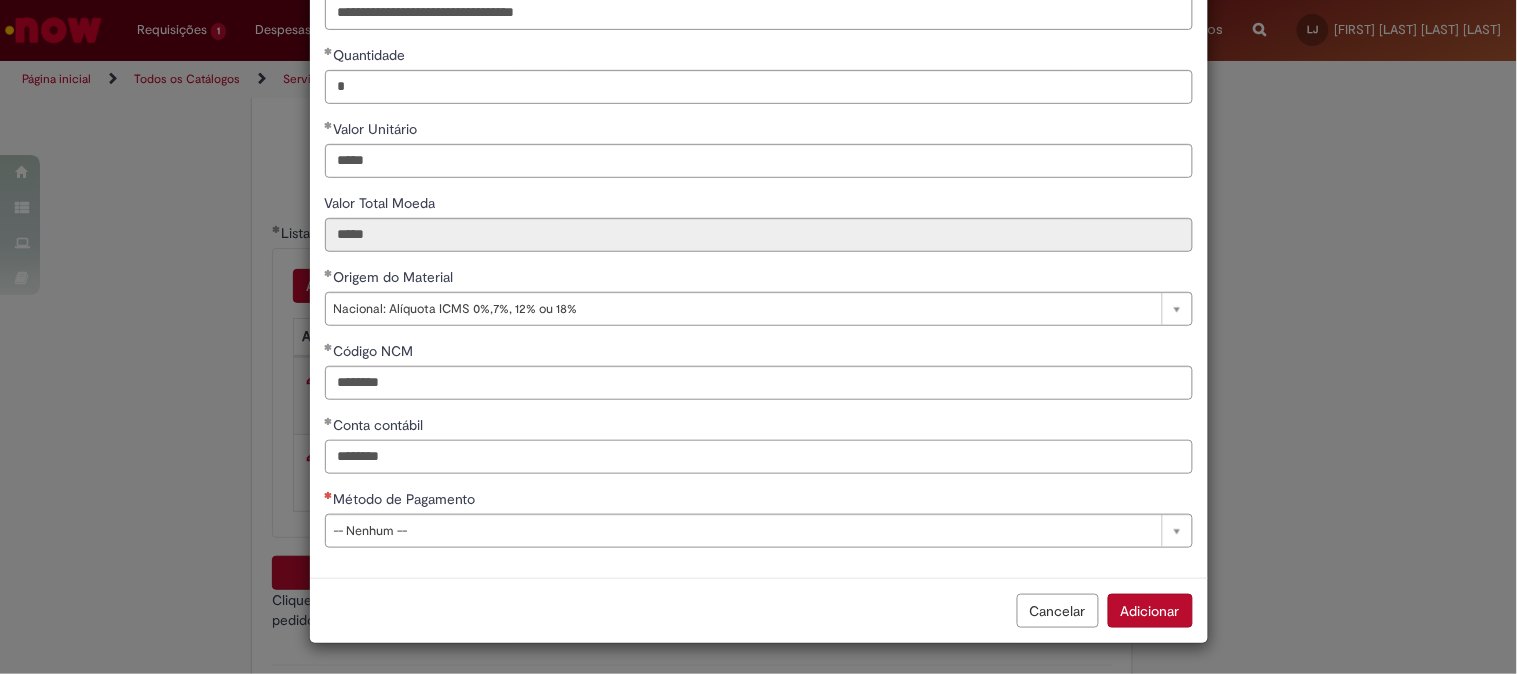 type on "********" 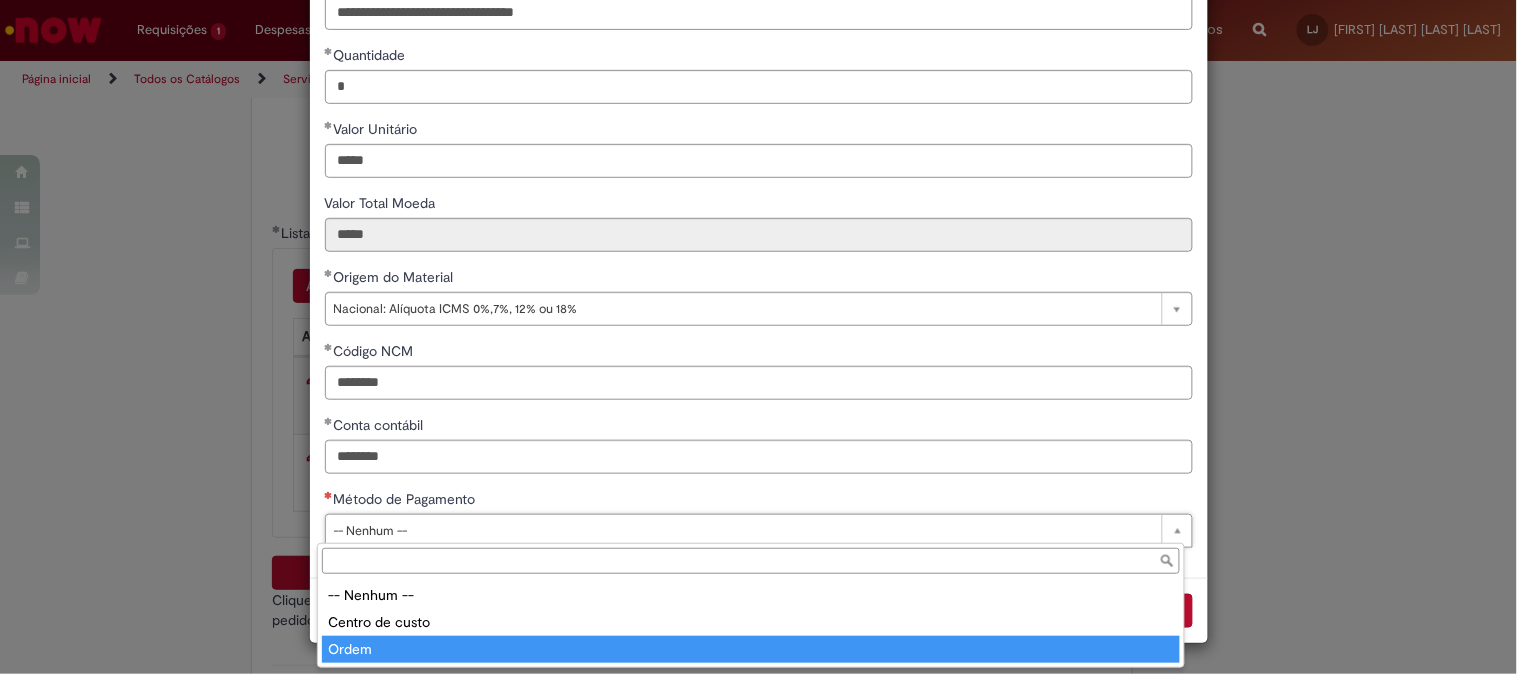 type on "*****" 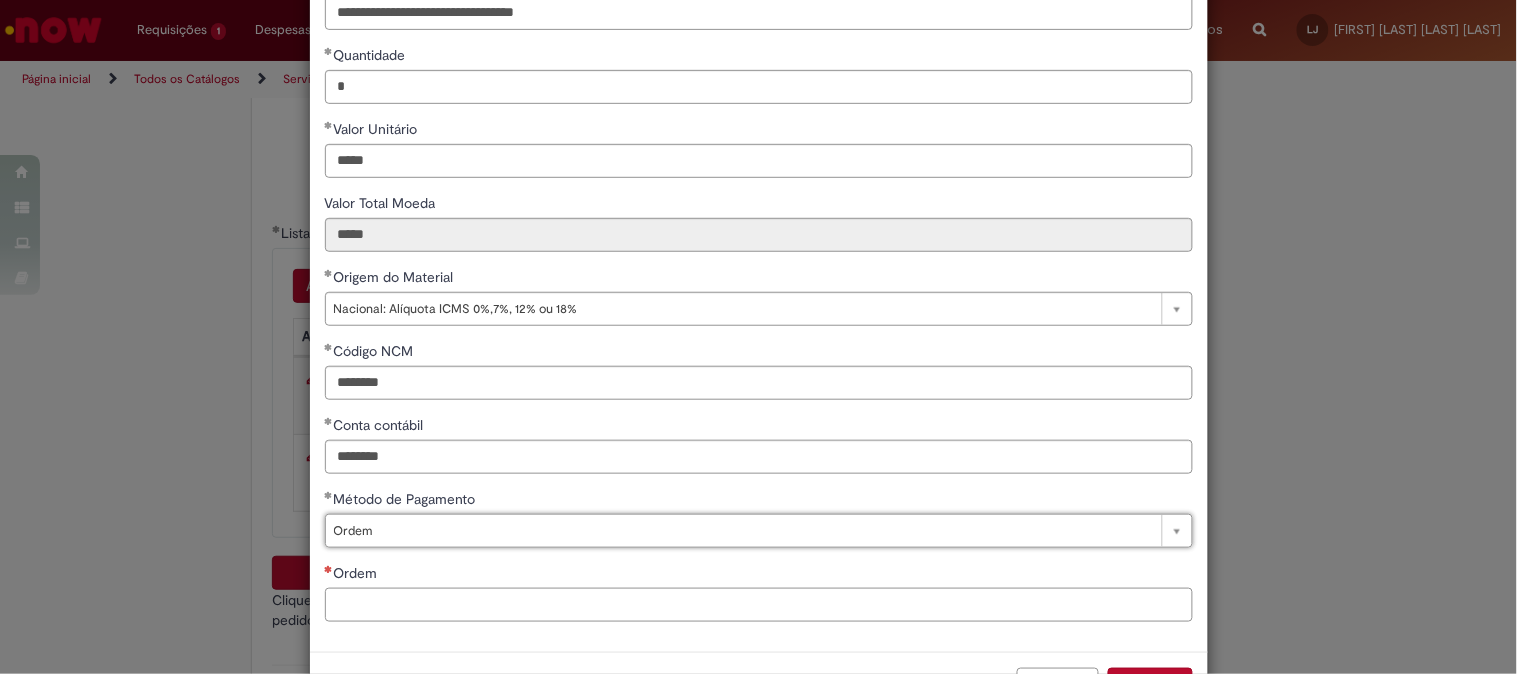 click on "Ordem" at bounding box center (759, 605) 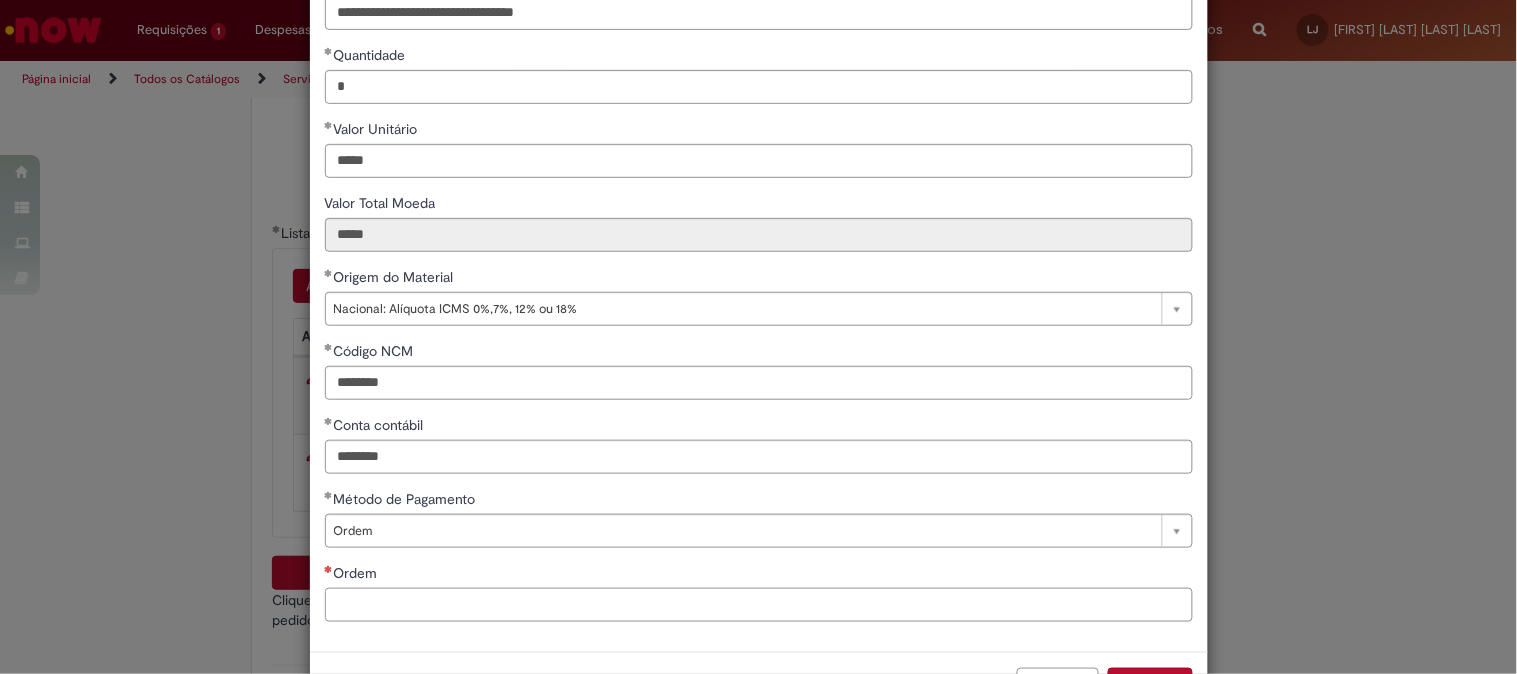 paste on "**********" 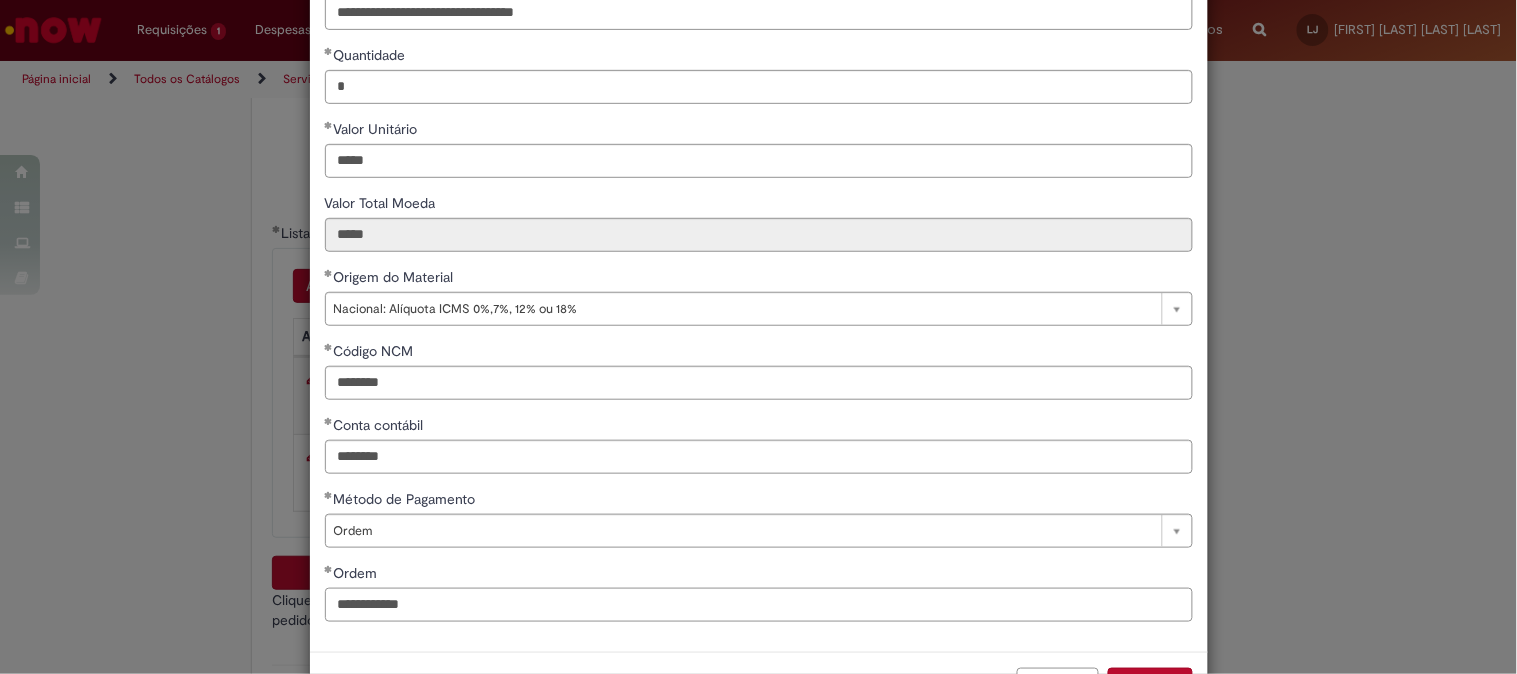 scroll, scrollTop: 280, scrollLeft: 0, axis: vertical 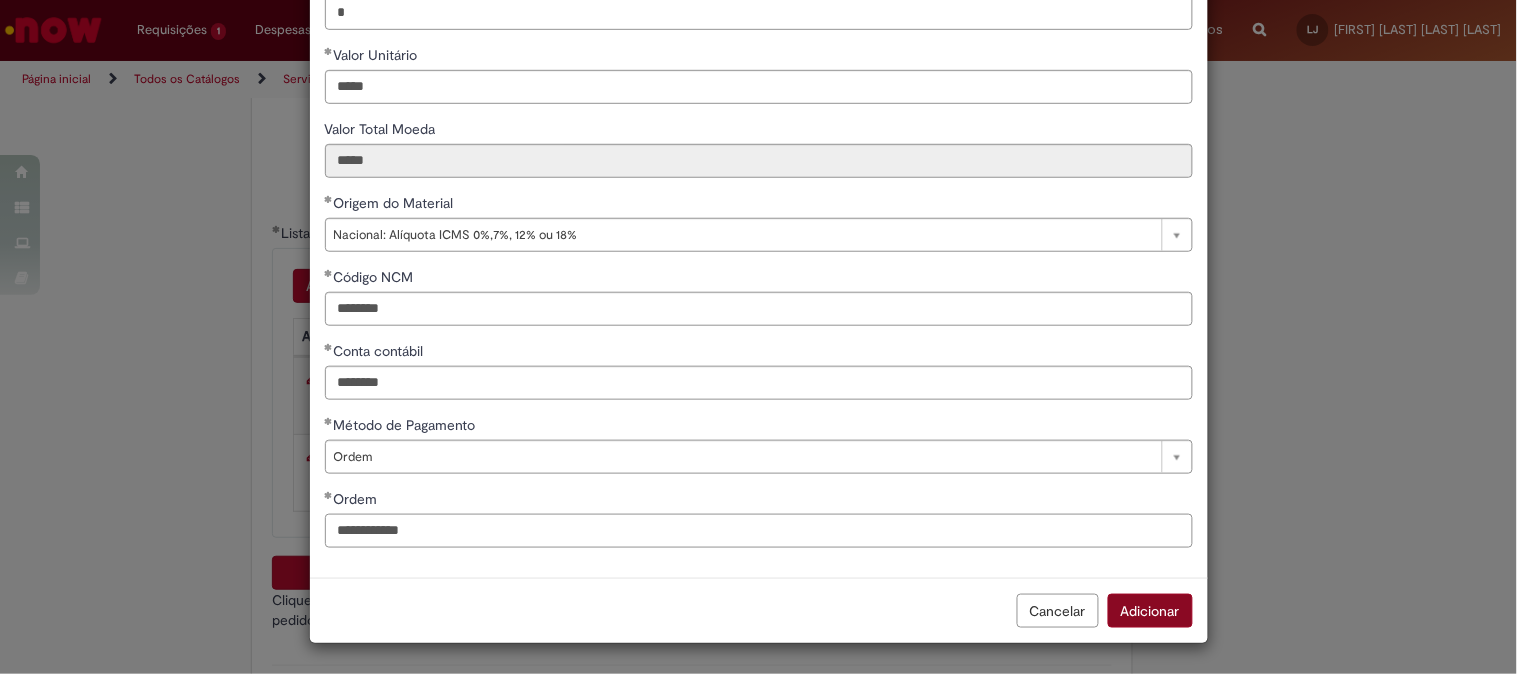 type on "**********" 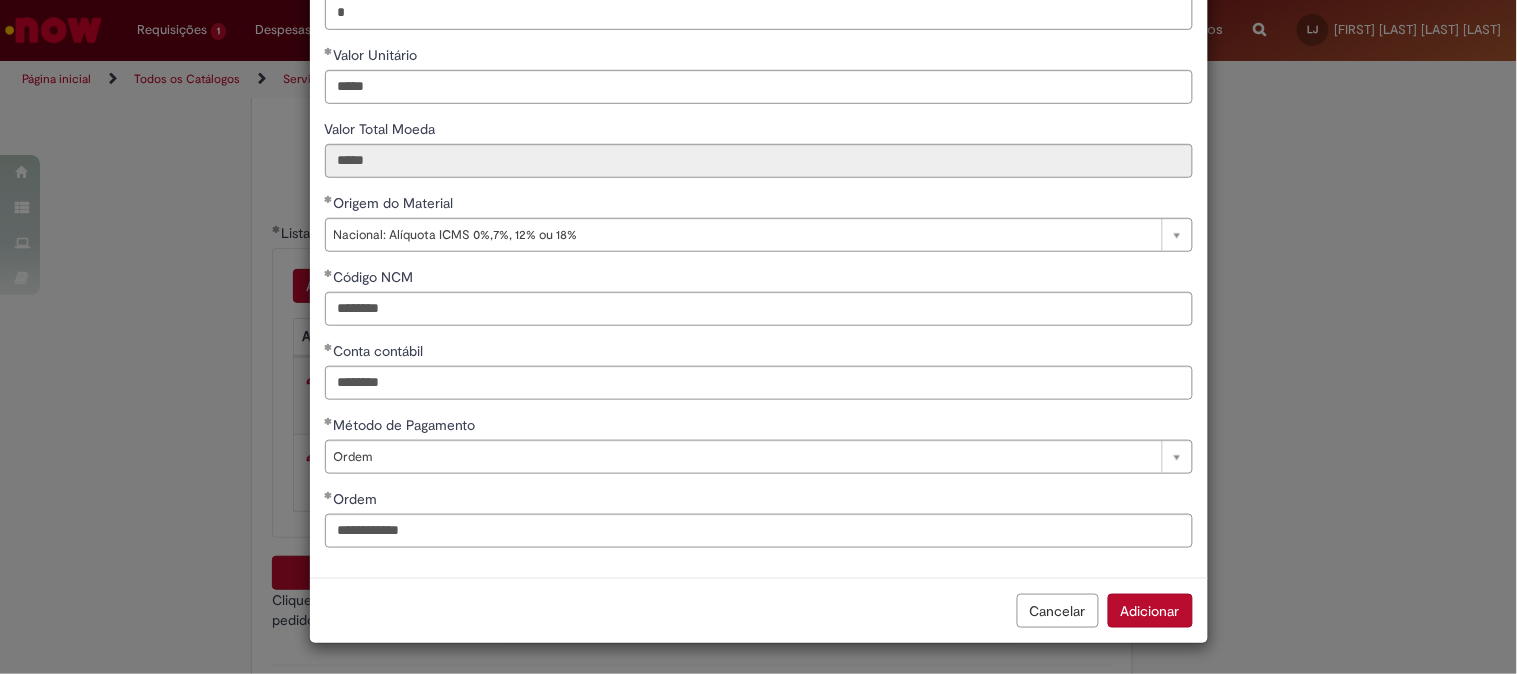 click on "Adicionar" at bounding box center [1150, 611] 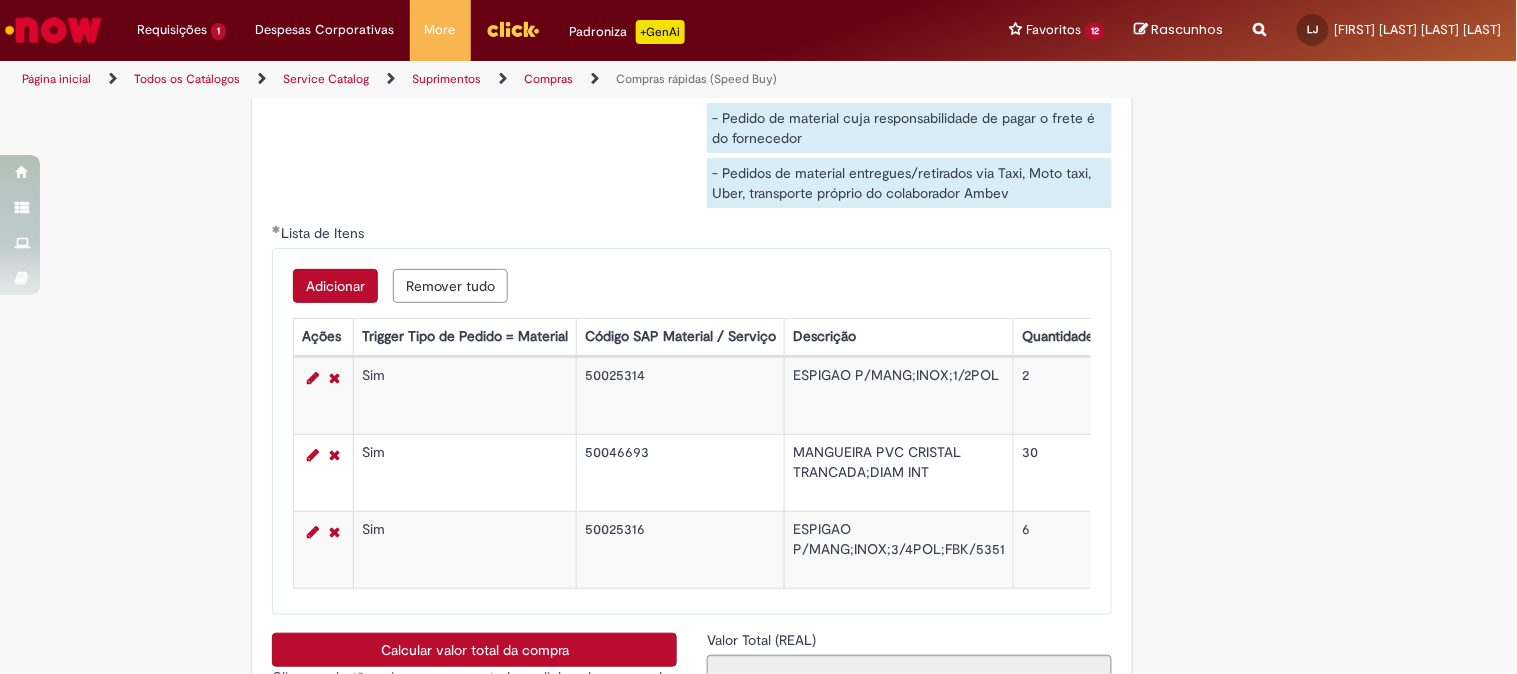 type 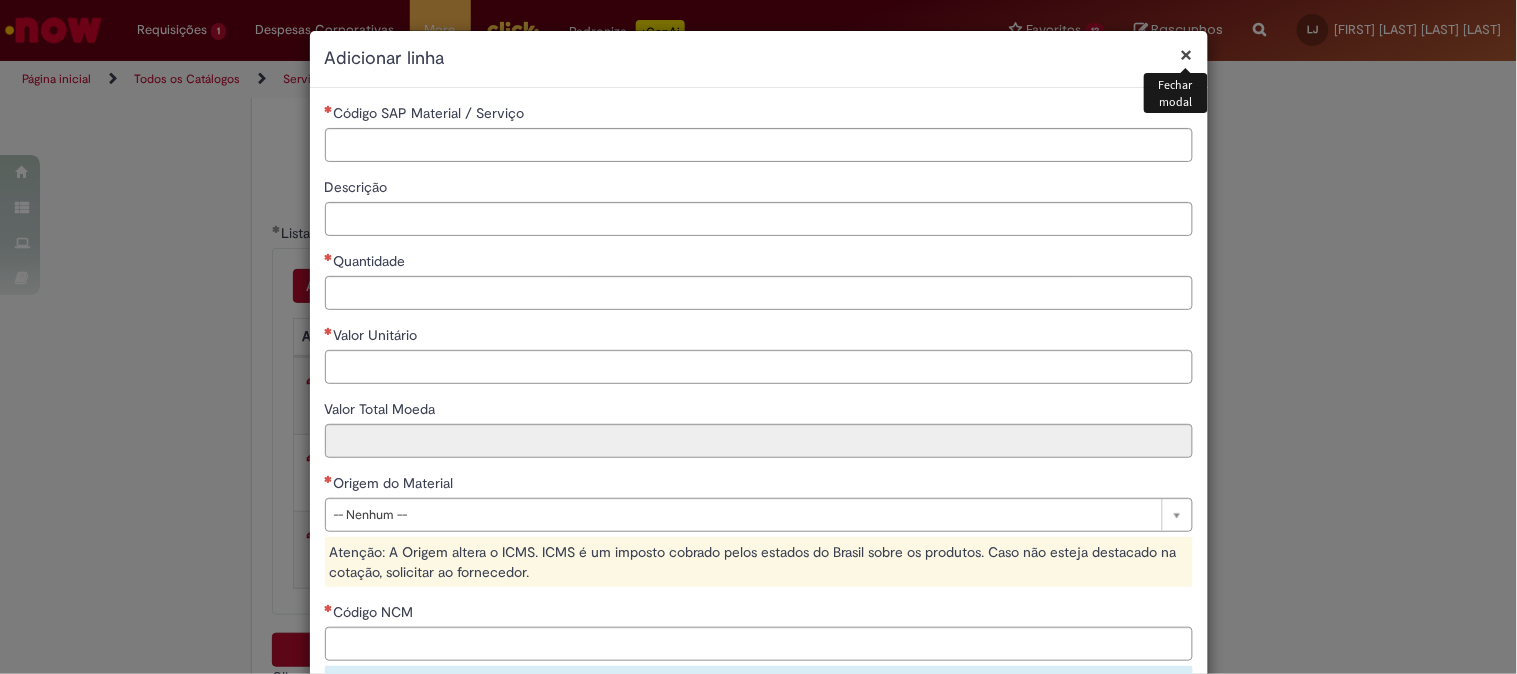 click on "×" at bounding box center [1187, 54] 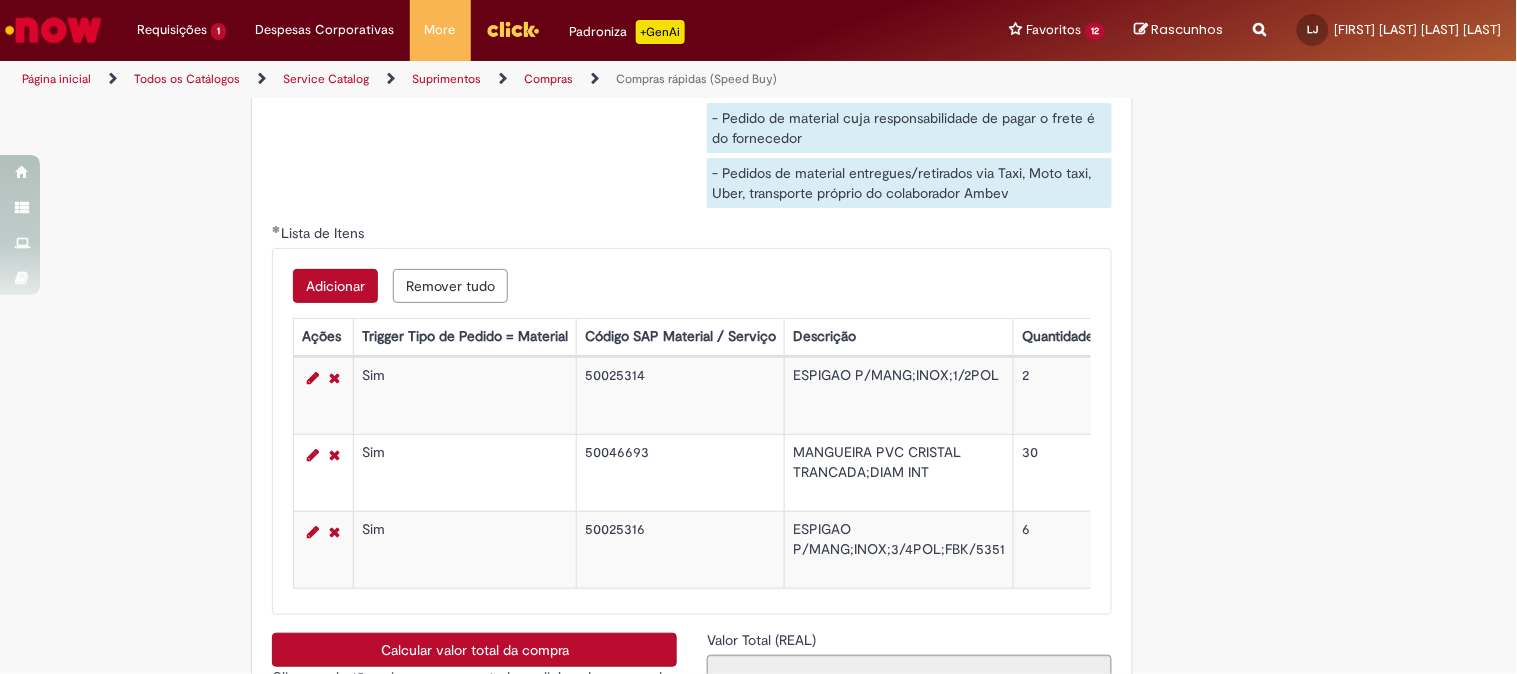 scroll, scrollTop: 3555, scrollLeft: 0, axis: vertical 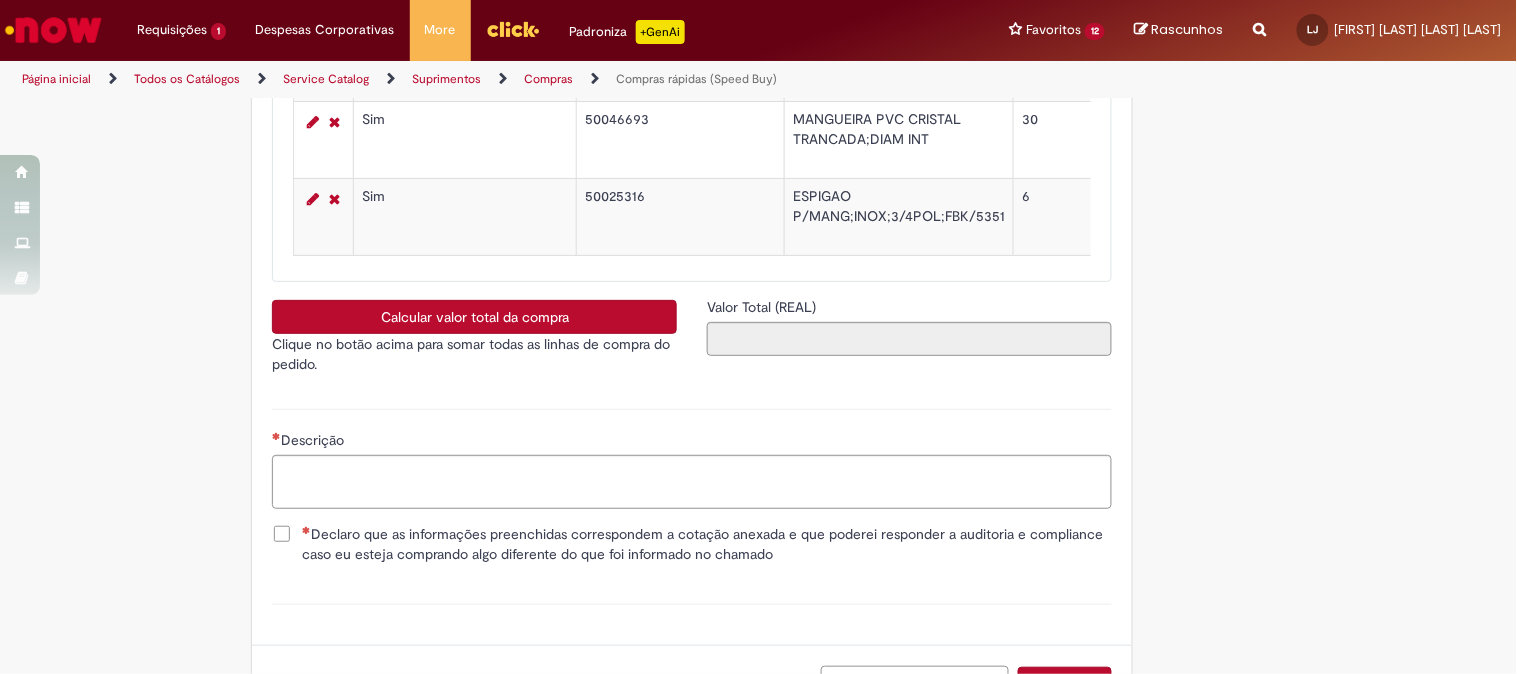 click on "Calcular valor total da compra" at bounding box center [474, 317] 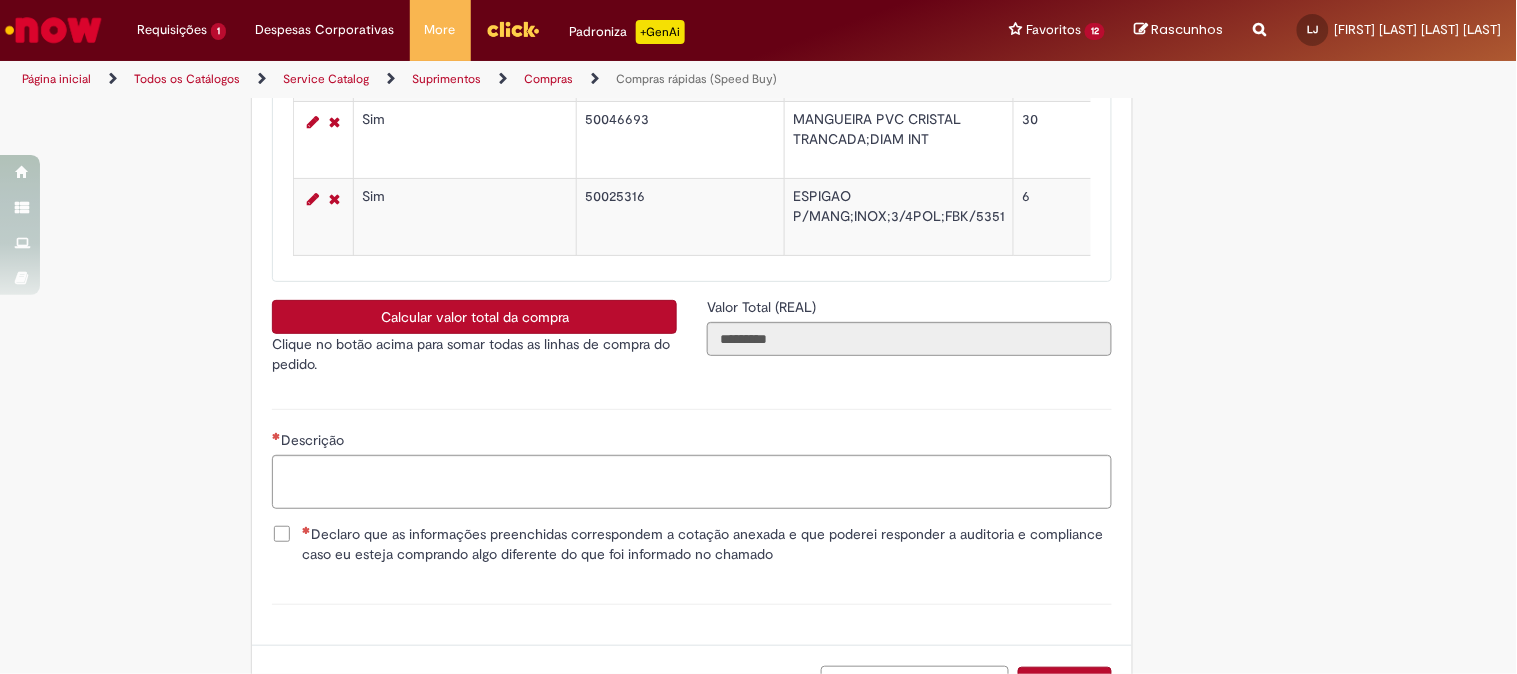 type 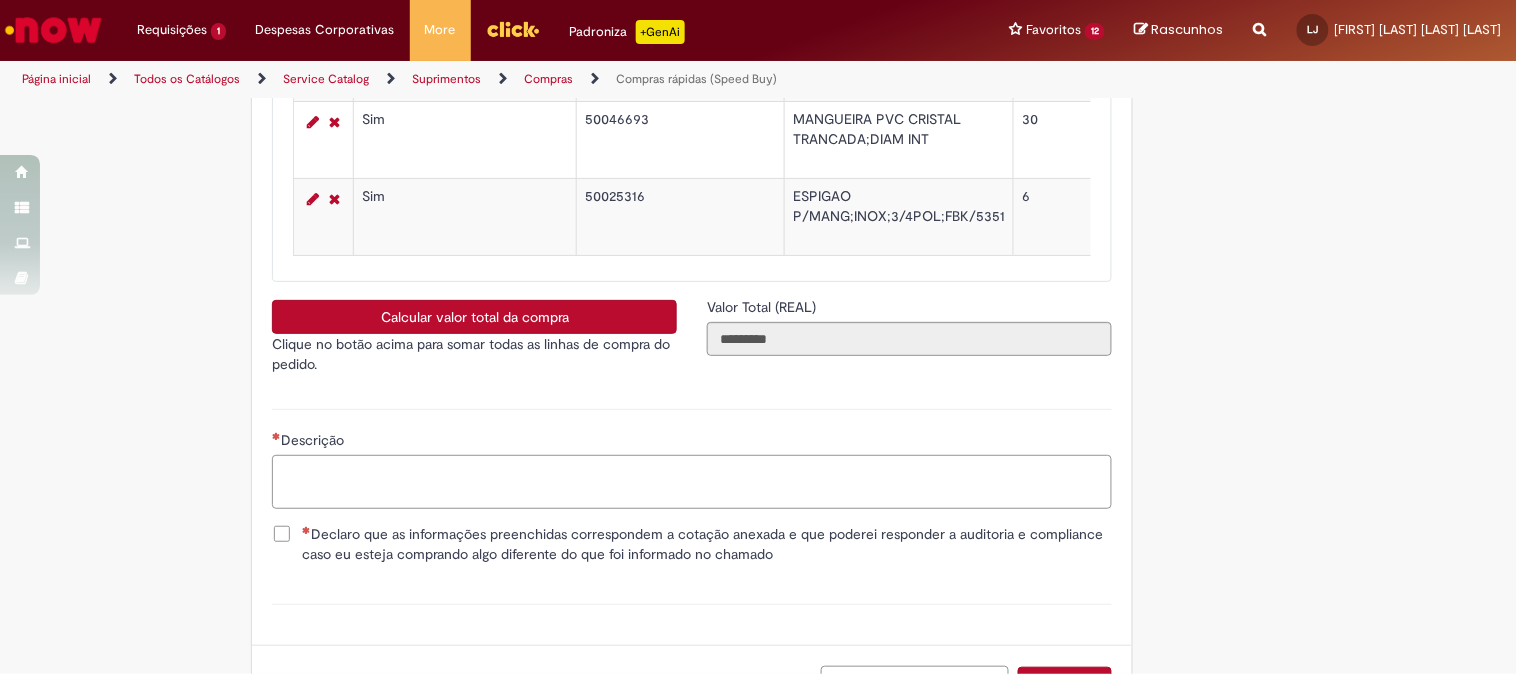 click on "Descrição" at bounding box center (692, 482) 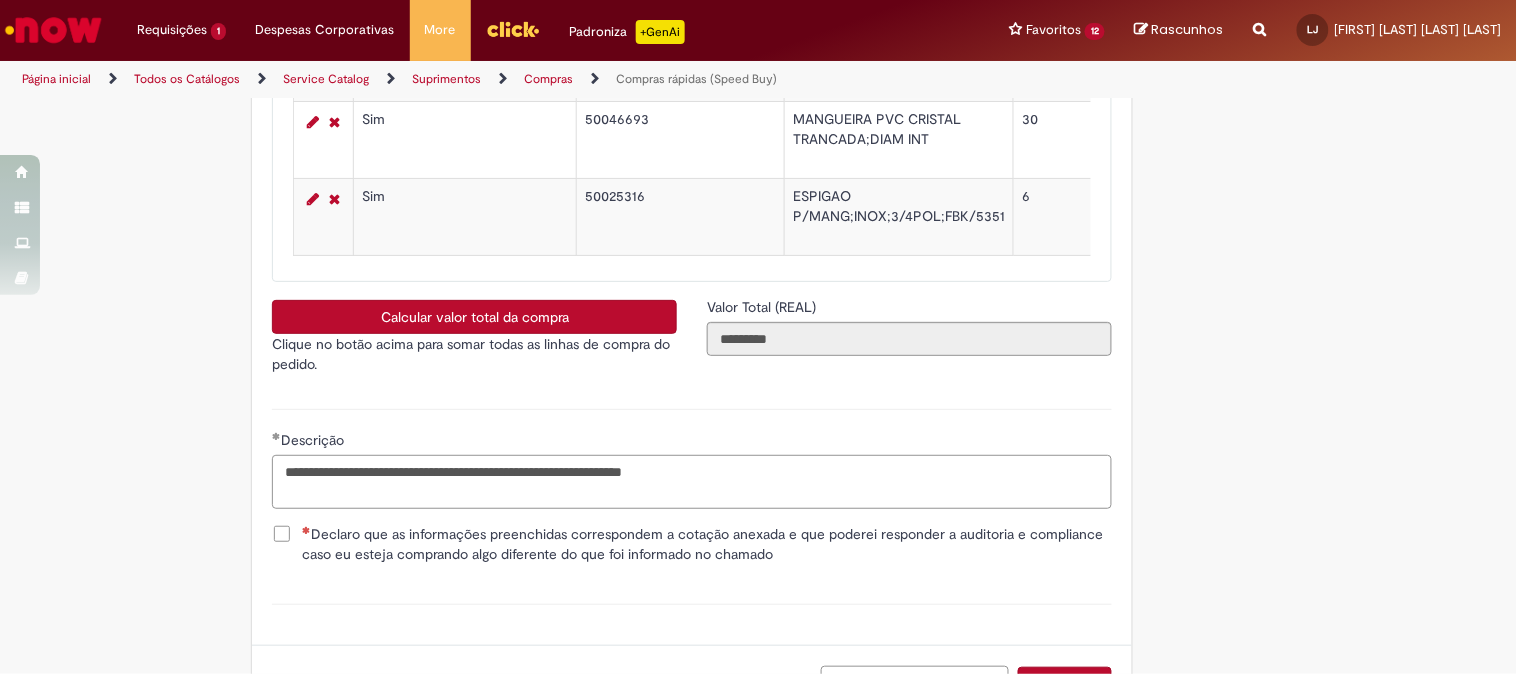 type on "**********" 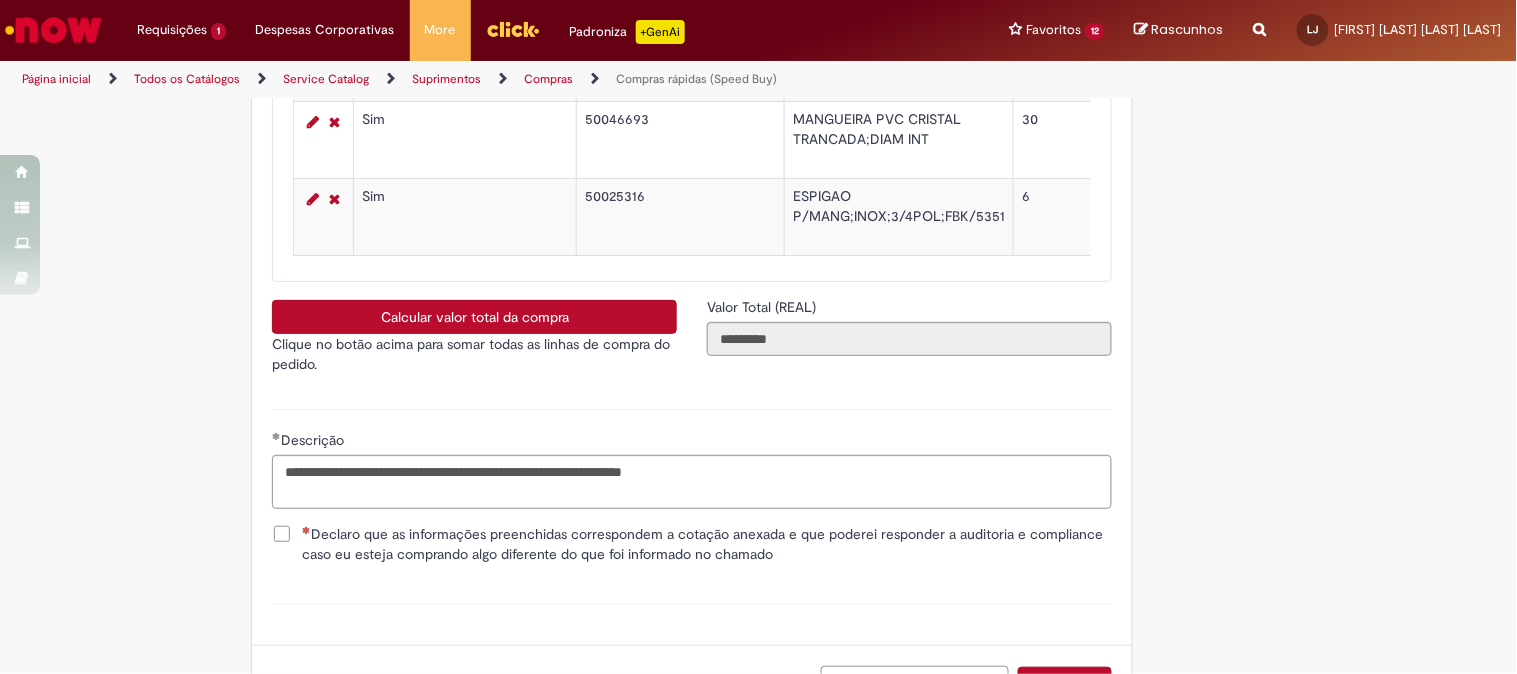 click on "Declaro que as informações preenchidas correspondem a cotação anexada e que poderei responder a auditoria e compliance caso eu esteja comprando algo diferente do que foi informado no chamado" at bounding box center (707, 544) 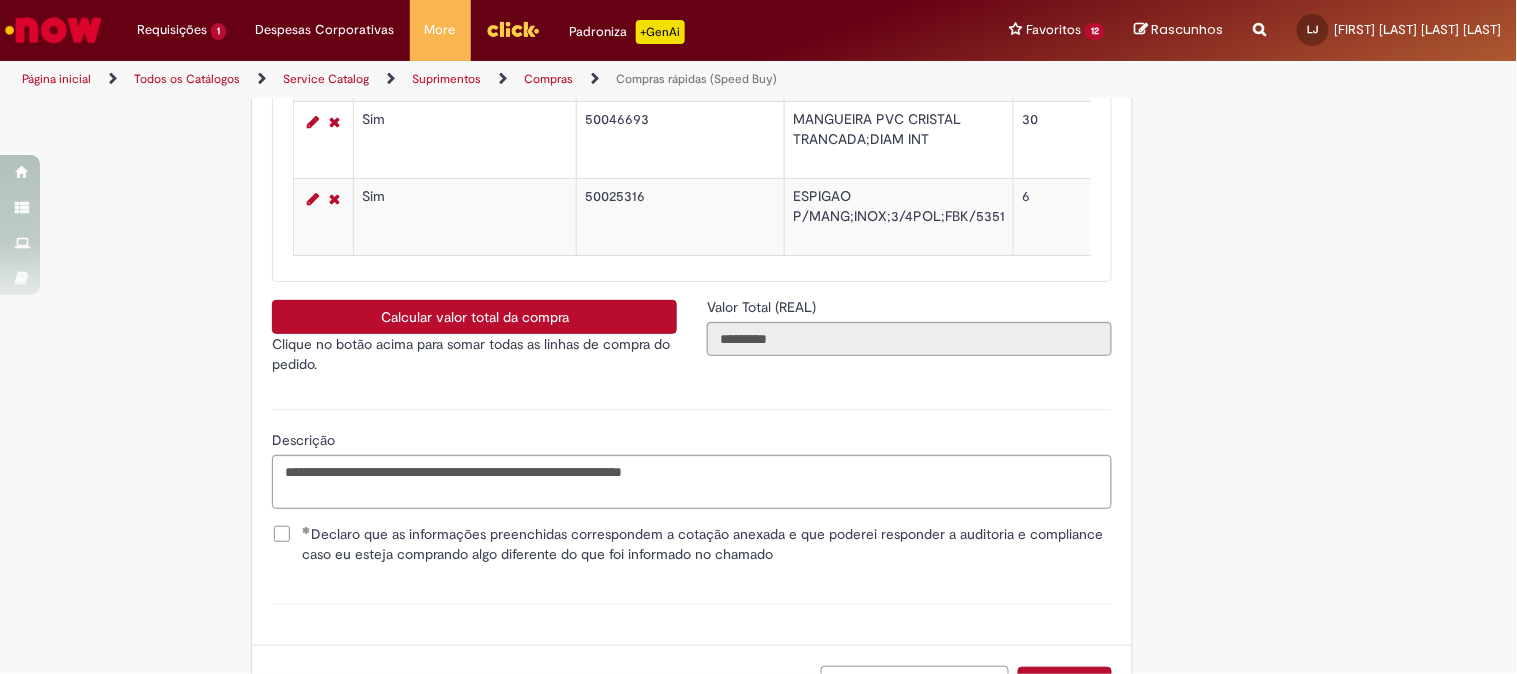 scroll, scrollTop: 3761, scrollLeft: 0, axis: vertical 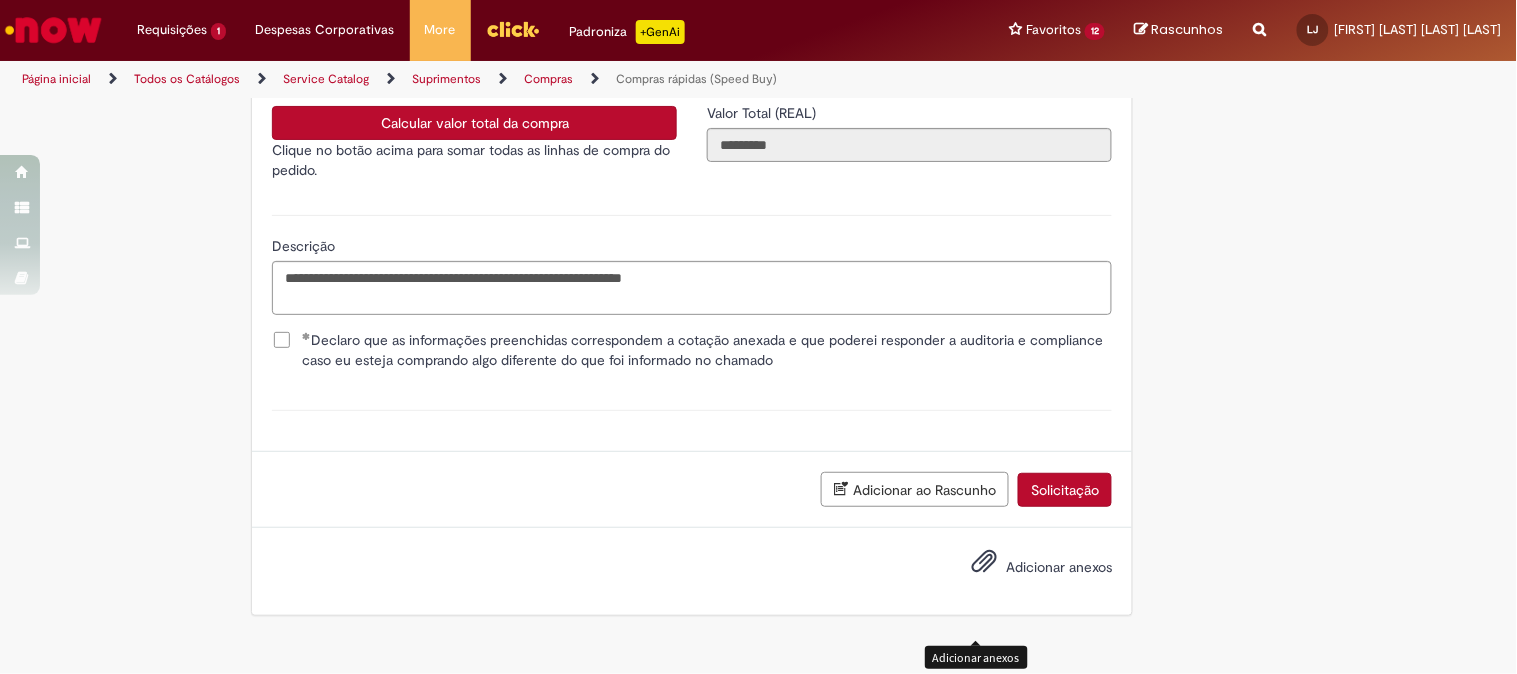 click on "Adicionar anexos" at bounding box center (1059, 568) 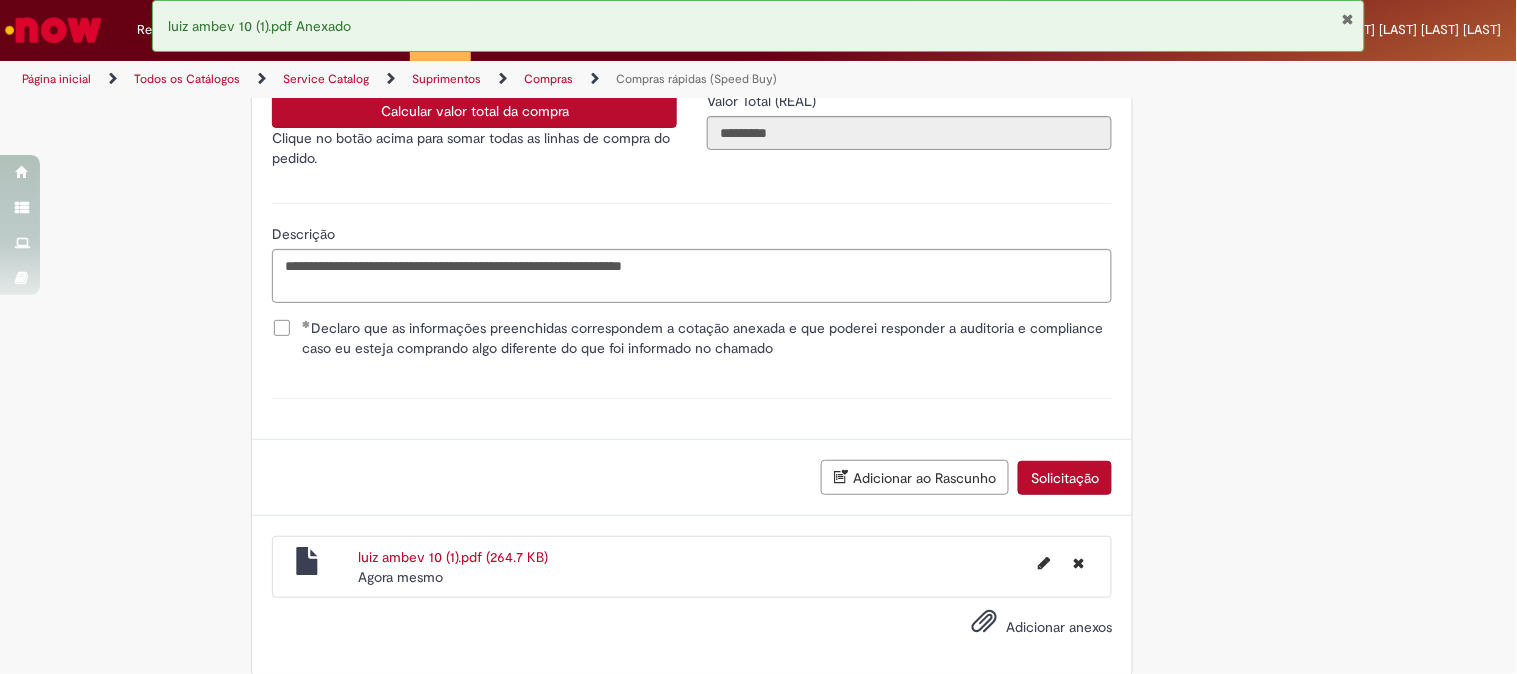 click on "Anexo(s)" at bounding box center (692, 398) 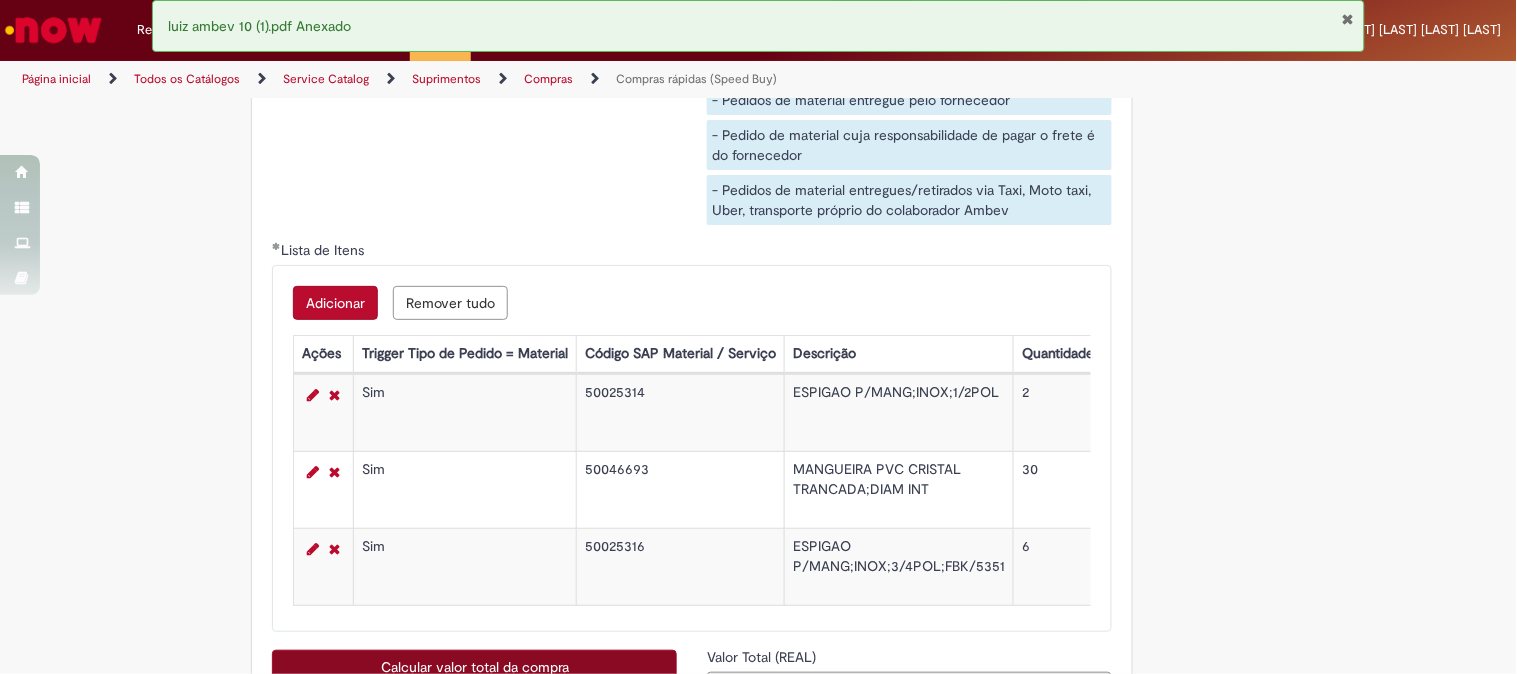 scroll, scrollTop: 3316, scrollLeft: 0, axis: vertical 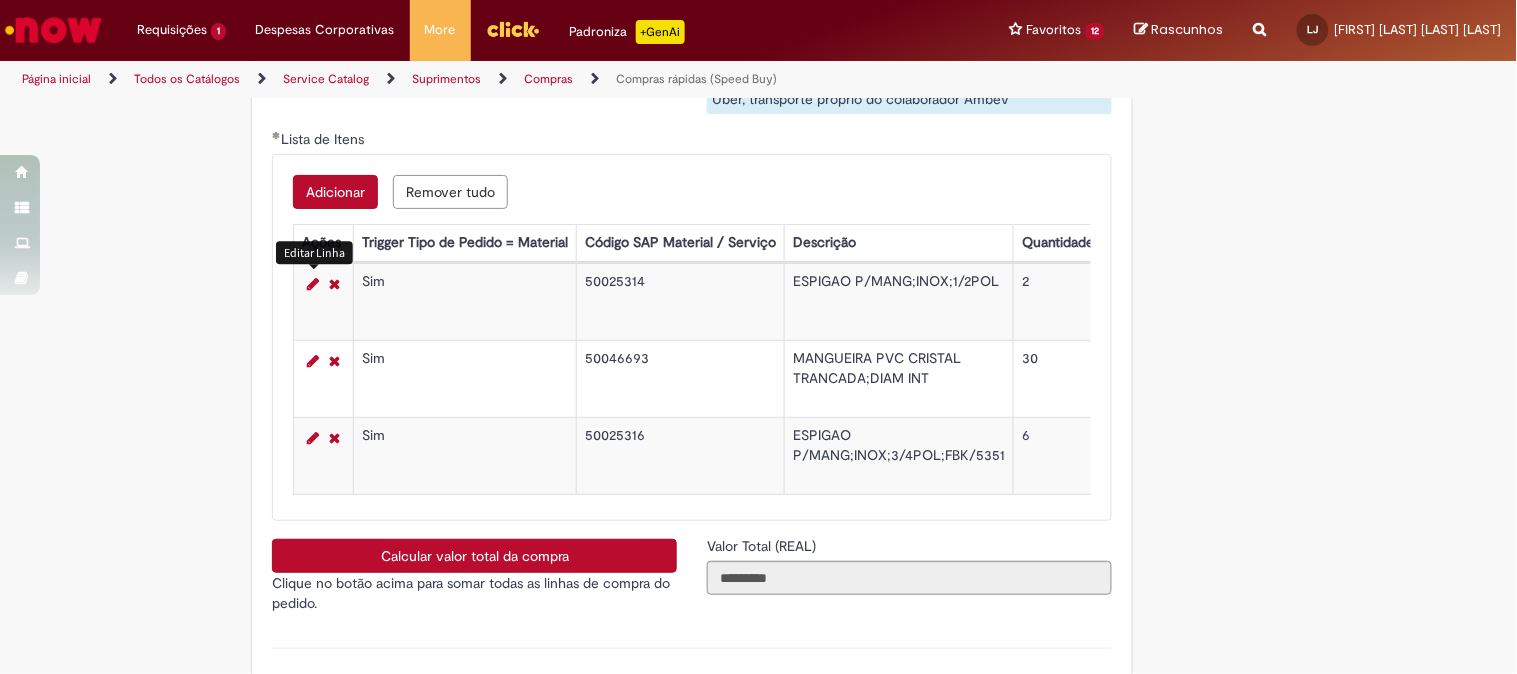 click at bounding box center (313, 284) 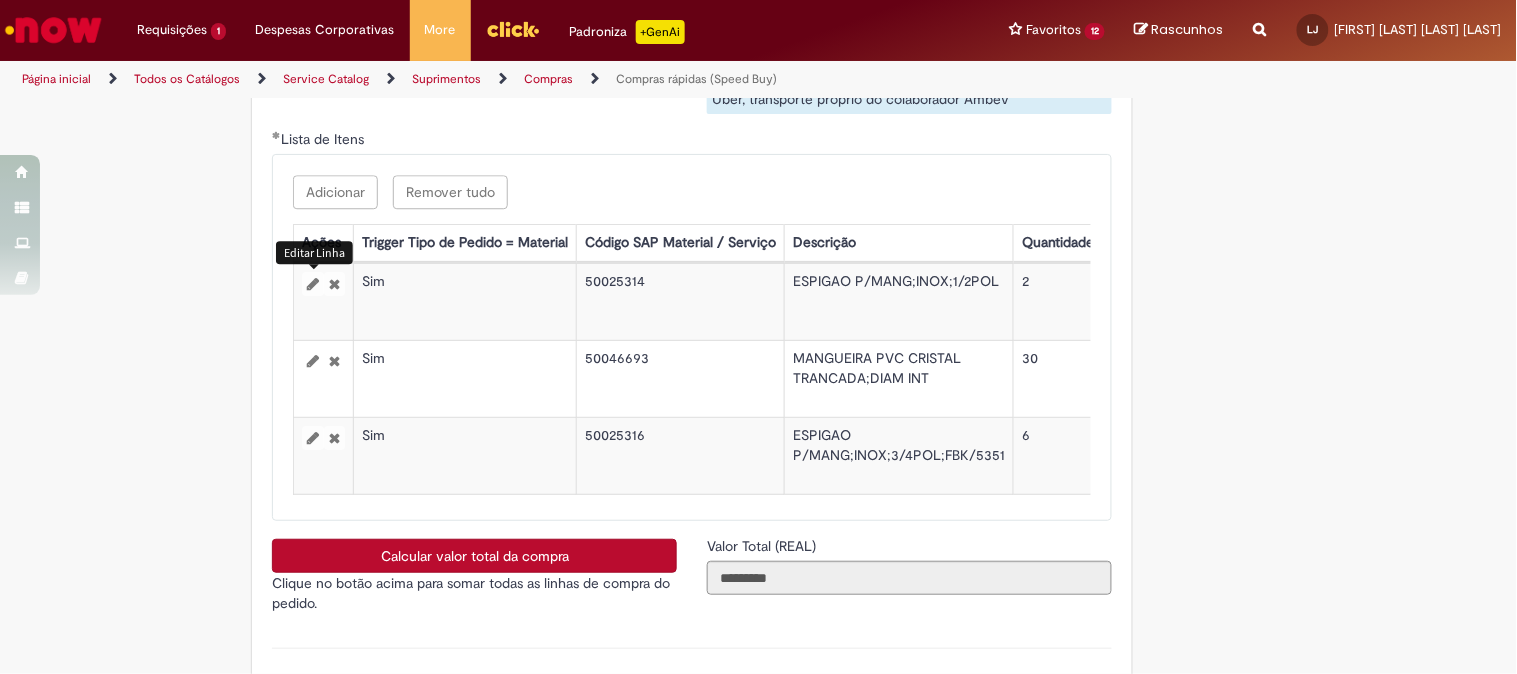 select on "*" 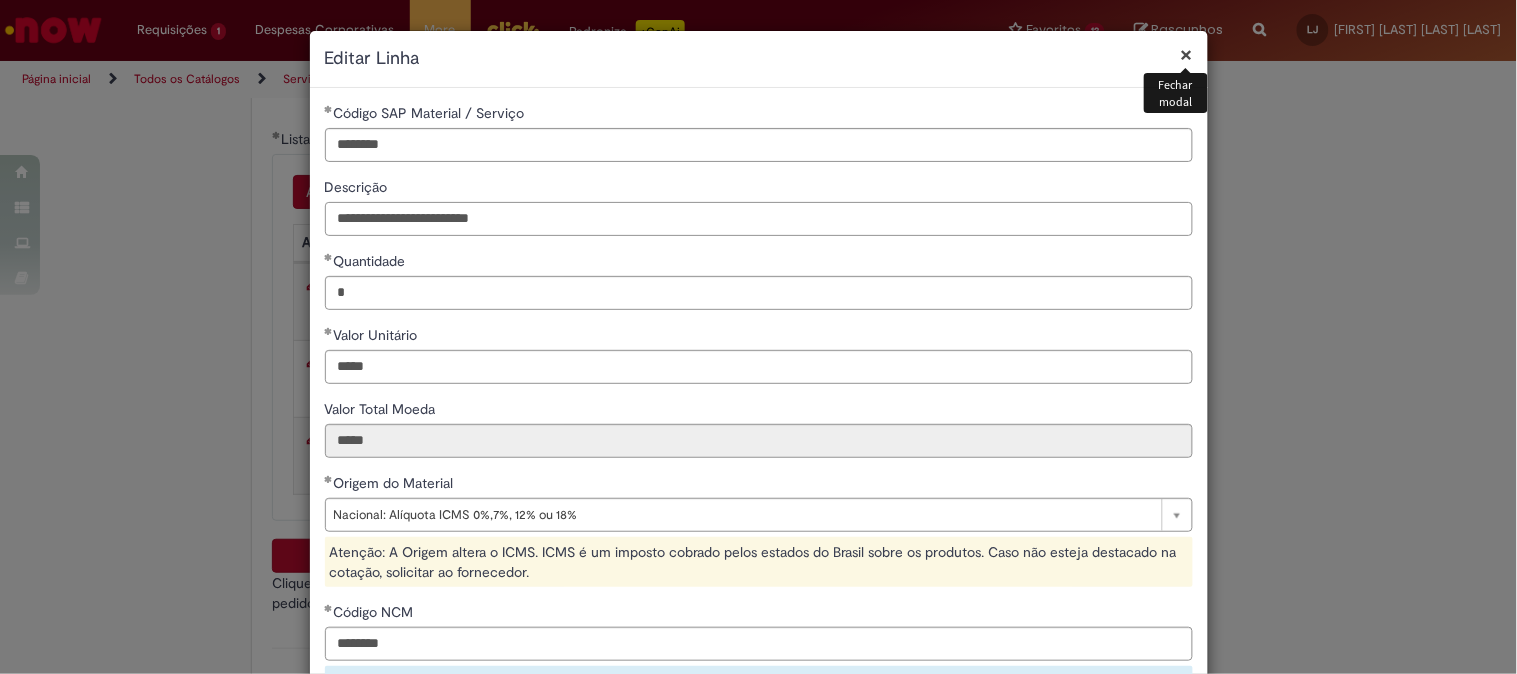 click on "**********" at bounding box center (759, 219) 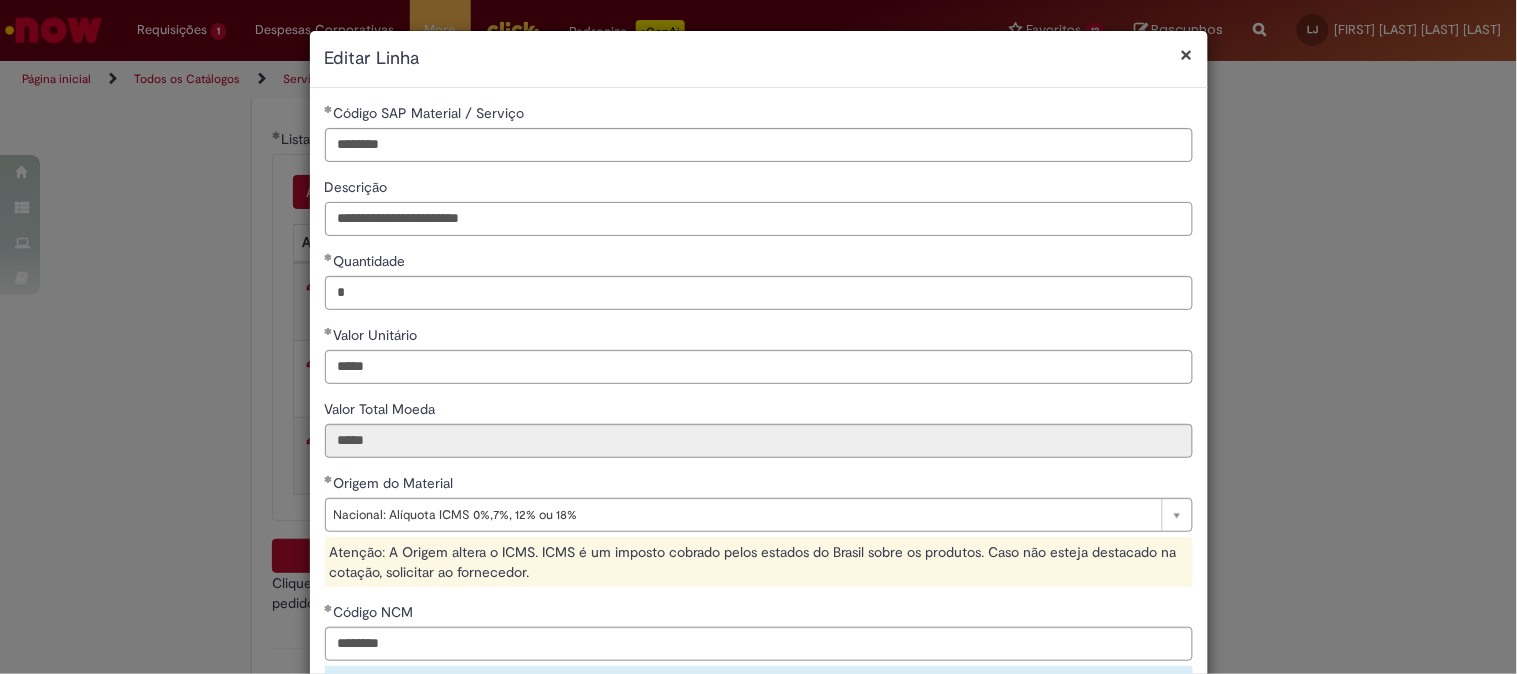 type on "**********" 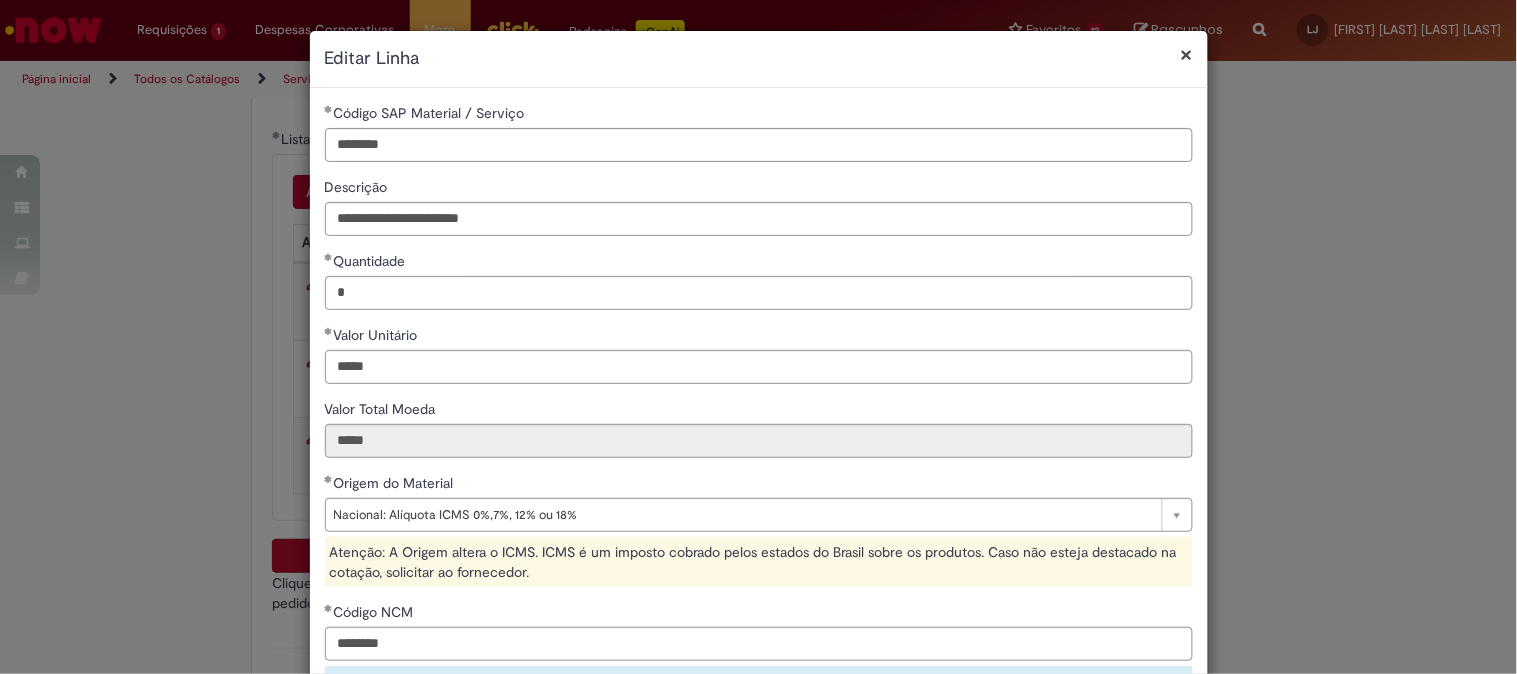 click on "Valor Unitário" at bounding box center (759, 337) 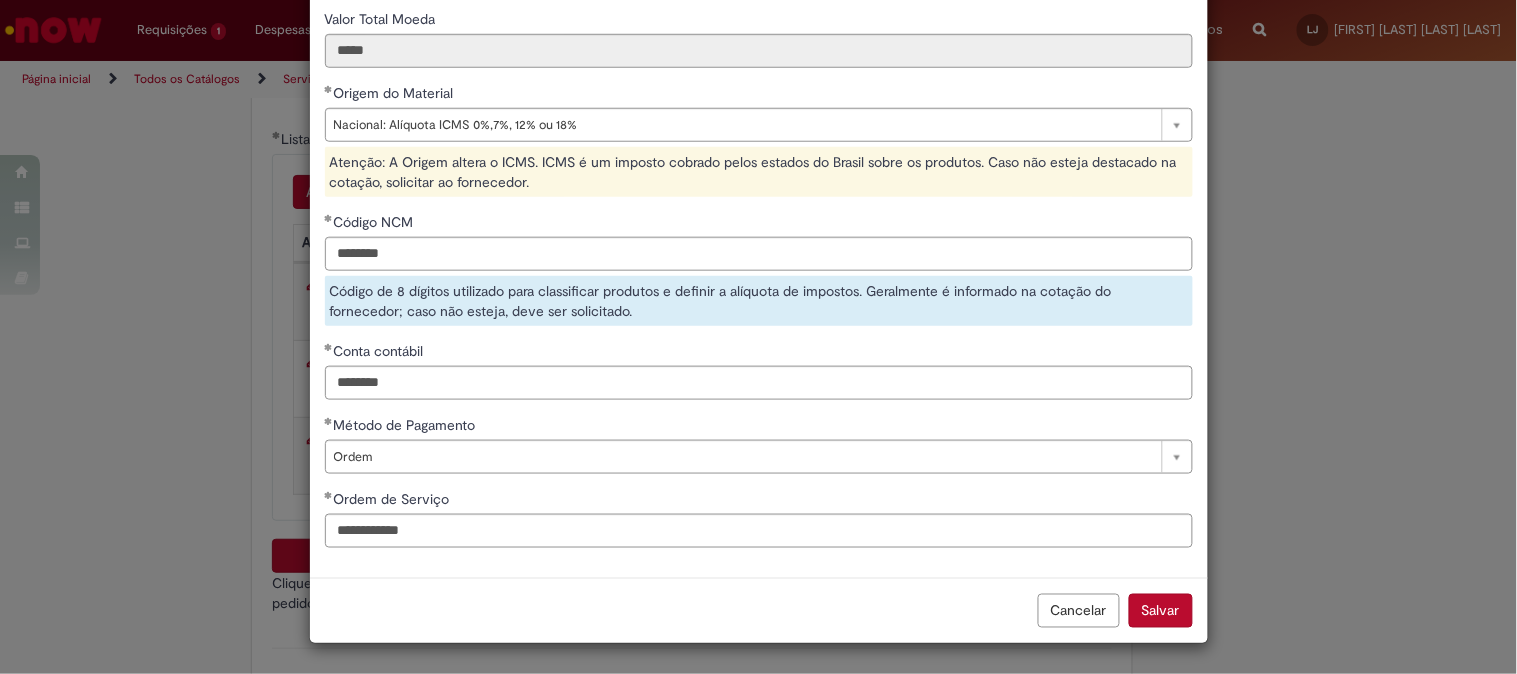 click on "Salvar" at bounding box center (1161, 611) 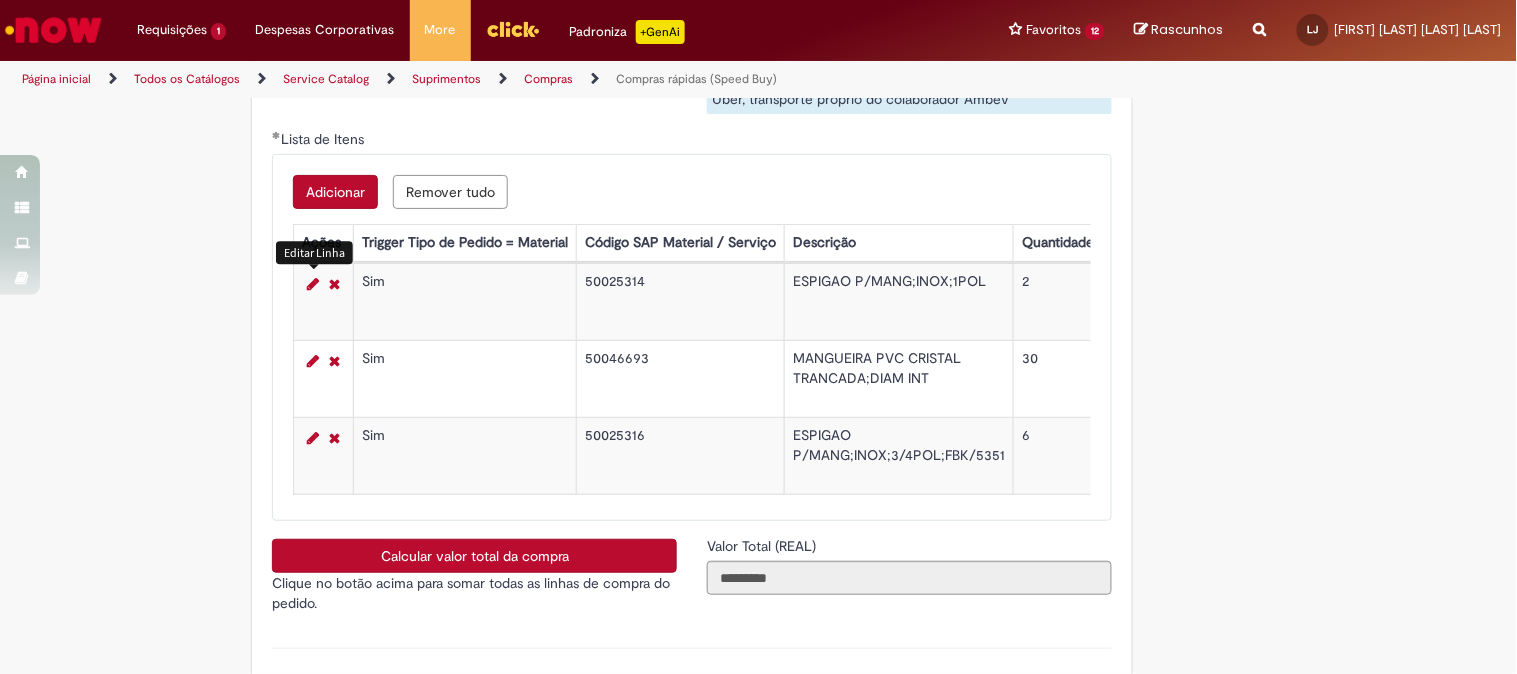 scroll, scrollTop: 390, scrollLeft: 0, axis: vertical 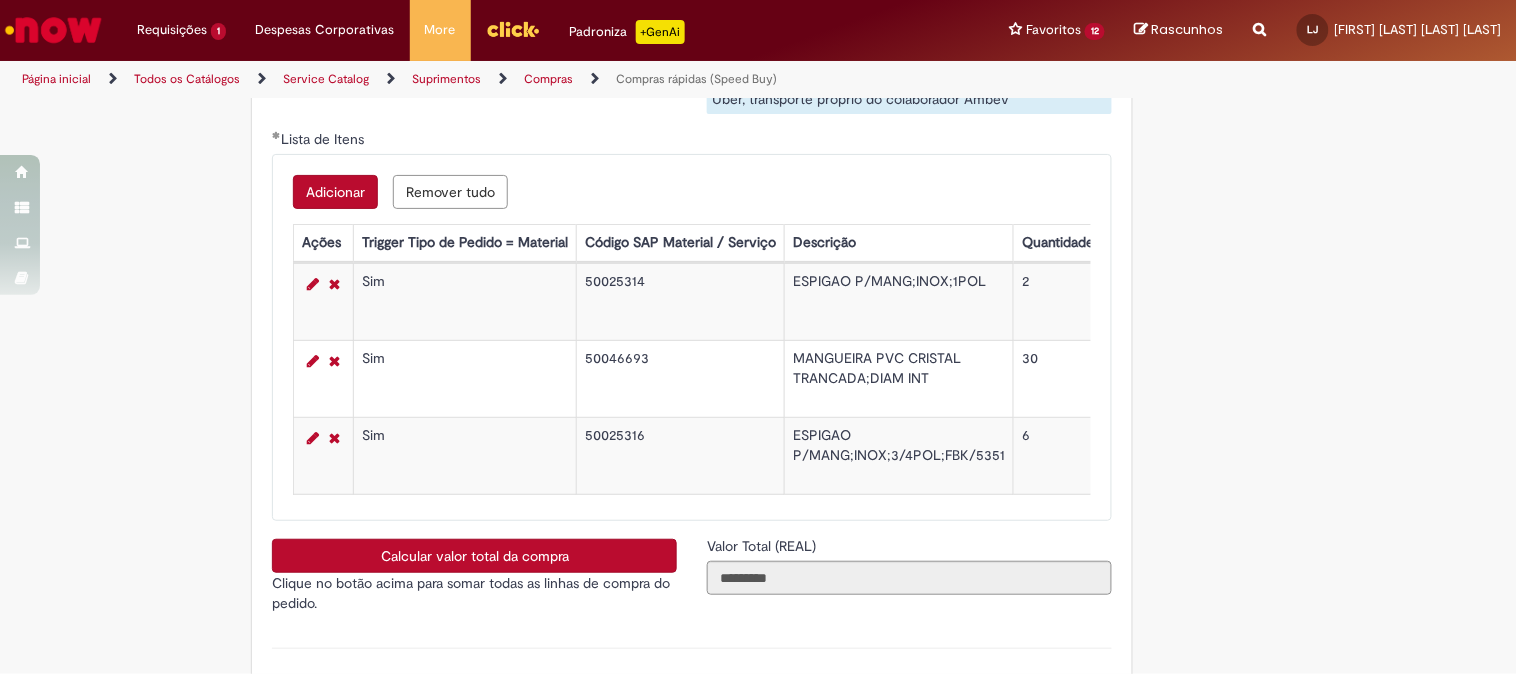 click on "Obrigatório um anexo.
Adicionar a Favoritos
Compras rápidas (Speed Buy)
Chamado destinado para a geração de pedido de compra de indiretos.
O Speed buy é a ferramenta oficial para a geração de pedidos de compra que atenda aos seguintes requisitos:
Compras de material e serviço indiretos
Compras inferiores a R$13.000 *
Compras com fornecedores nacionais
Compras de material sem contrato ativo no SAP para o centro solicitado
* Essa cota é referente ao tipo de solicitação padrão de Speed buy. Os chamados com cotas especiais podem possuir valores divergentes.
Regras de Utilização
No campo “Tipo de Solicitação” selecionar a opção correspondente a sua unidade de negócio.
Solicitação Padrão de Speed buy:
Fábricas, centros de Excelência e de Distribuição:  habilitado para todos usuários ambev
Ativos   de TI:" at bounding box center [759, -1037] 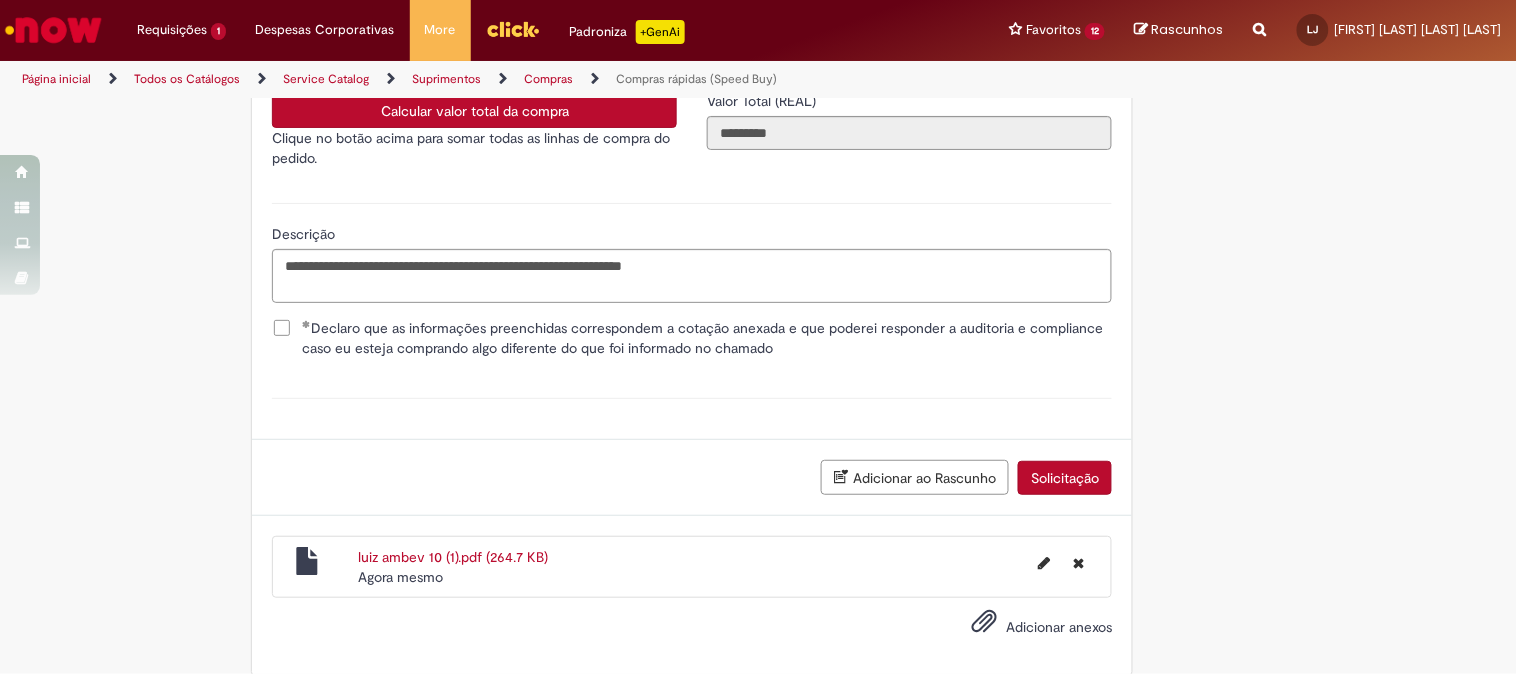 click on "Calcular valor total da compra" at bounding box center [474, 111] 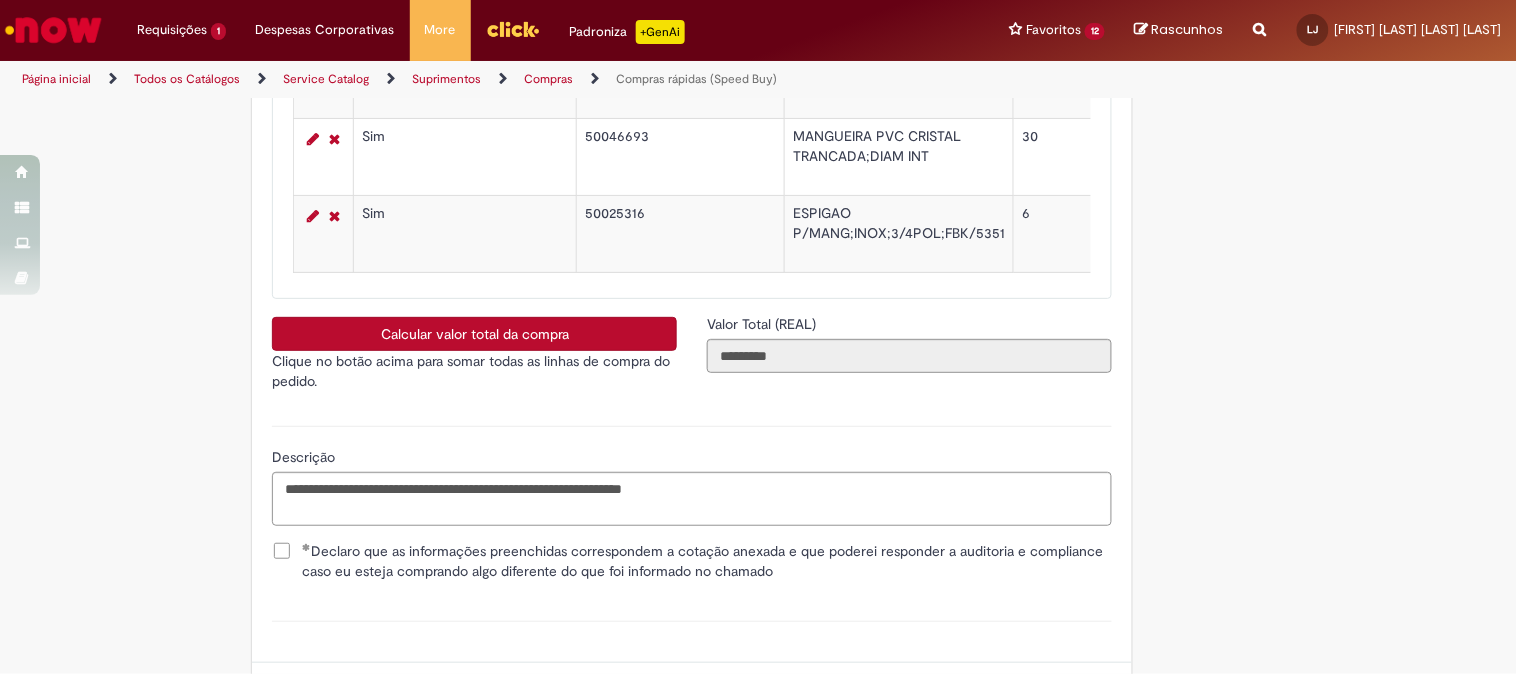 scroll, scrollTop: 3832, scrollLeft: 0, axis: vertical 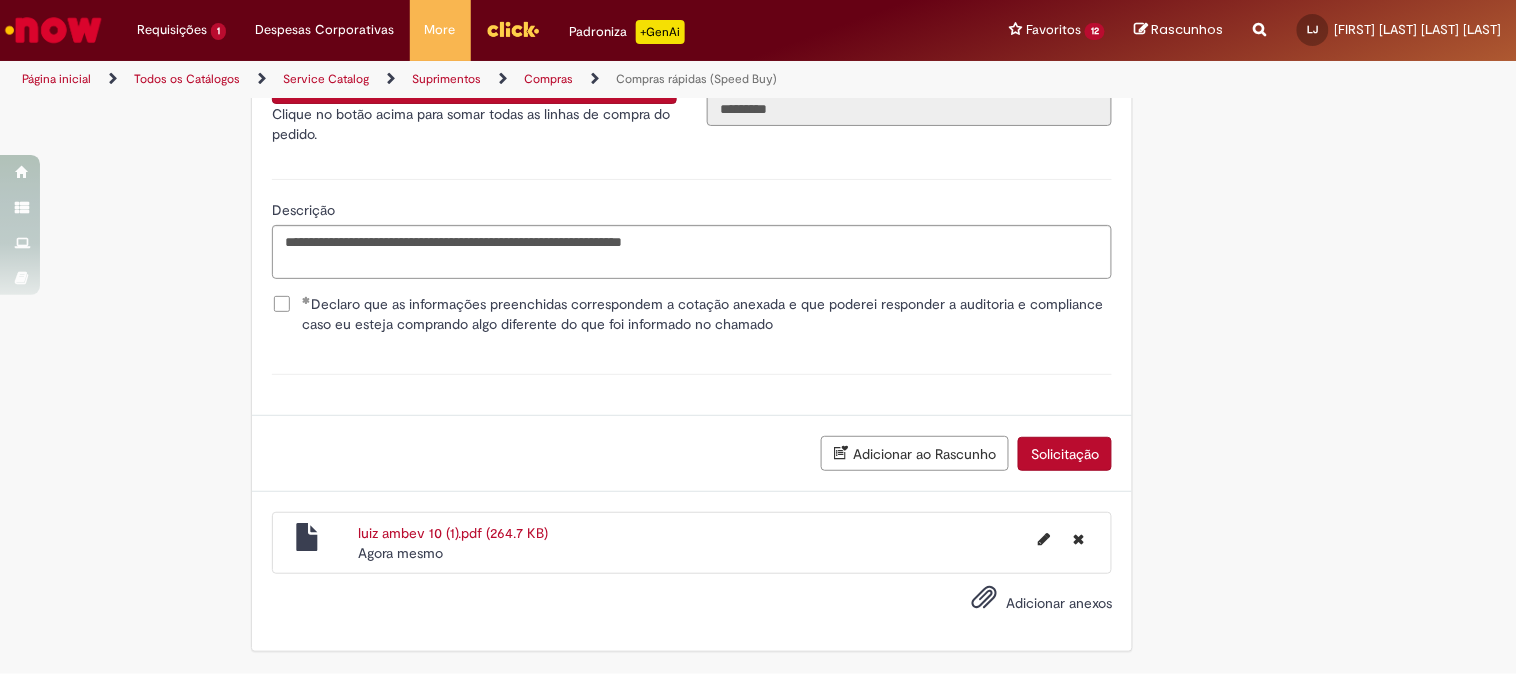 click on "Solicitação" at bounding box center [1065, 454] 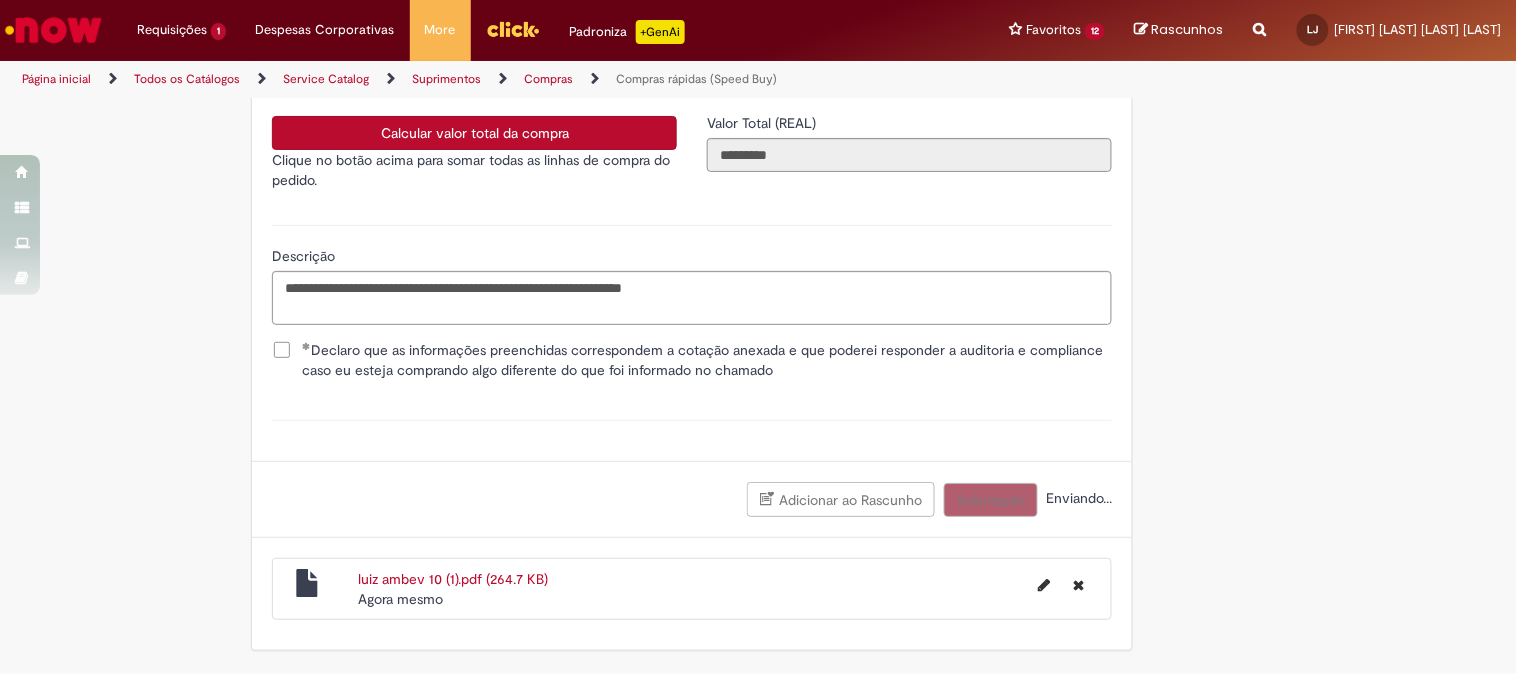 scroll, scrollTop: 3786, scrollLeft: 0, axis: vertical 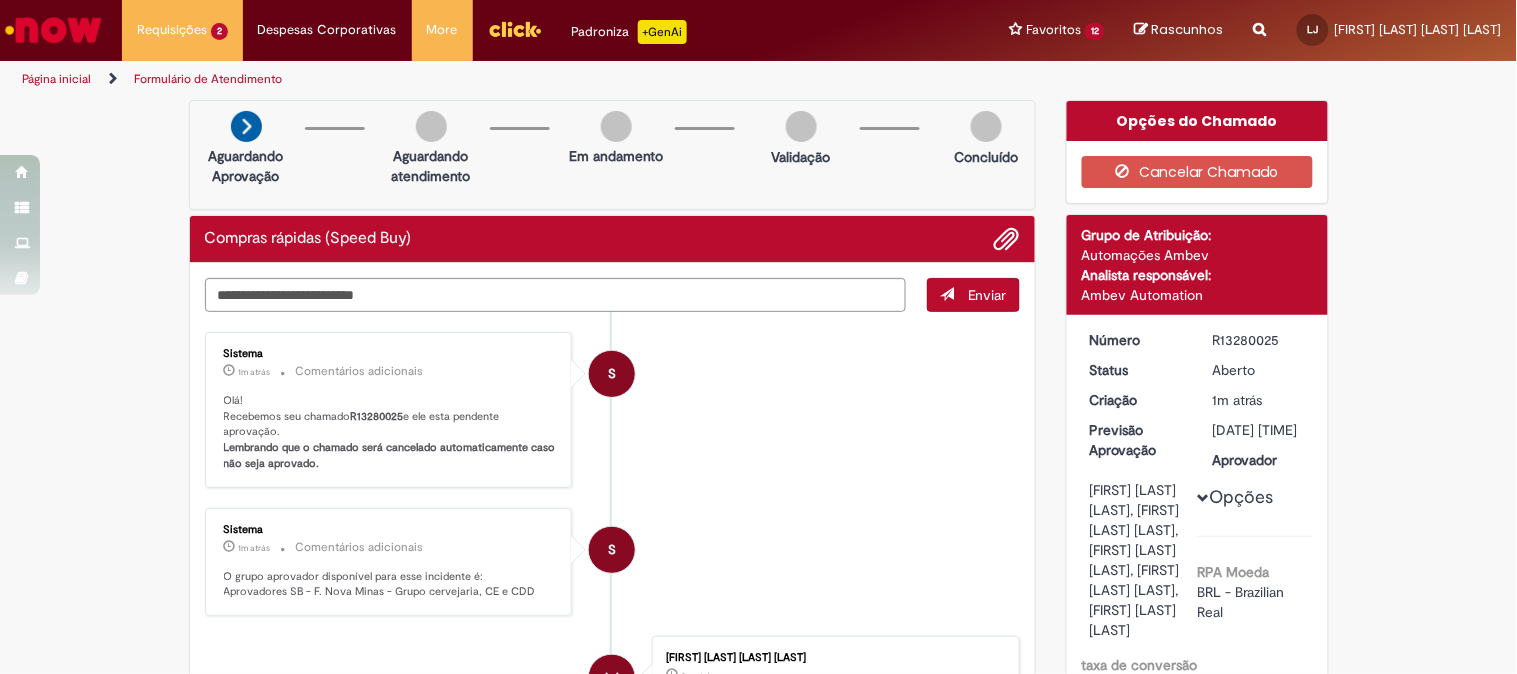 drag, startPoint x: 1204, startPoint y: 335, endPoint x: 1302, endPoint y: 346, distance: 98.61542 